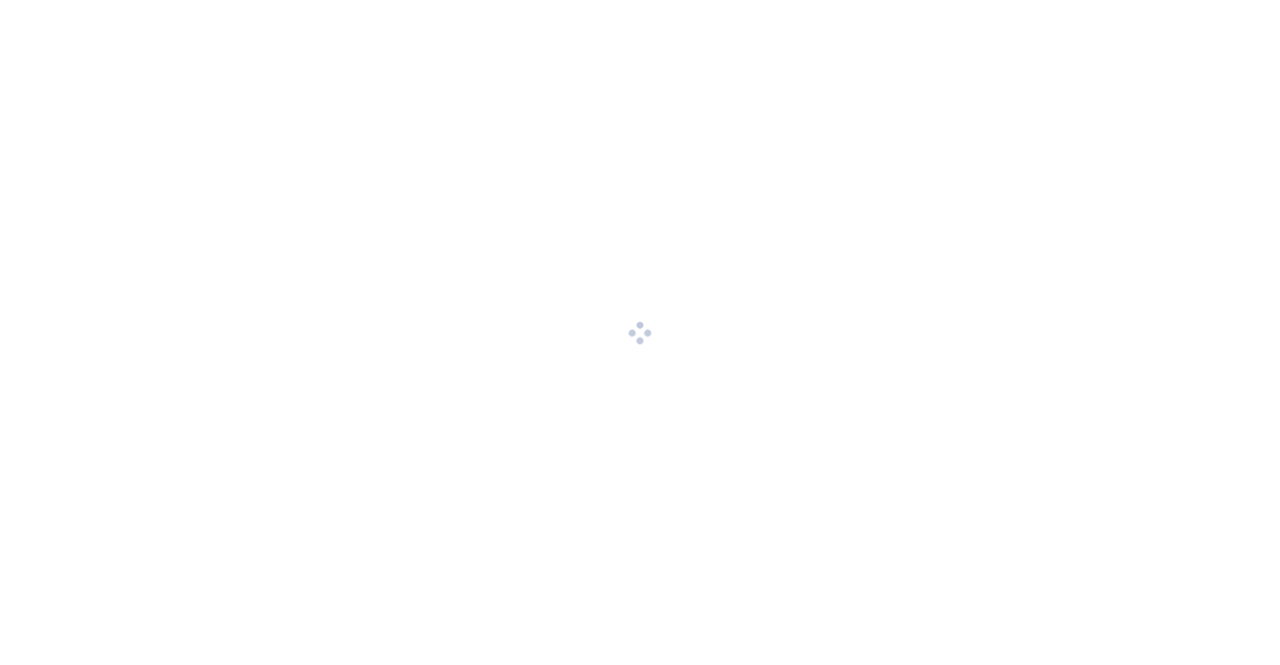 scroll, scrollTop: 0, scrollLeft: 0, axis: both 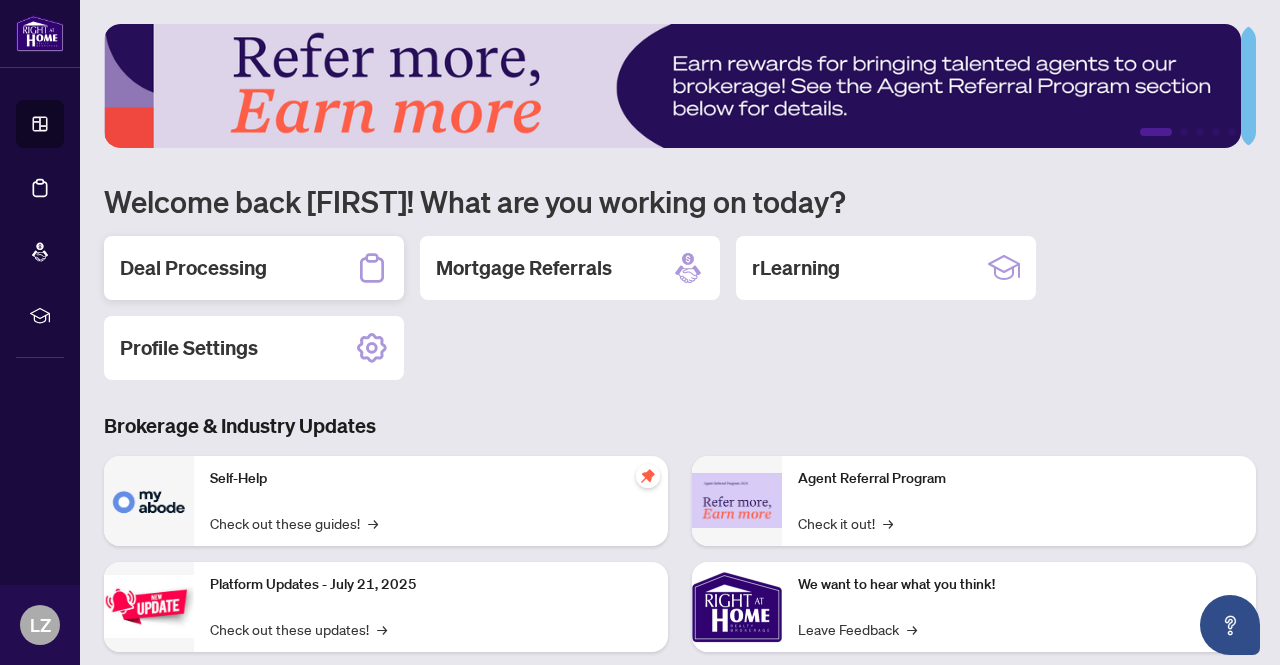 click on "Deal Processing" at bounding box center [193, 268] 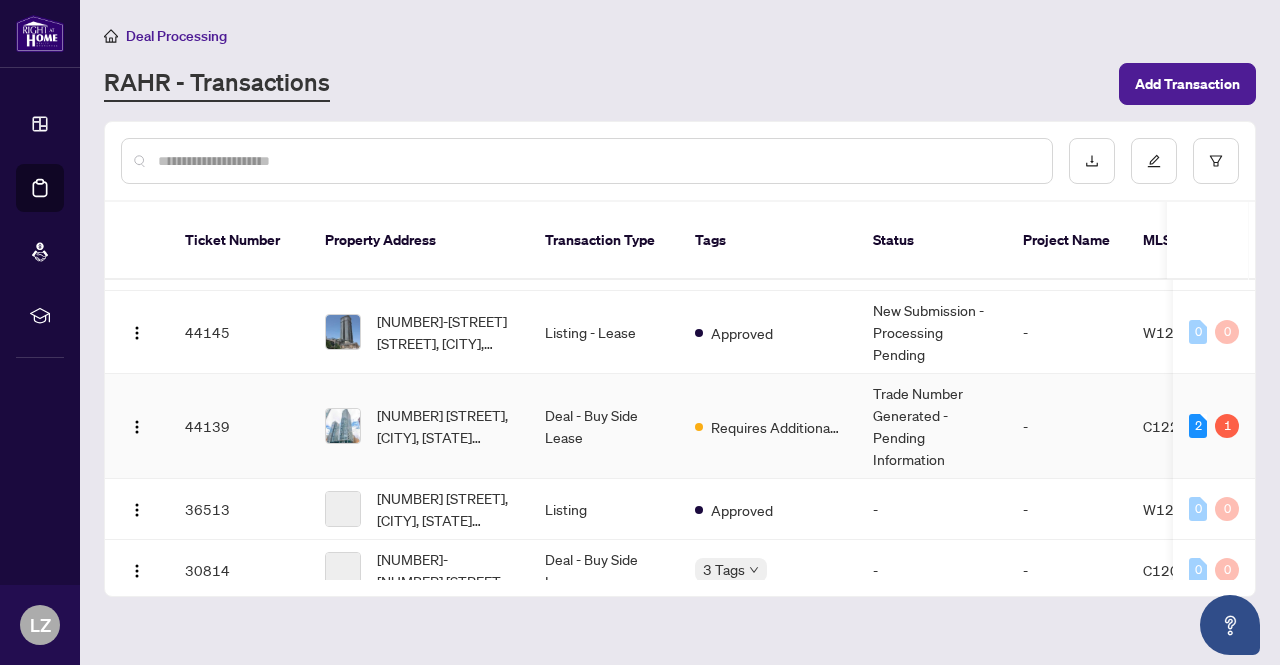 scroll, scrollTop: 200, scrollLeft: 0, axis: vertical 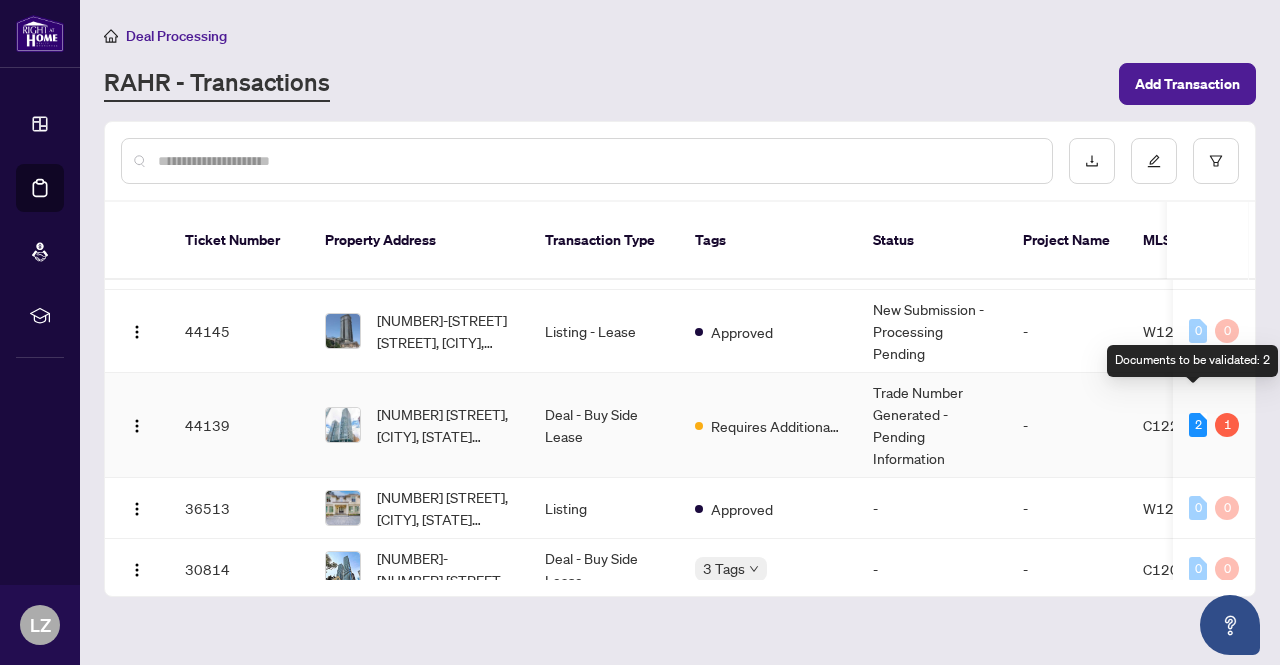 click on "2" at bounding box center [1198, 425] 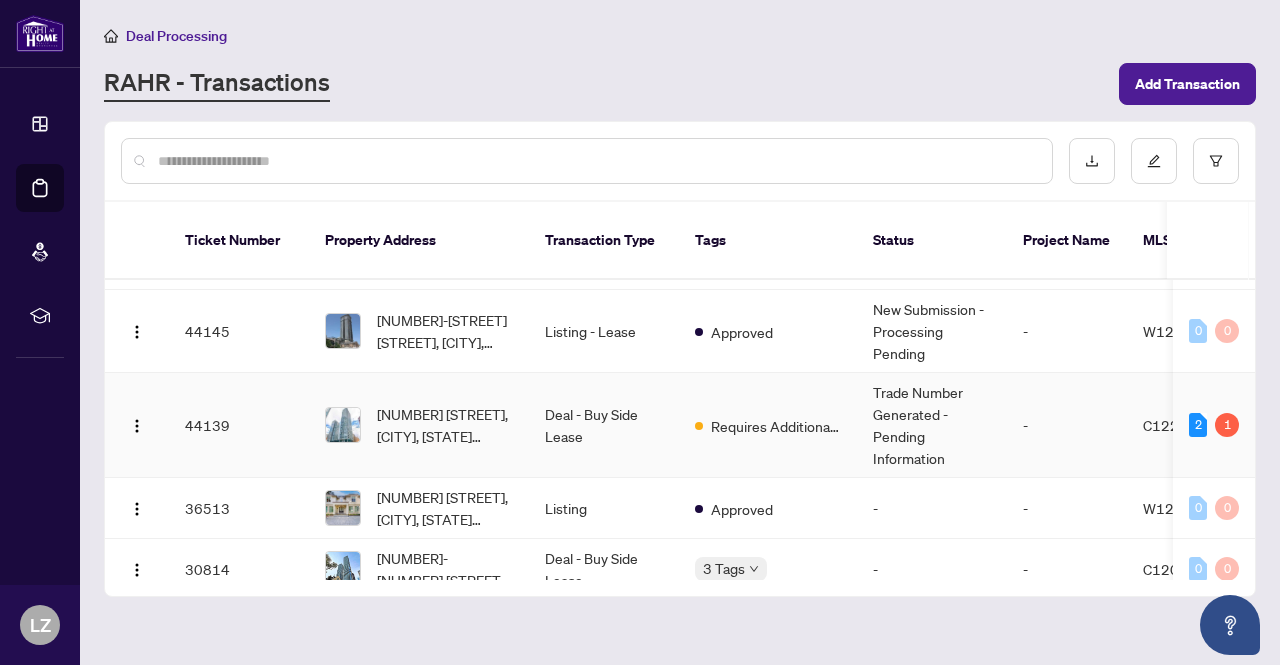 click on "C12277166" at bounding box center (1183, 425) 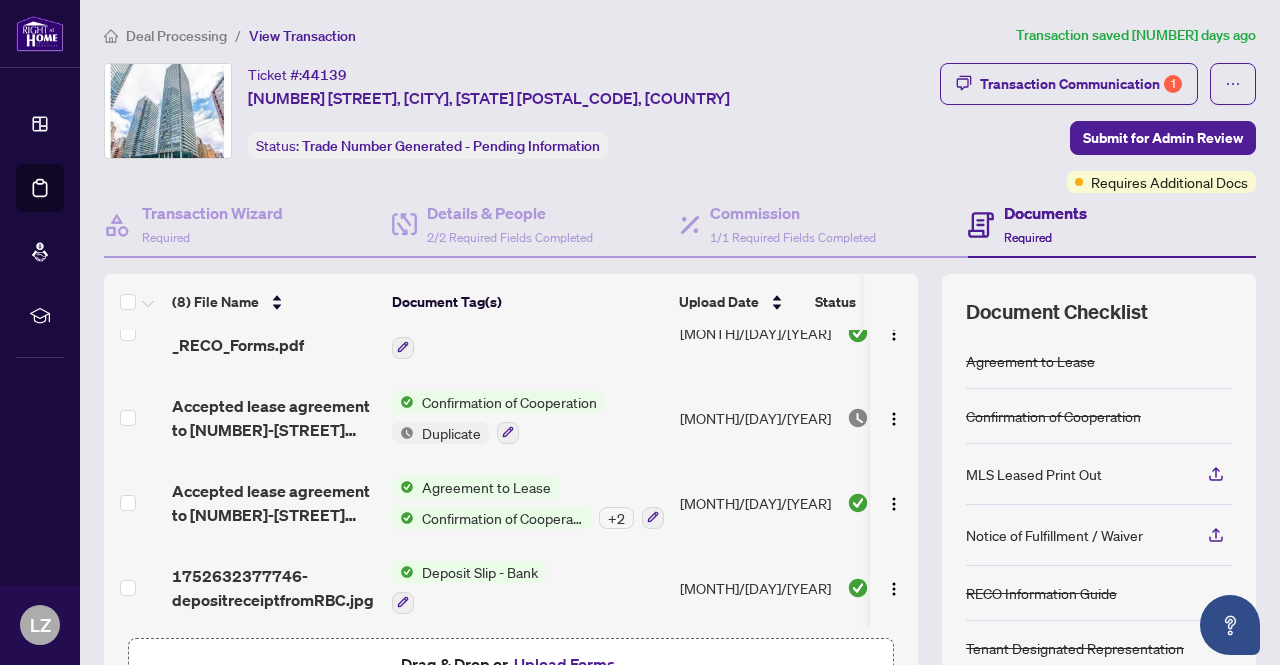 scroll, scrollTop: 381, scrollLeft: 0, axis: vertical 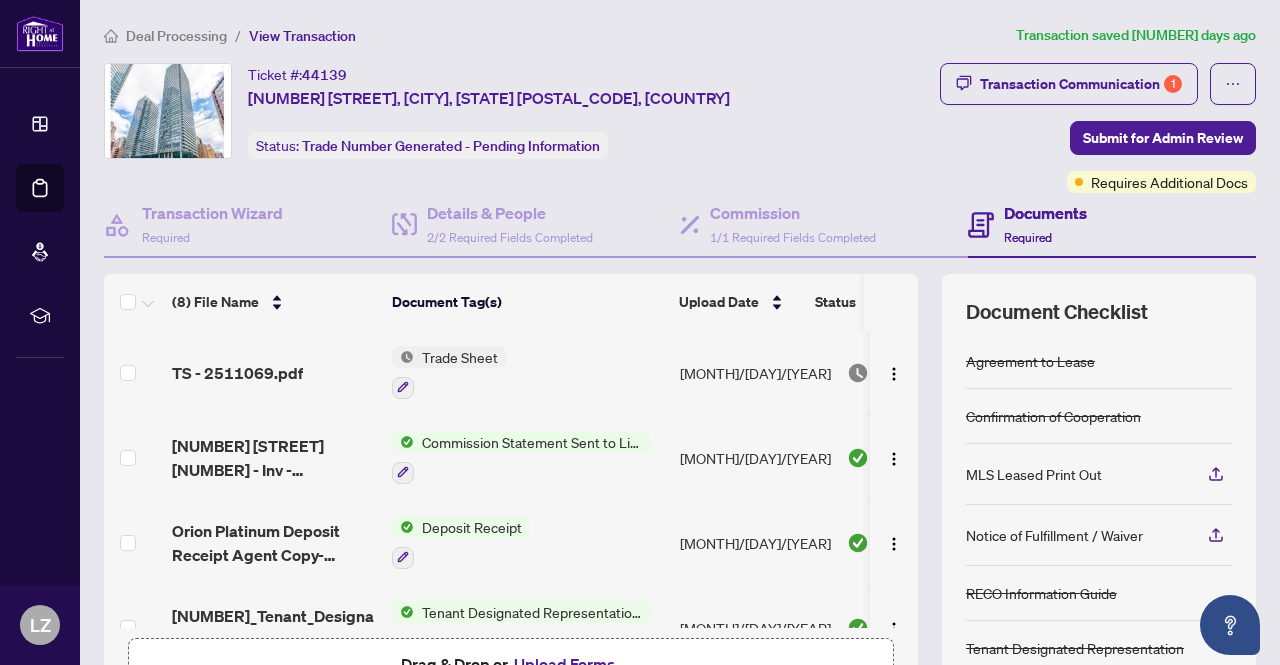 drag, startPoint x: 956, startPoint y: 211, endPoint x: 913, endPoint y: 177, distance: 54.81788 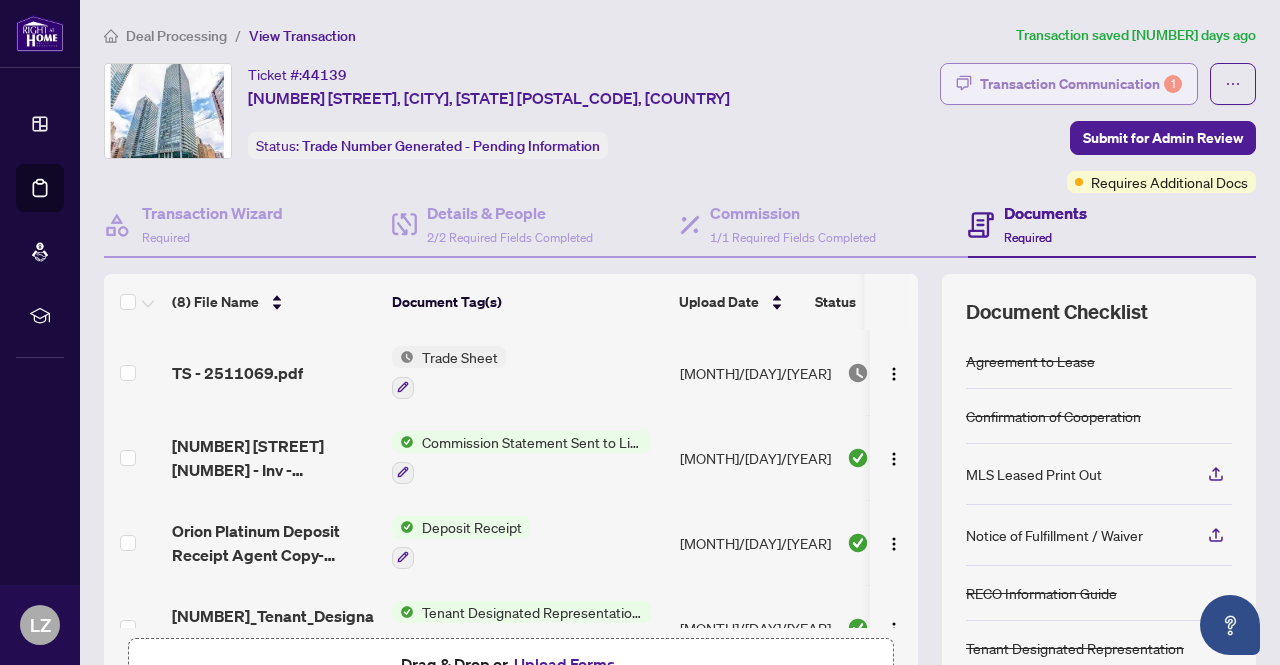 click on "Transaction Communication 1" at bounding box center [1081, 84] 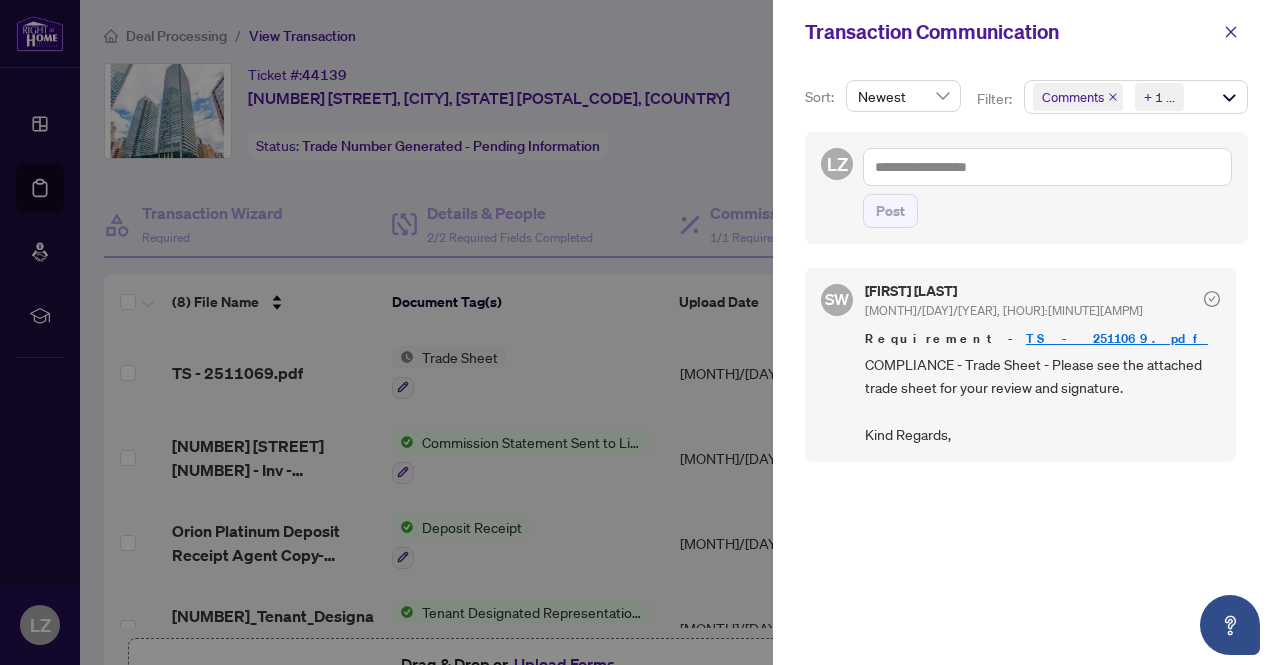 click on "TS - 2511069.pdf" at bounding box center (1117, 338) 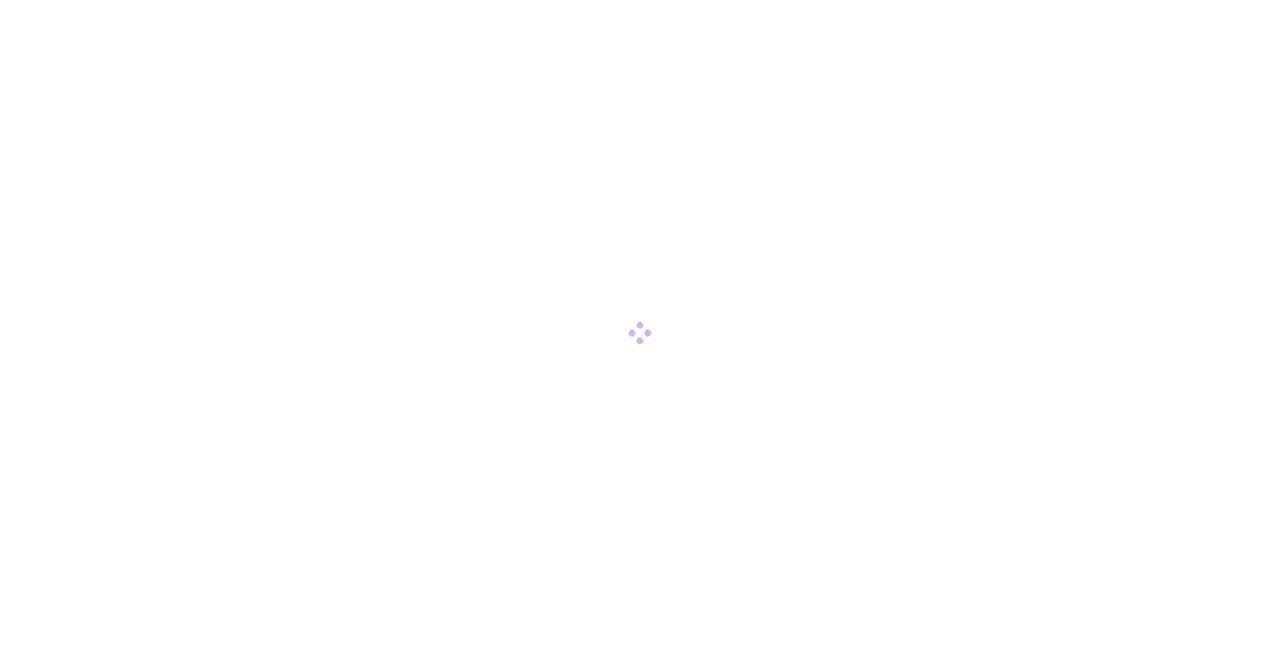 scroll, scrollTop: 0, scrollLeft: 0, axis: both 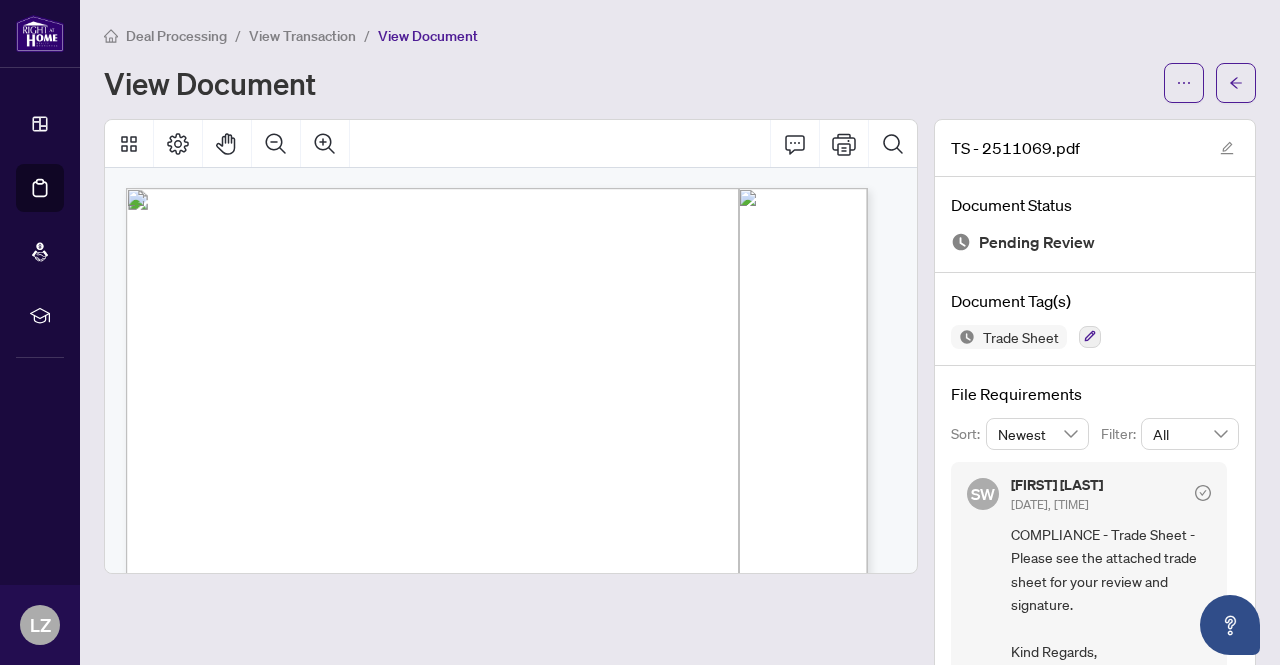 click at bounding box center (575, 769) 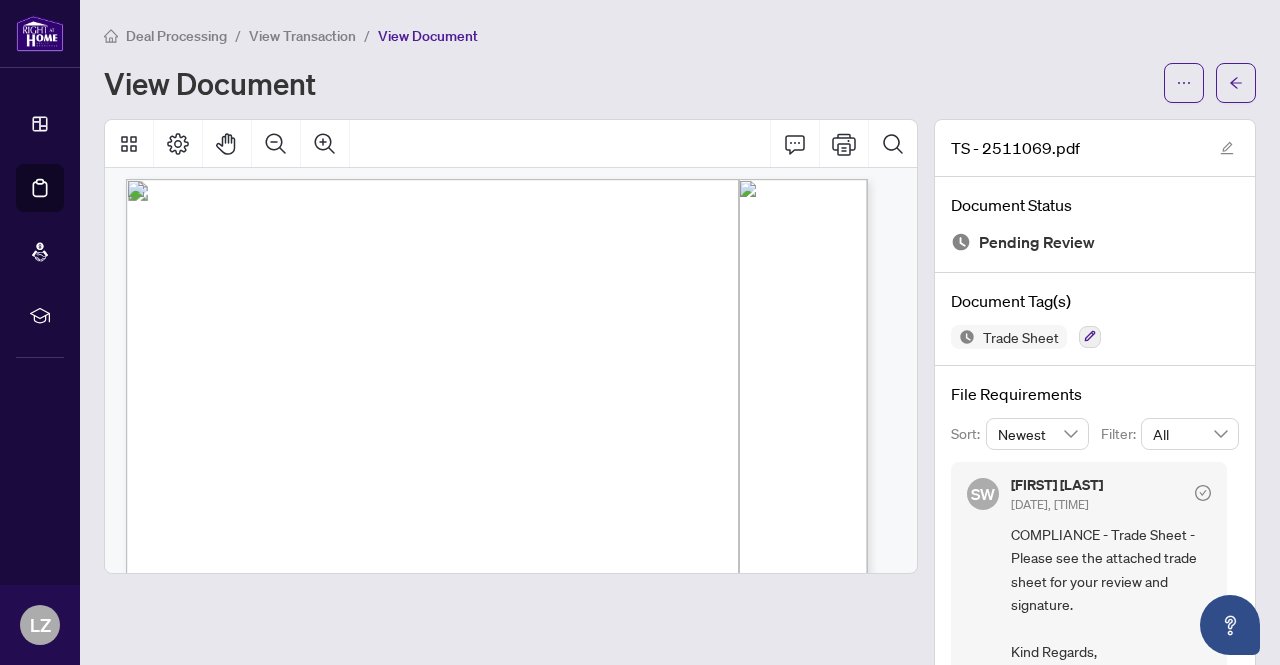 scroll, scrollTop: 0, scrollLeft: 0, axis: both 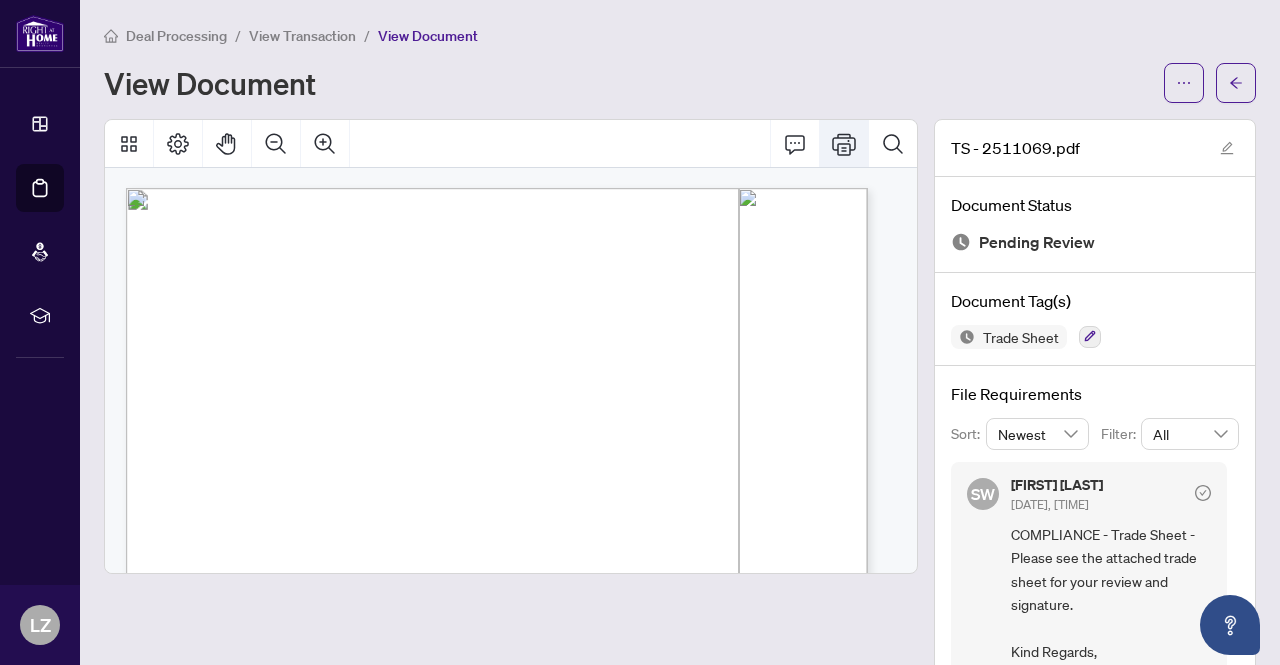 click at bounding box center (844, 144) 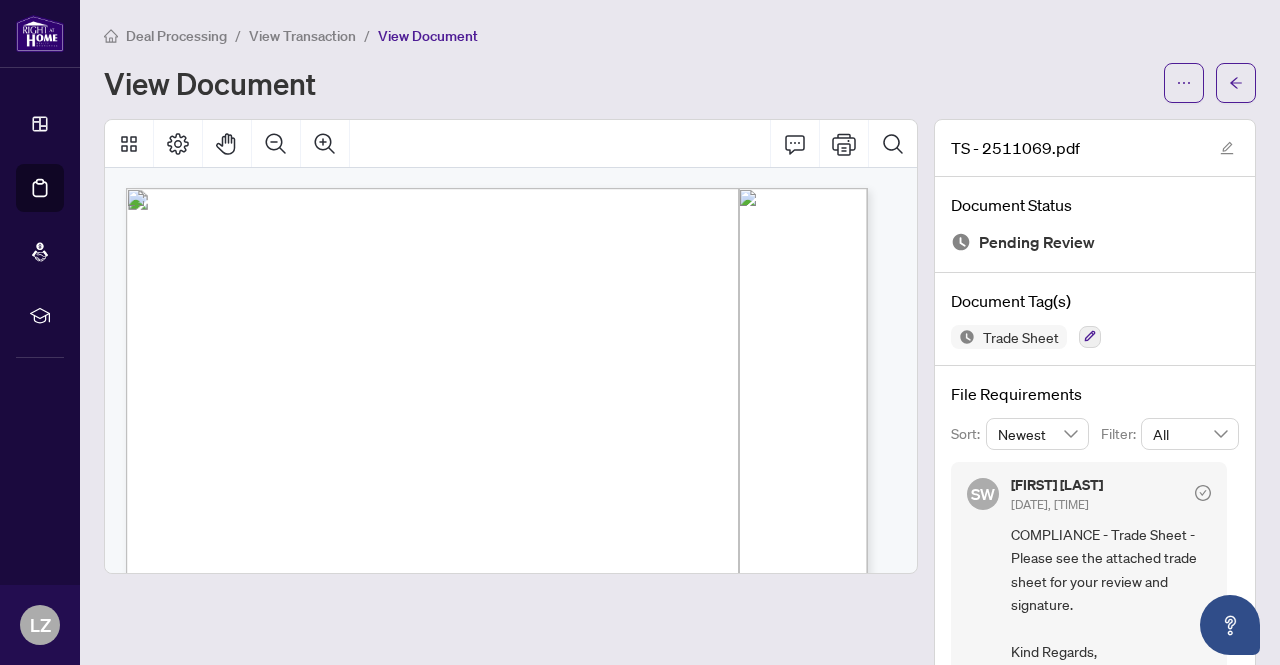 click on "Deal Processing / View Transaction / View Document View Document" at bounding box center [680, 63] 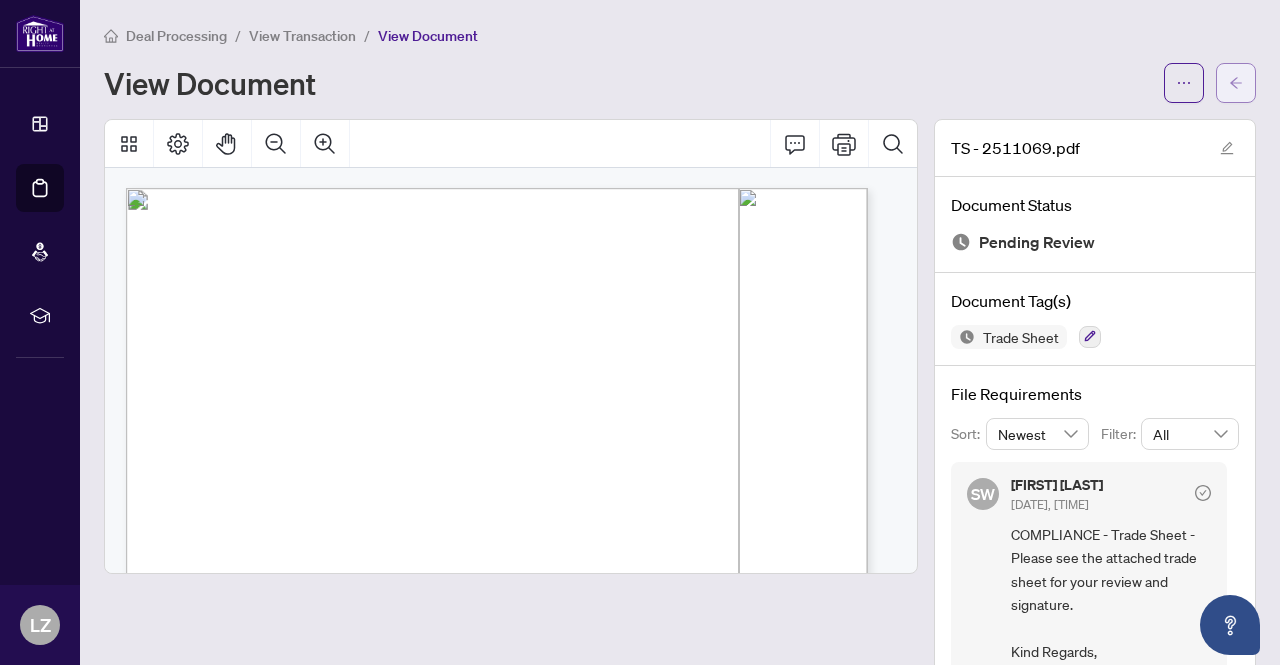 click at bounding box center (1236, 83) 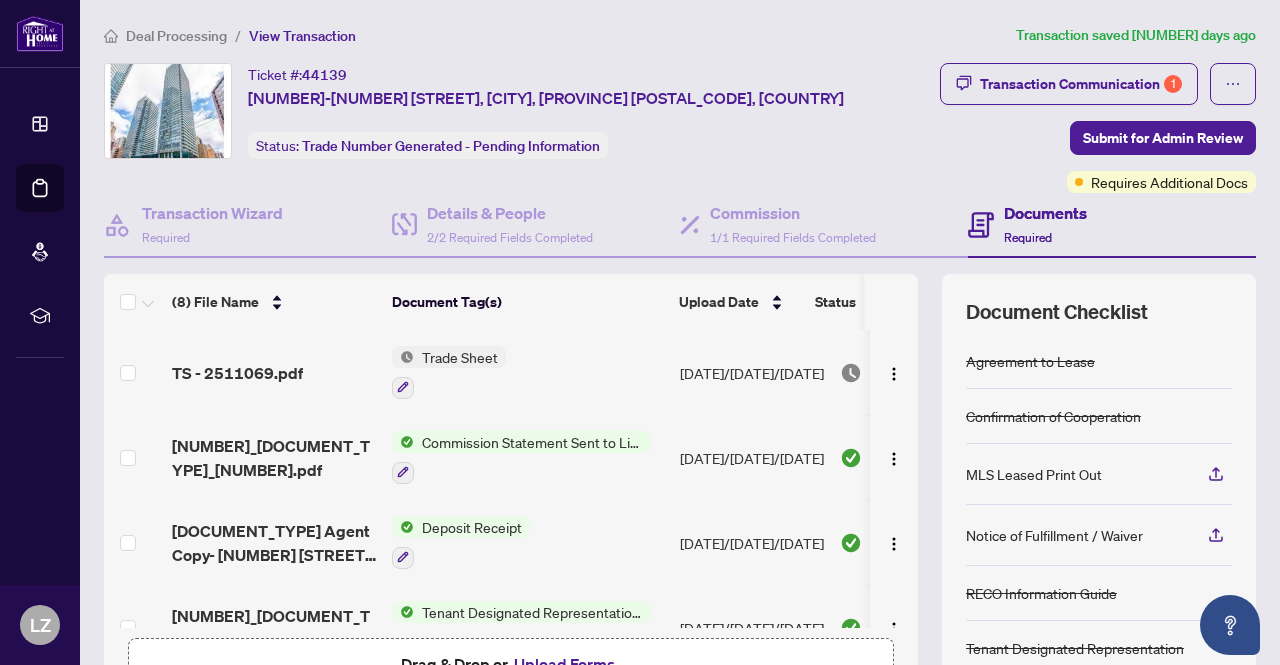 scroll, scrollTop: 3, scrollLeft: 0, axis: vertical 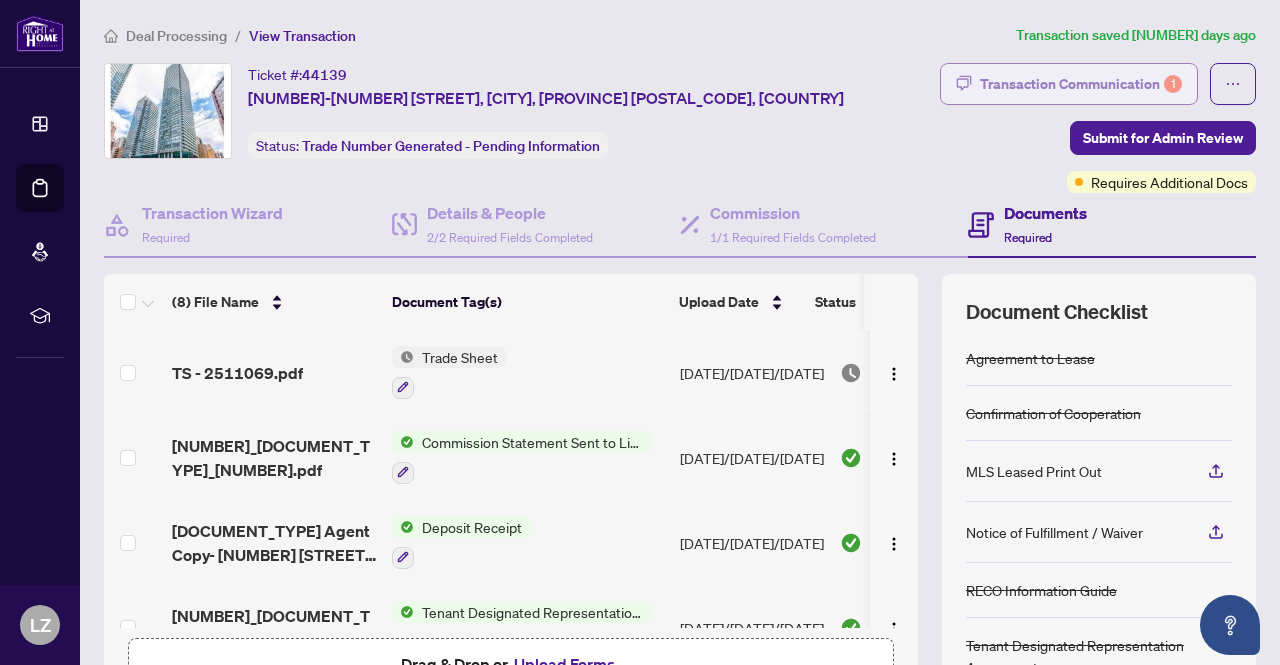 click on "Transaction Communication 1" at bounding box center (1081, 84) 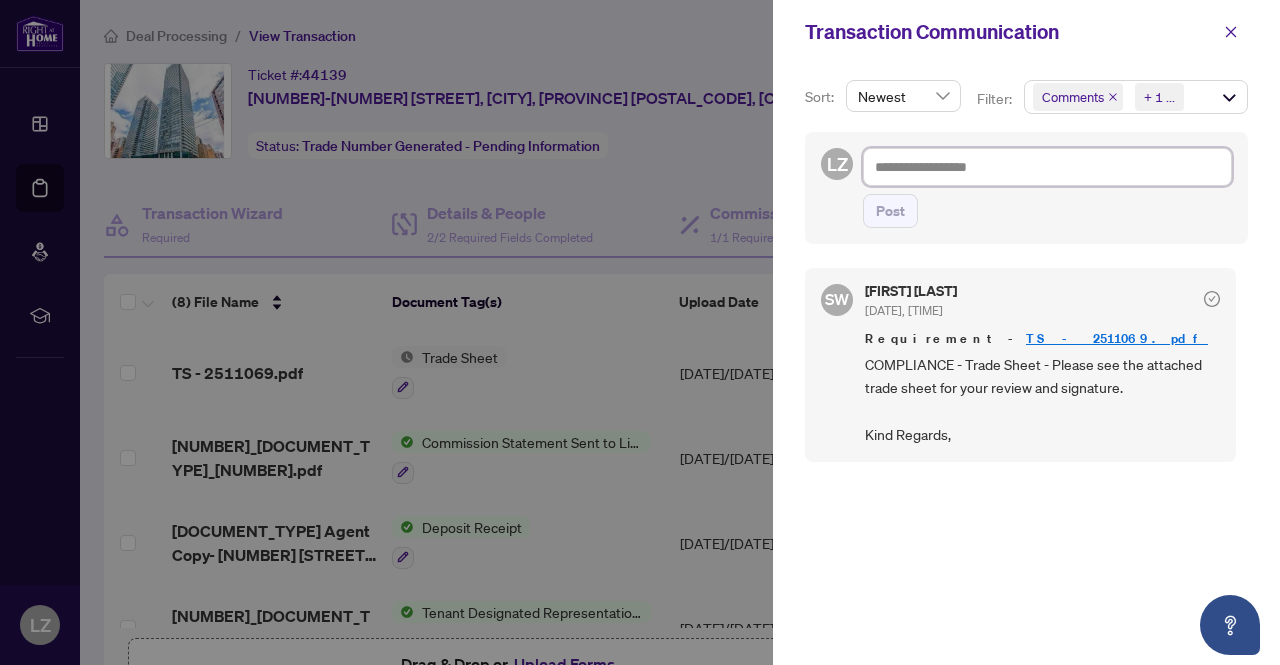 click at bounding box center [1047, 167] 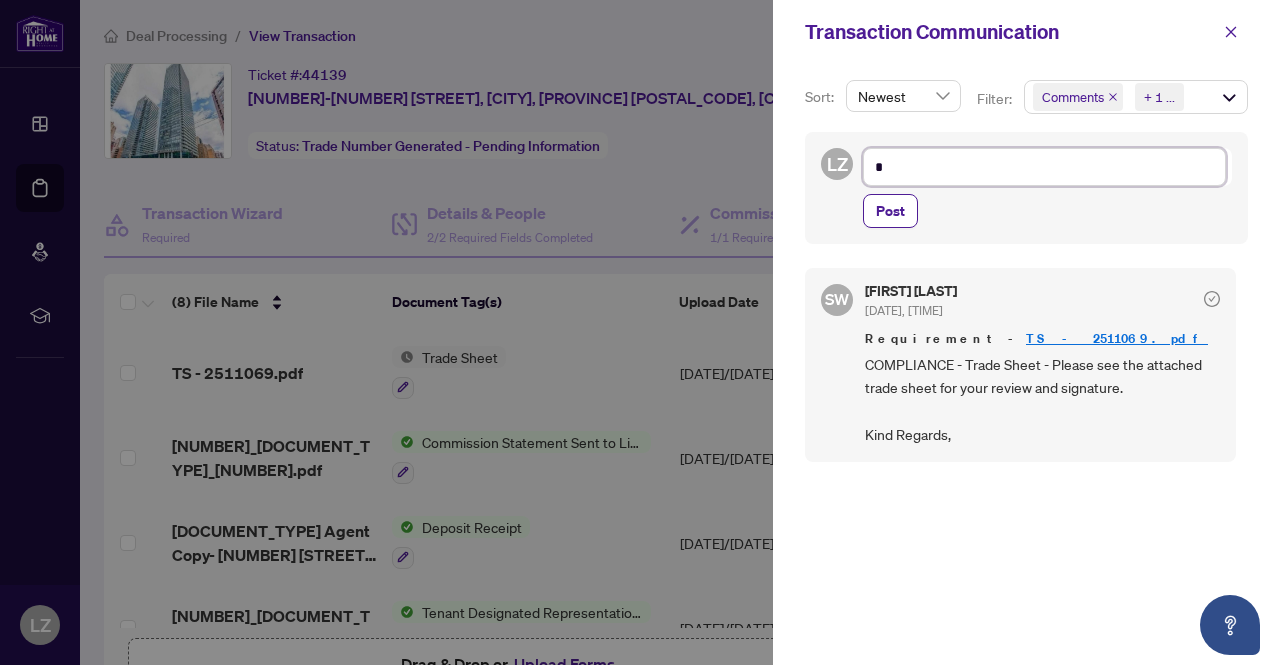 type on "**" 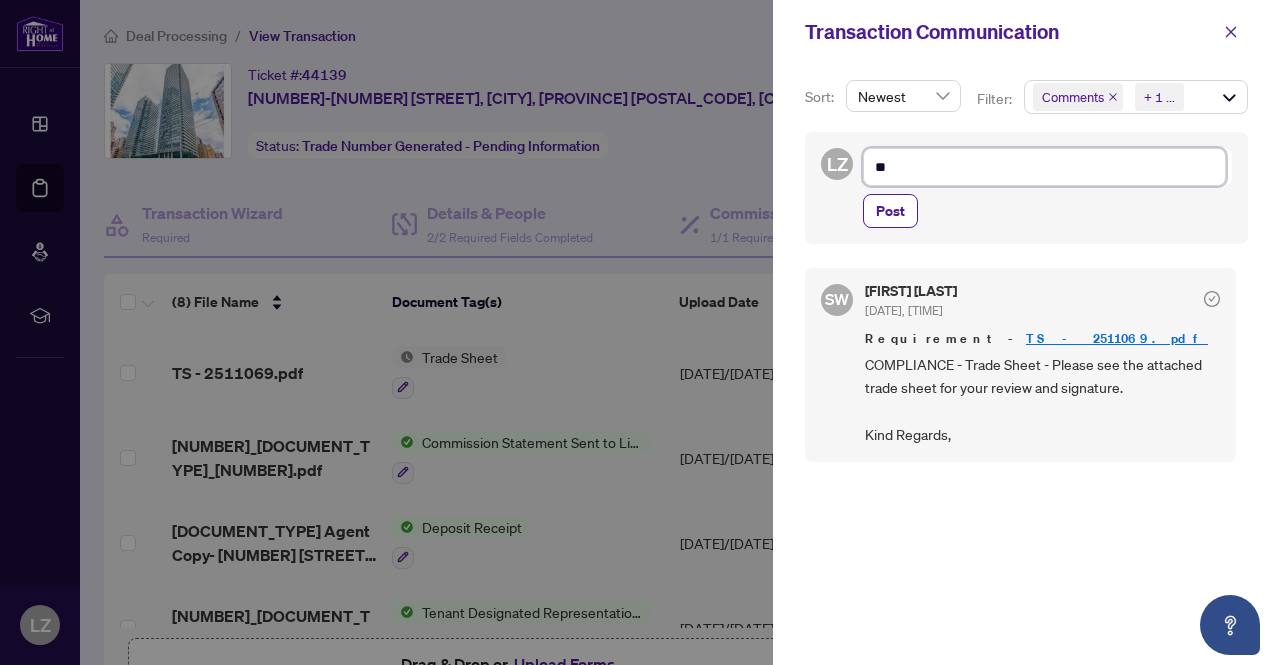 type on "**" 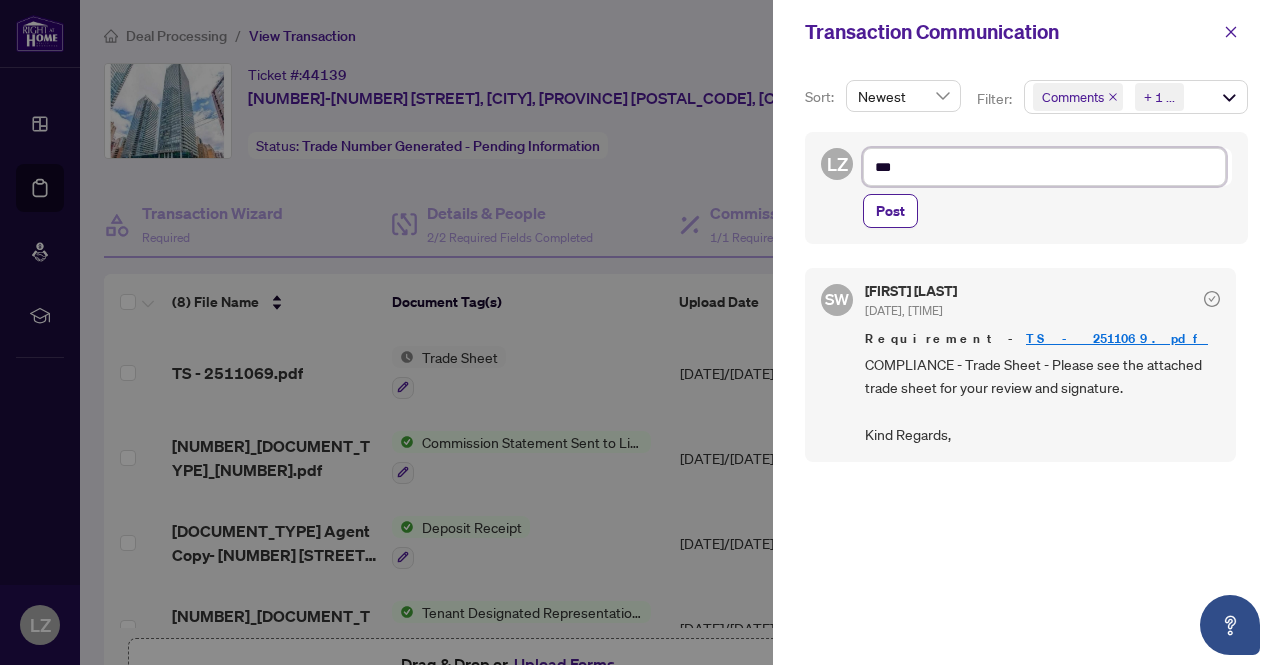 type on "****" 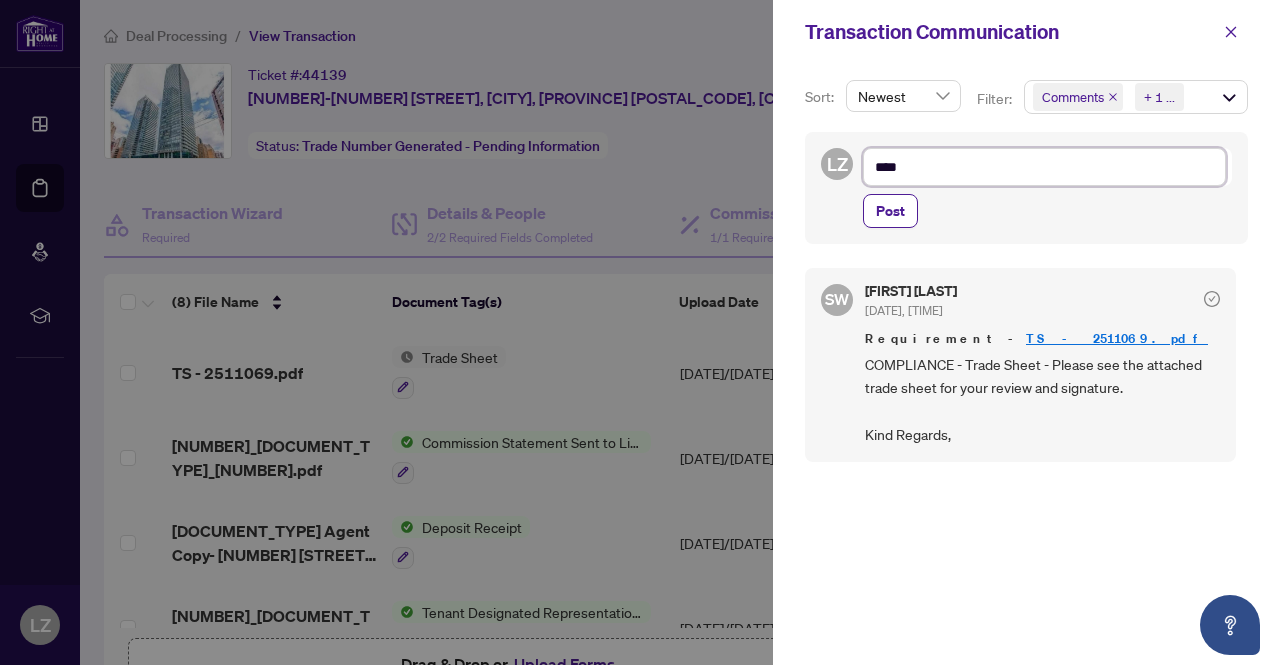 type on "*****" 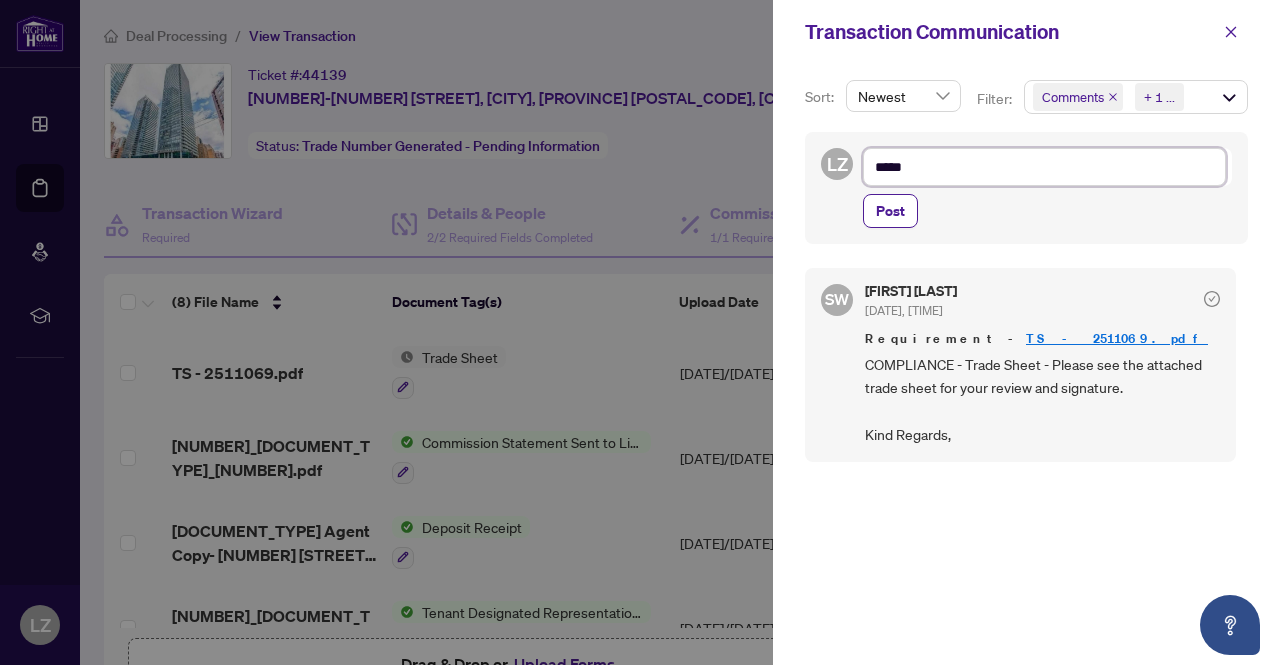 type on "******" 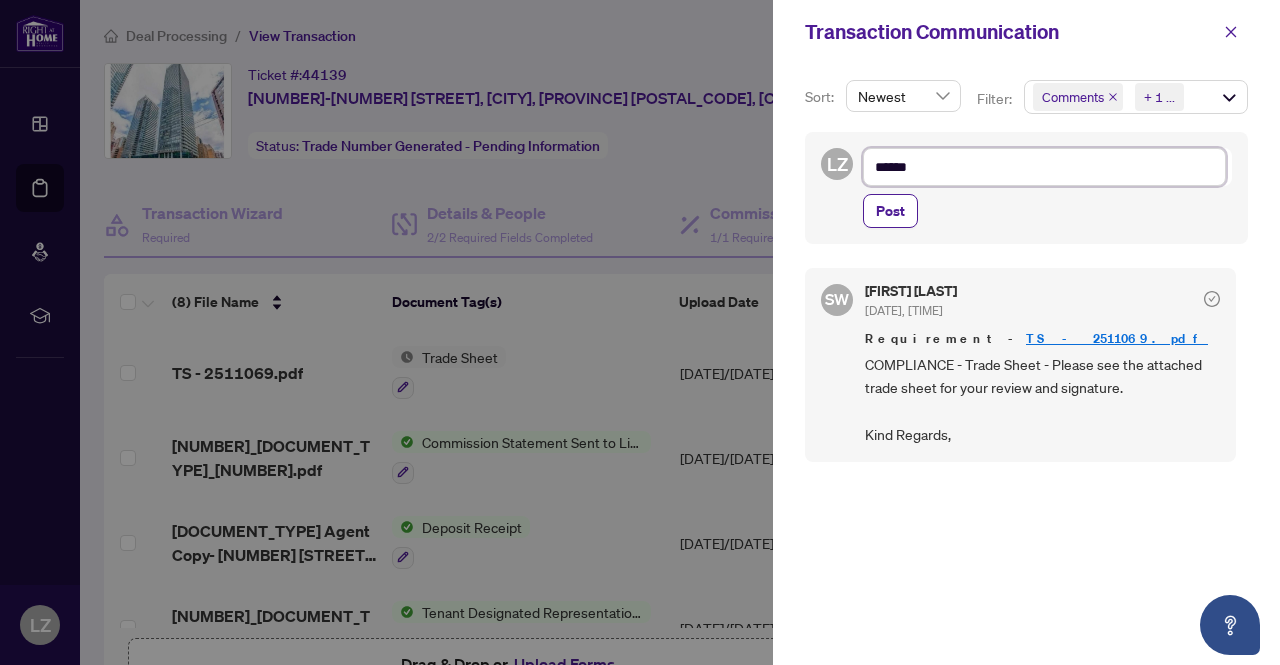 type on "*******" 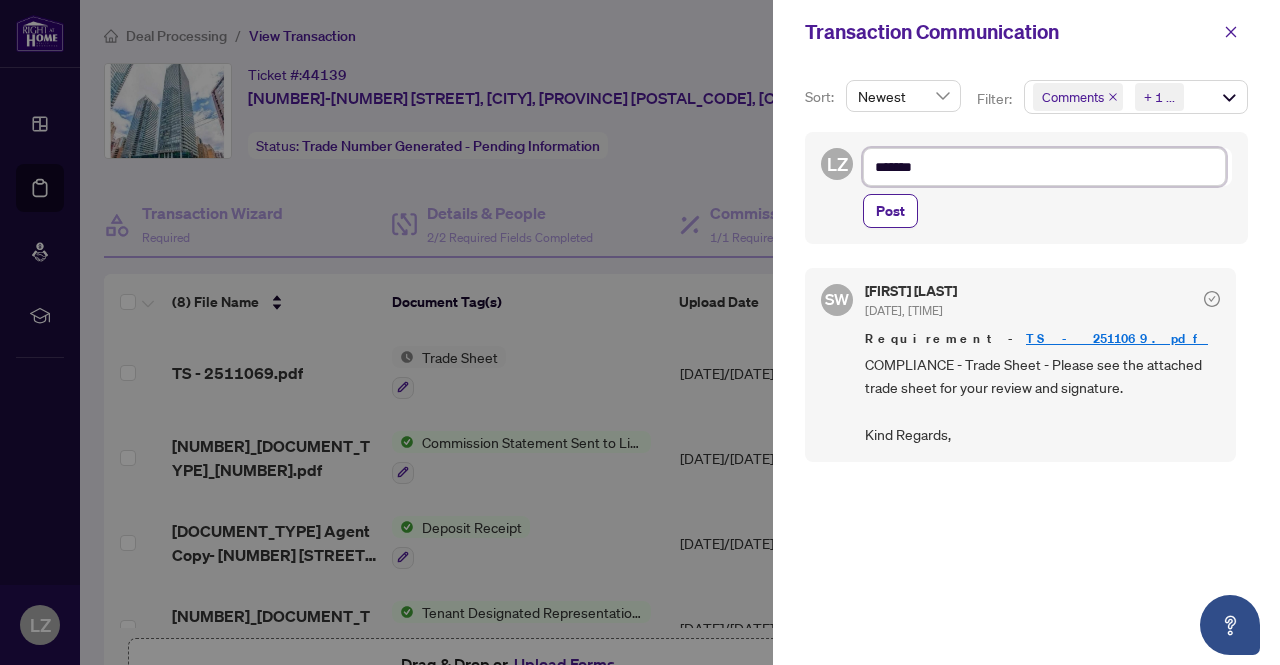 type on "********" 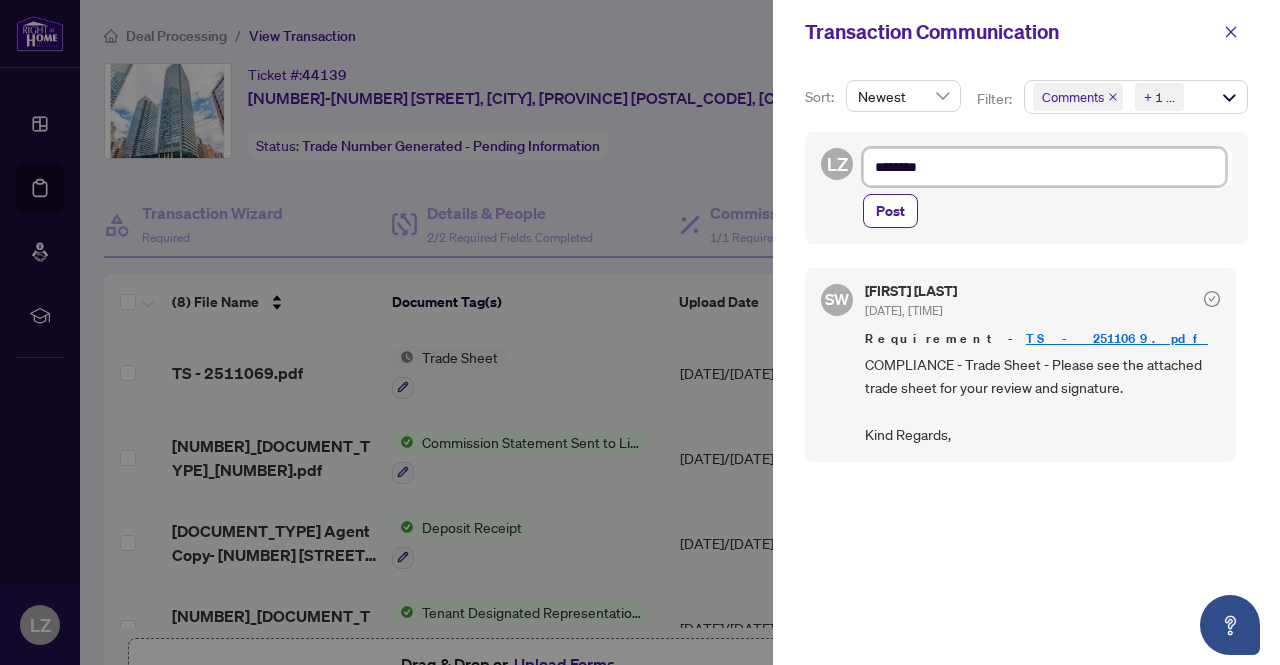 type on "*********" 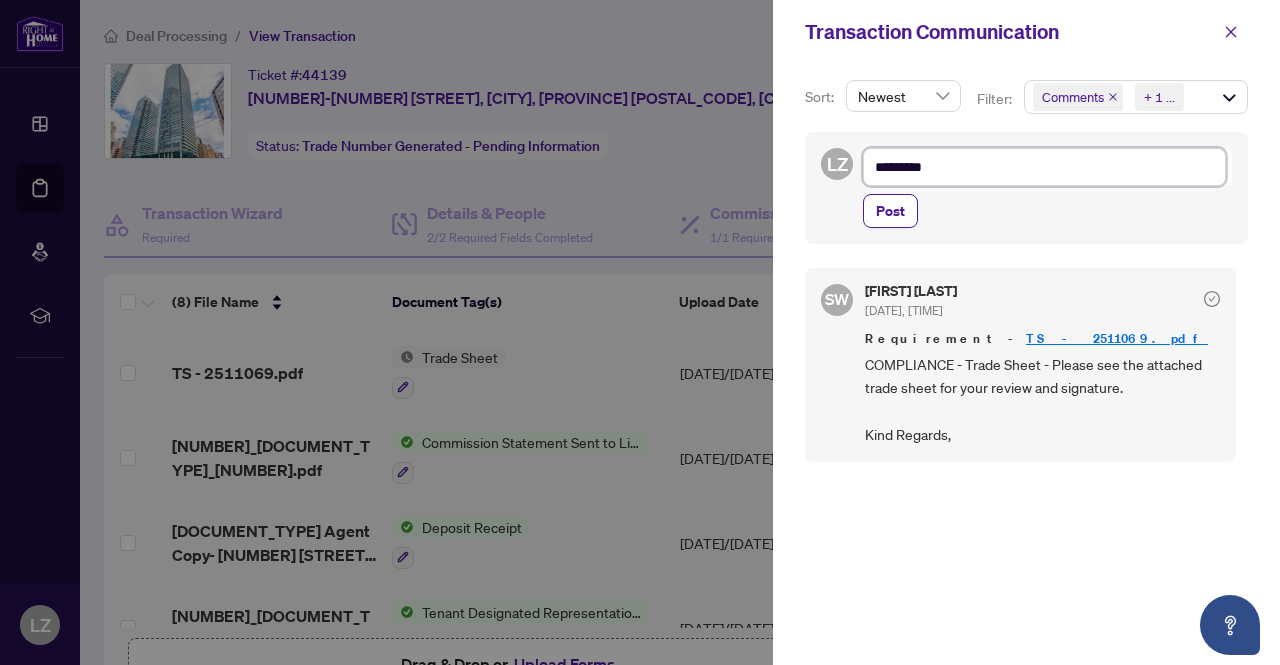 type on "**********" 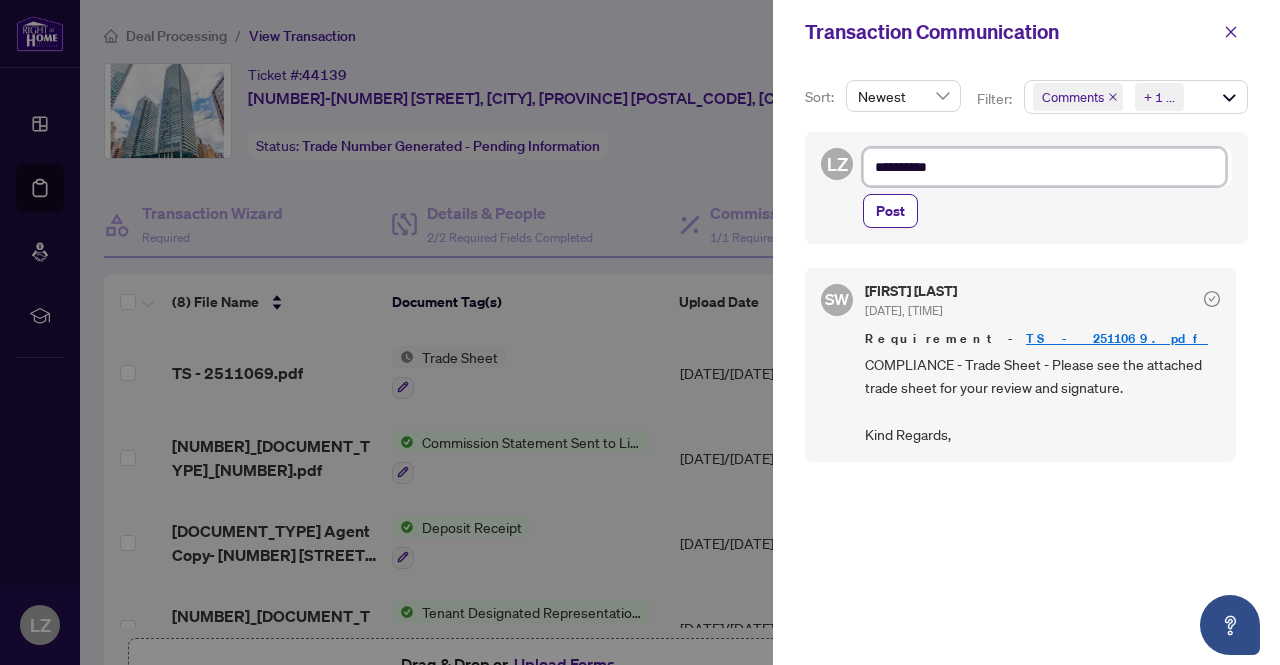 type on "**********" 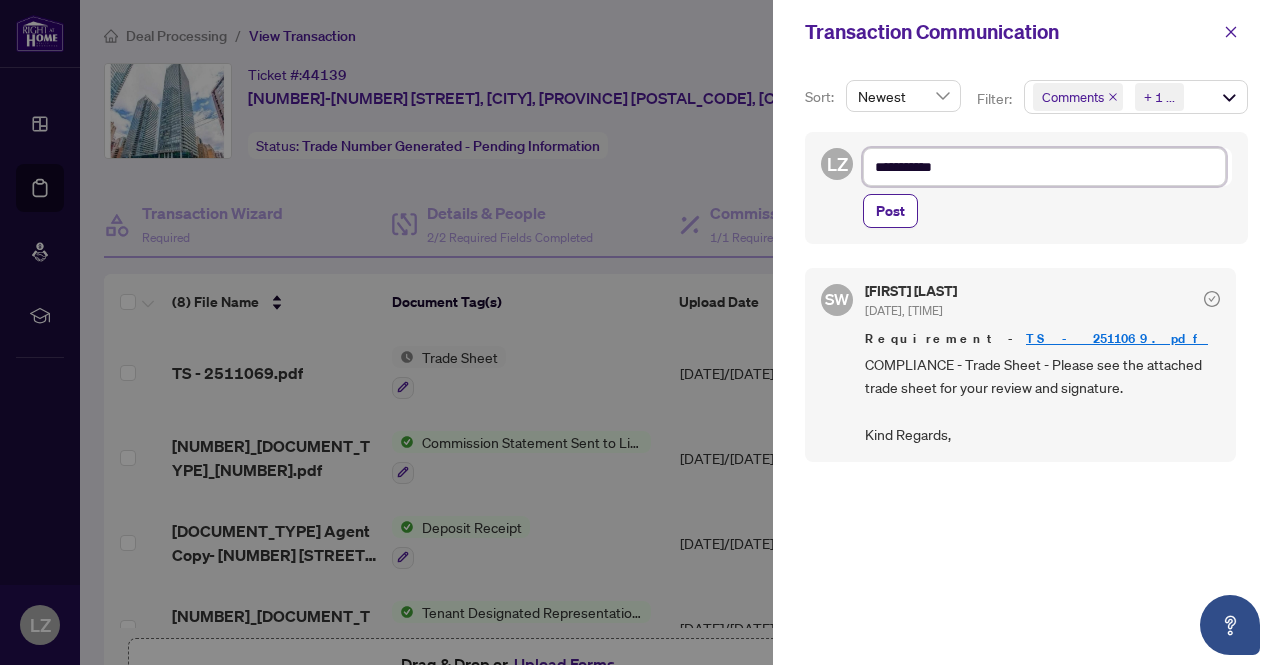 type on "**********" 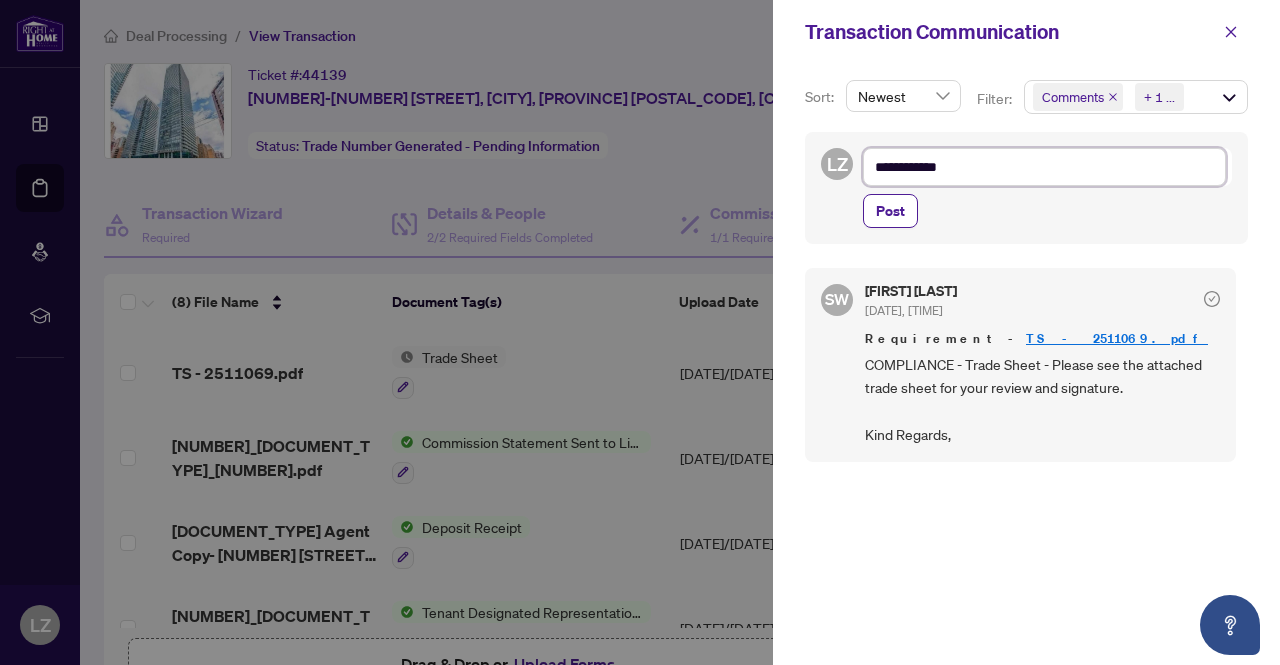 type on "**********" 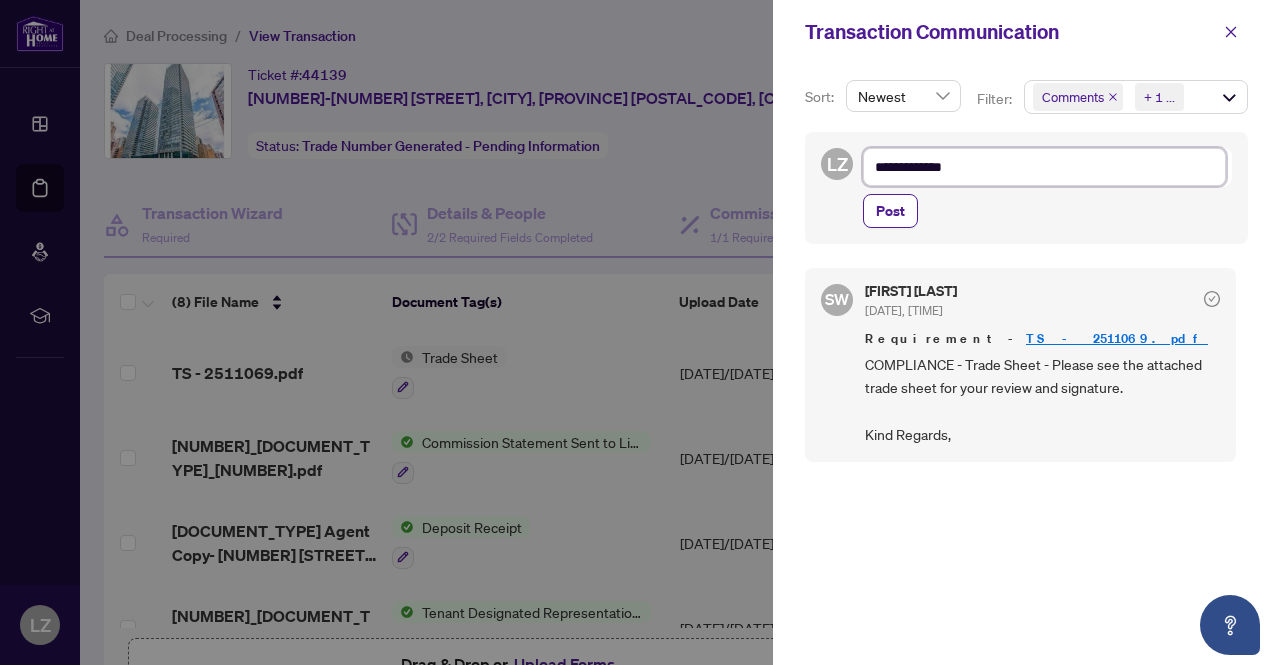 type on "**********" 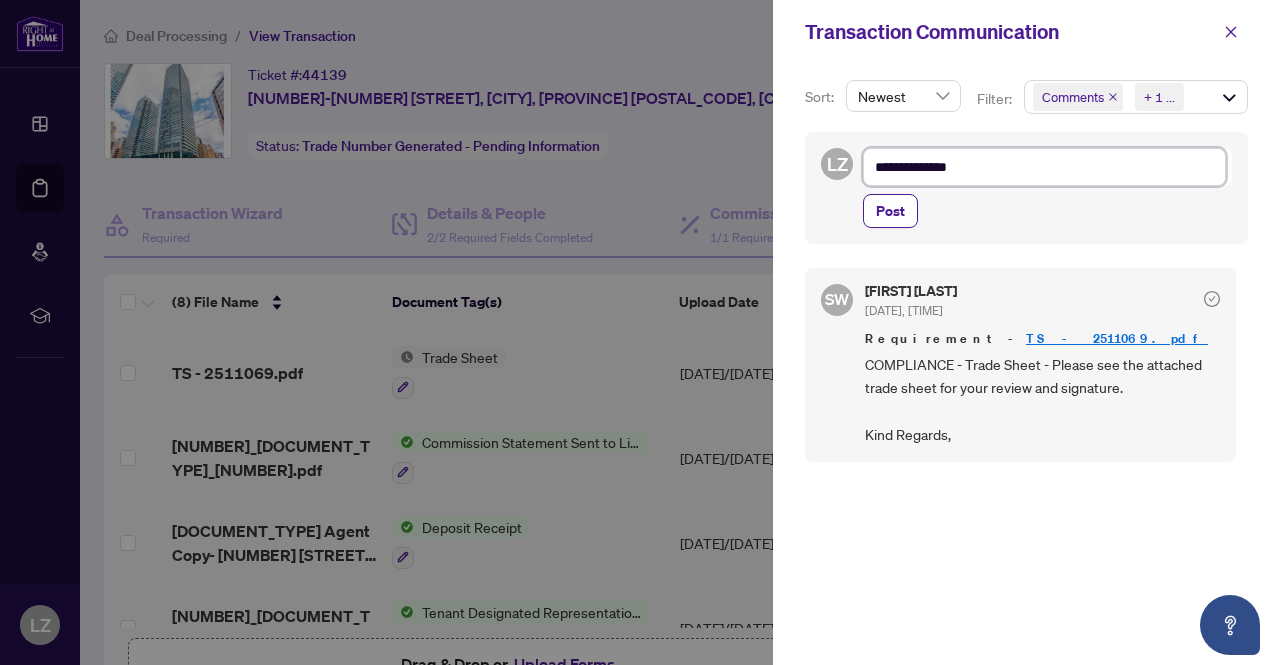 type on "**********" 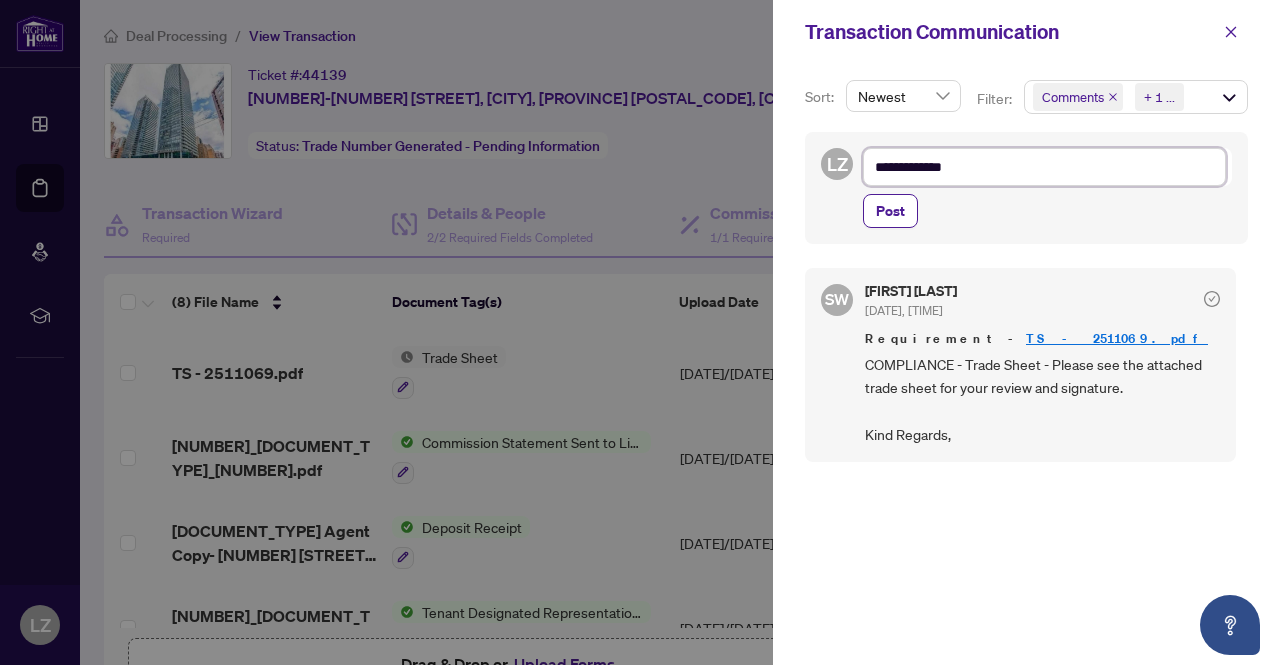 type on "**********" 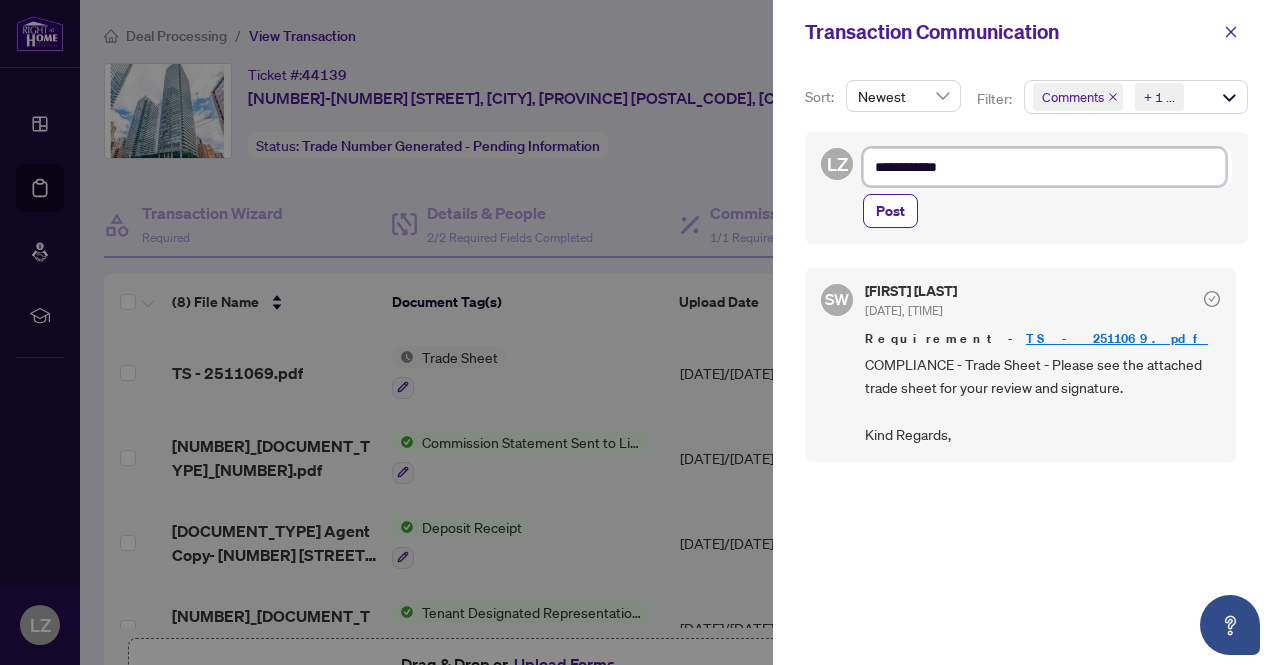type on "**********" 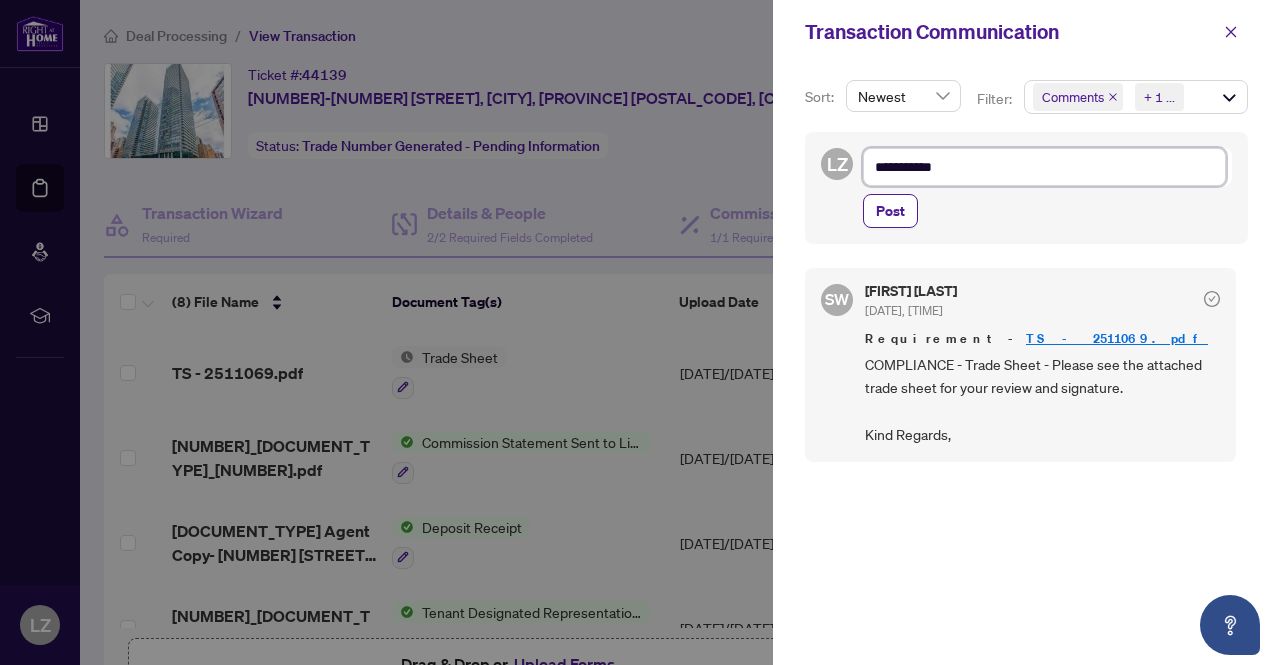 type on "**********" 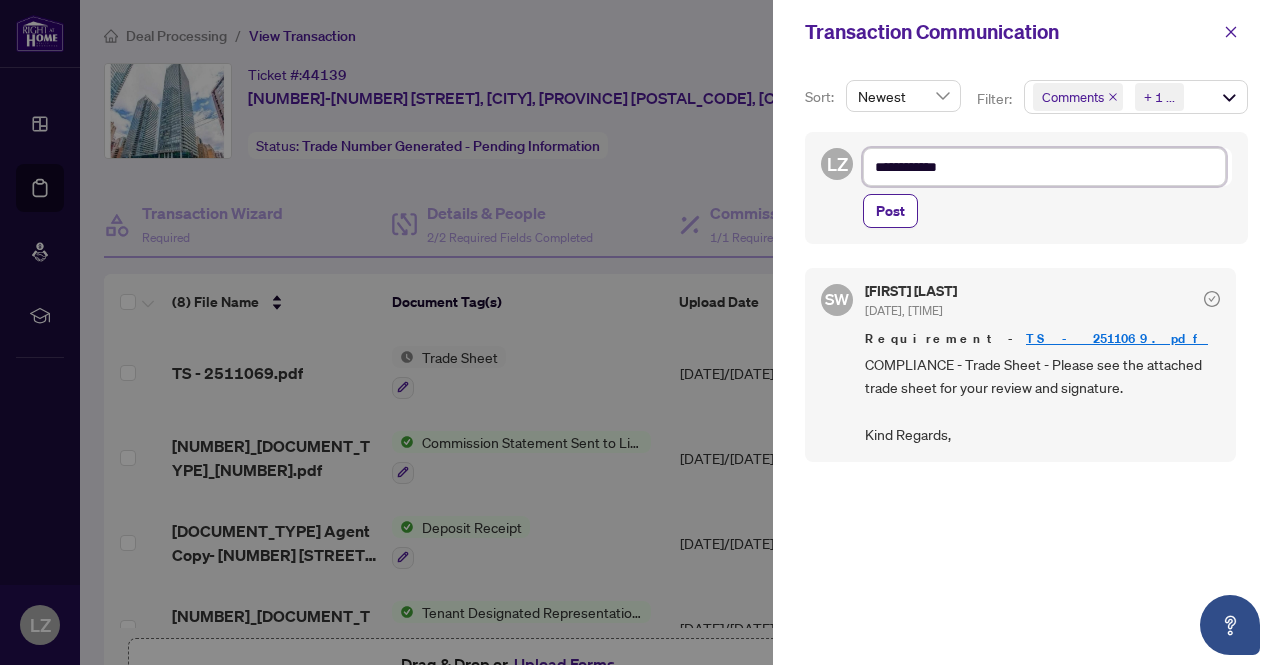 type on "**********" 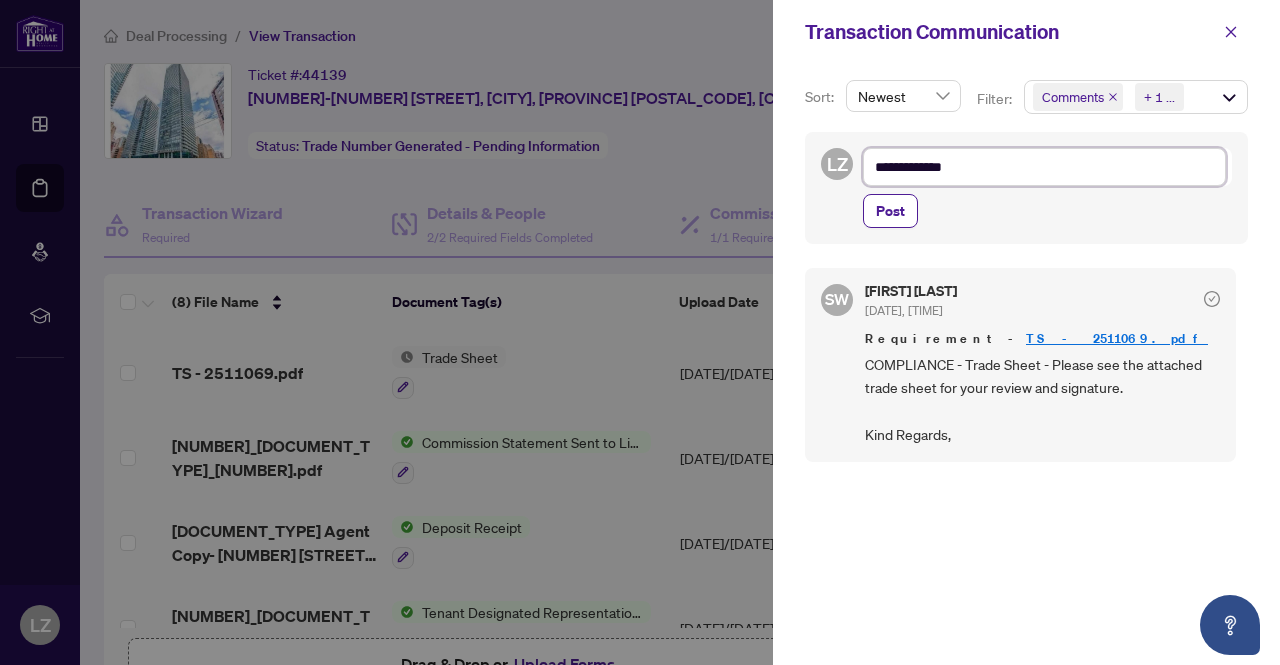 type on "**********" 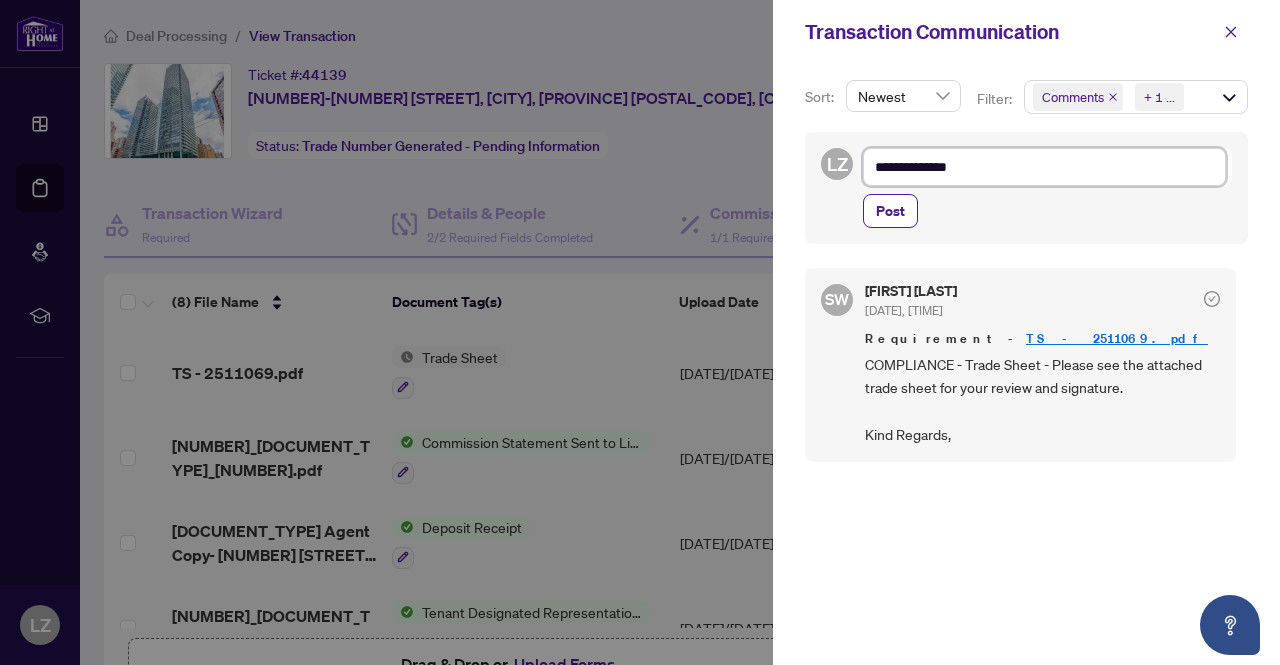 type on "**********" 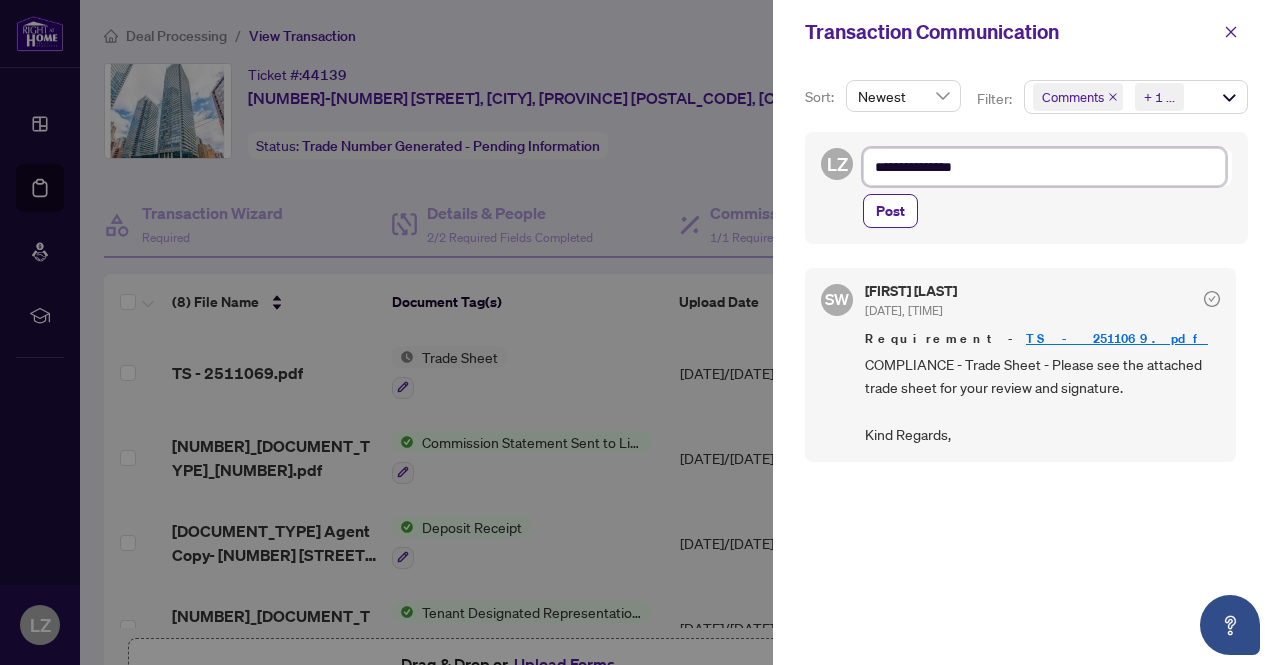 type on "**********" 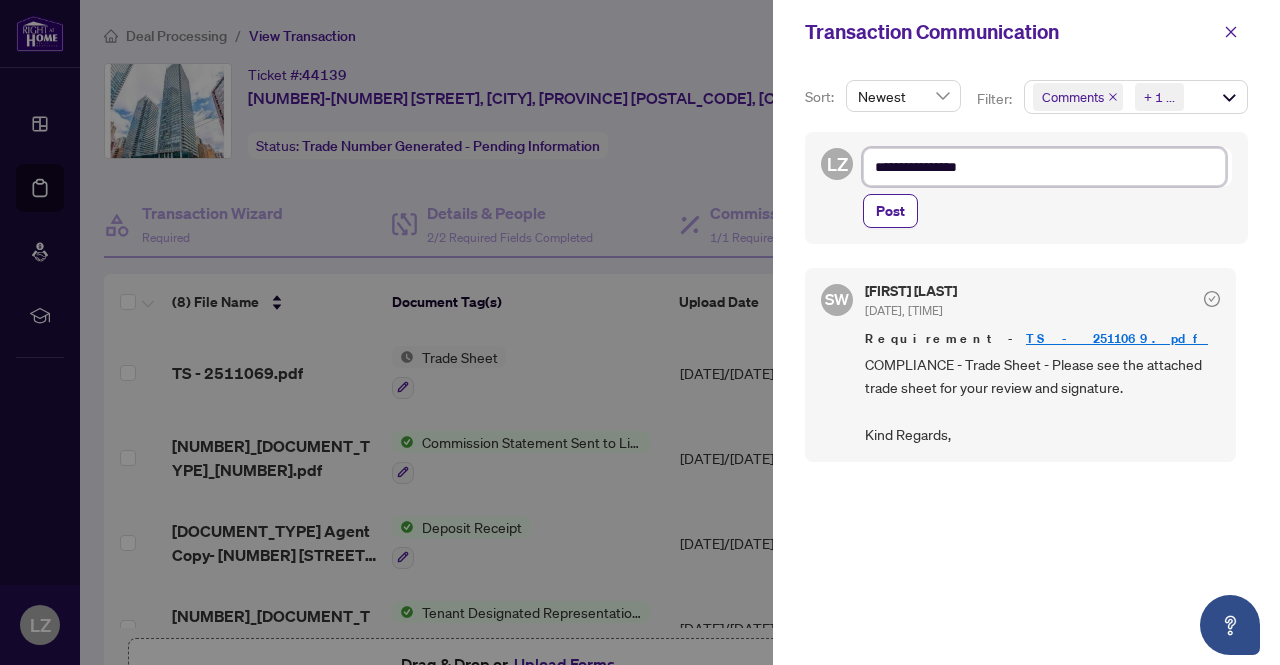 type on "**********" 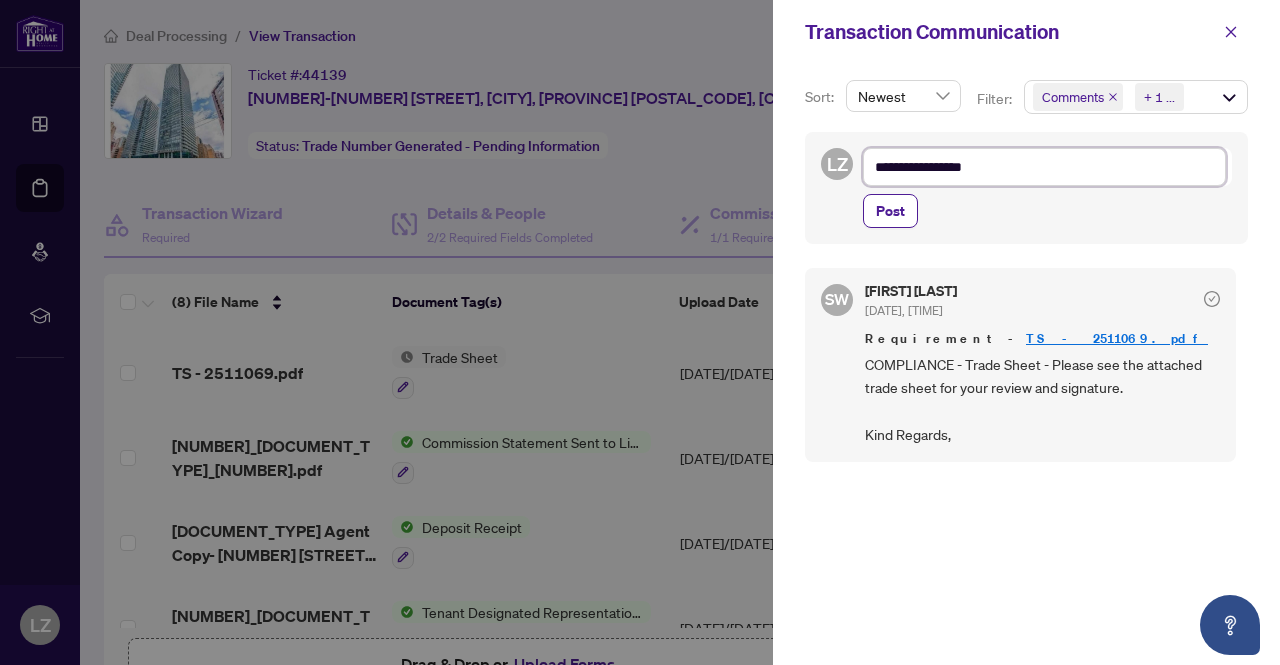 type on "**********" 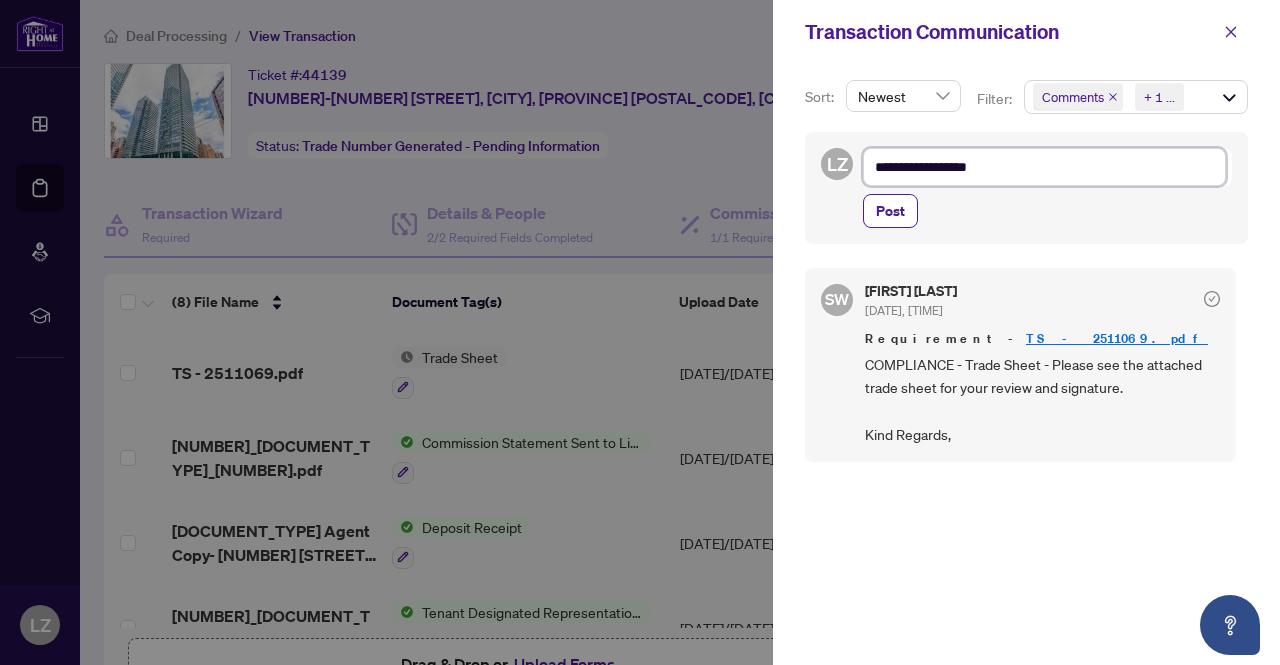 type on "**********" 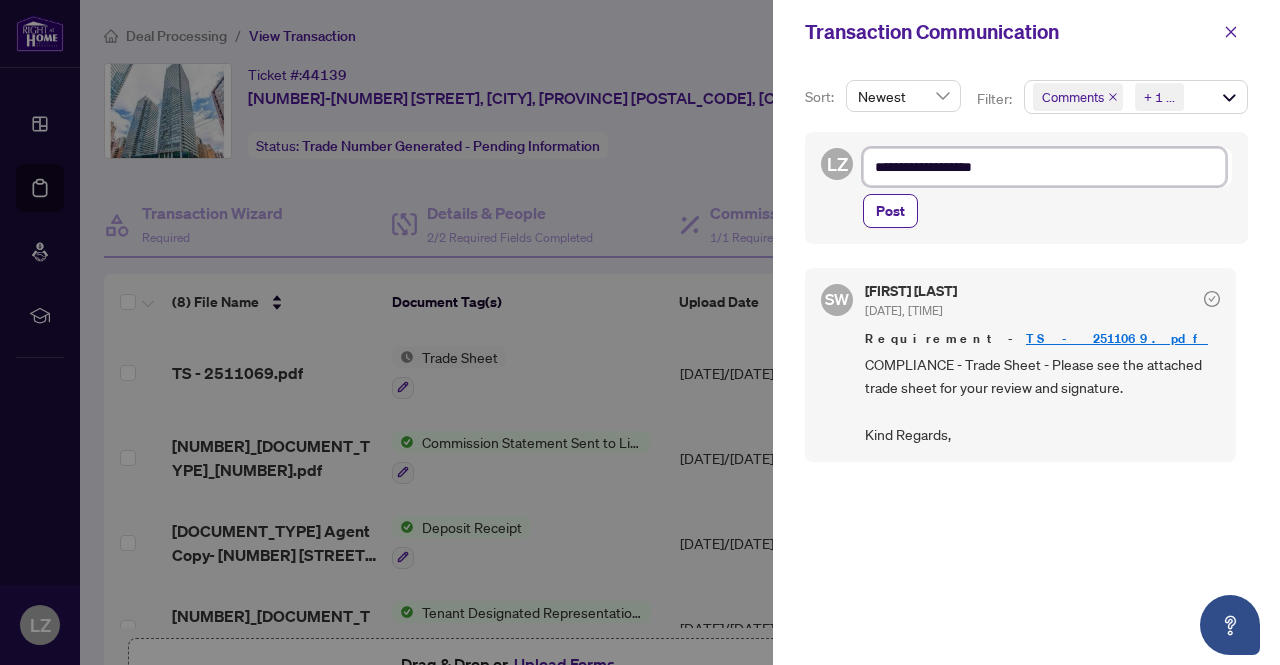 type on "**********" 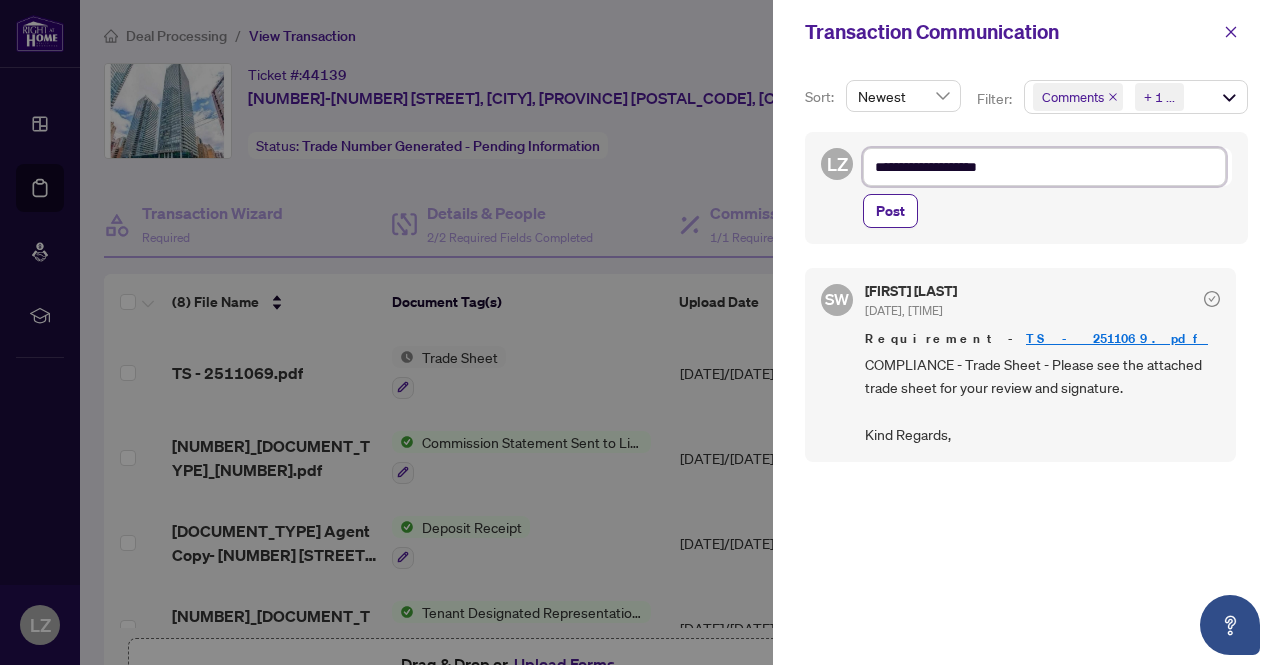 type on "**********" 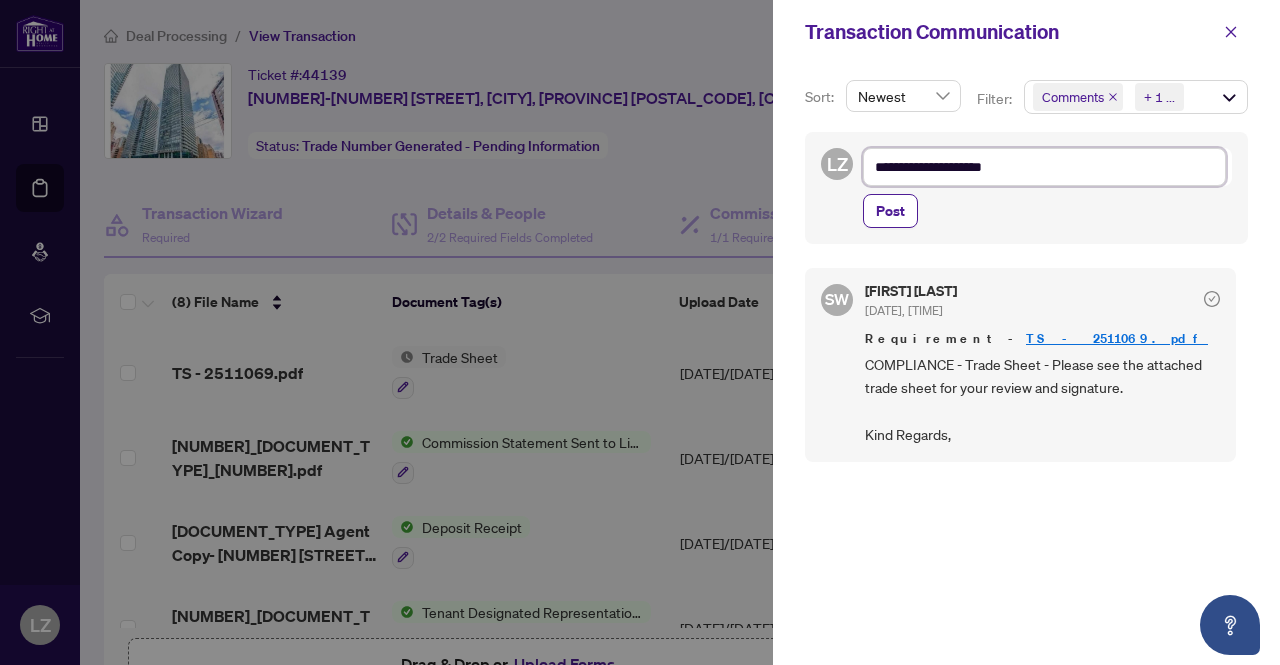 type on "**********" 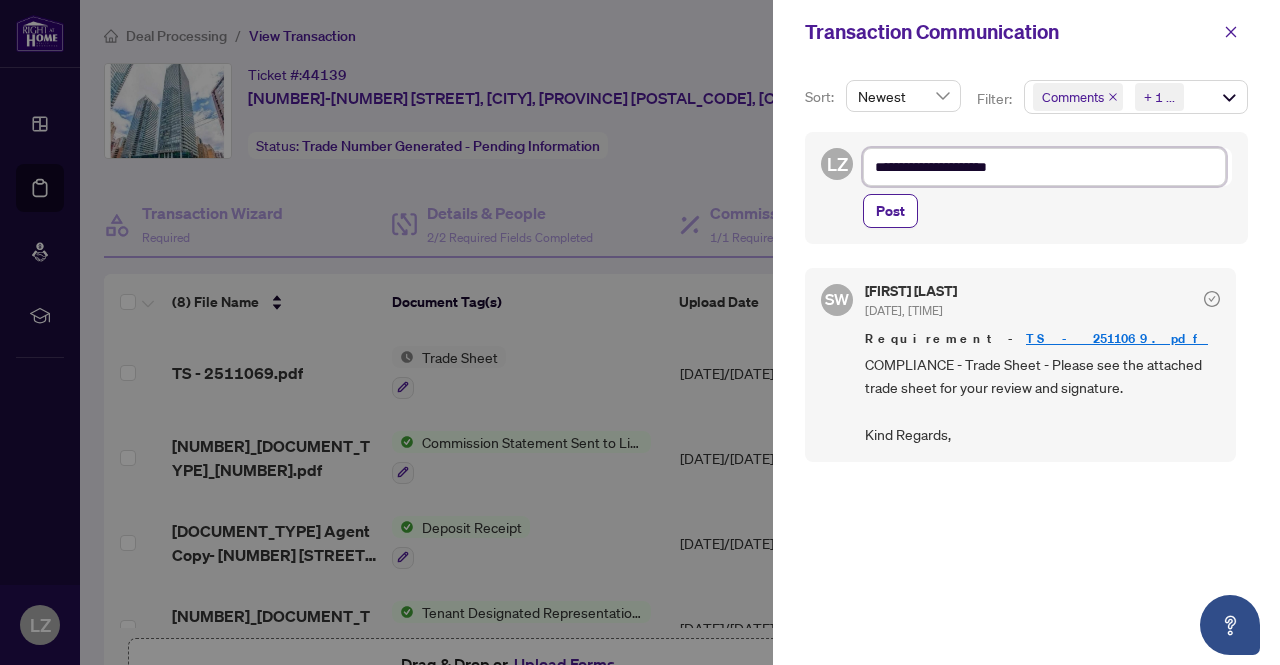 type on "**********" 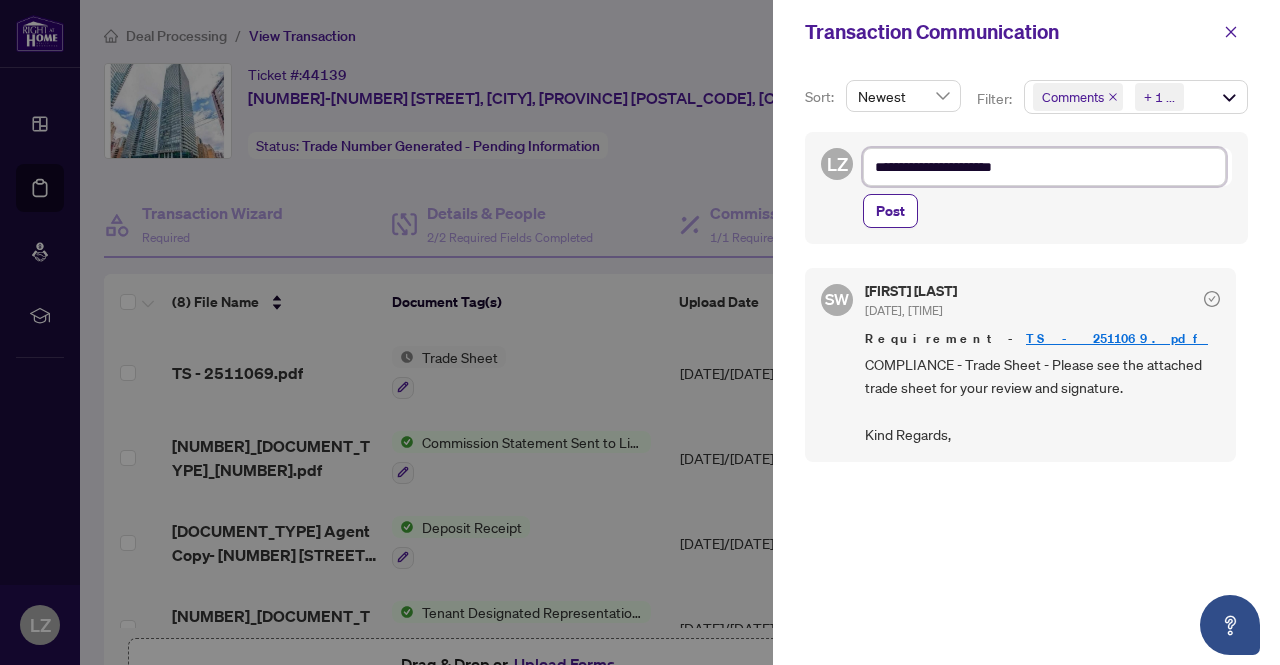 type on "**********" 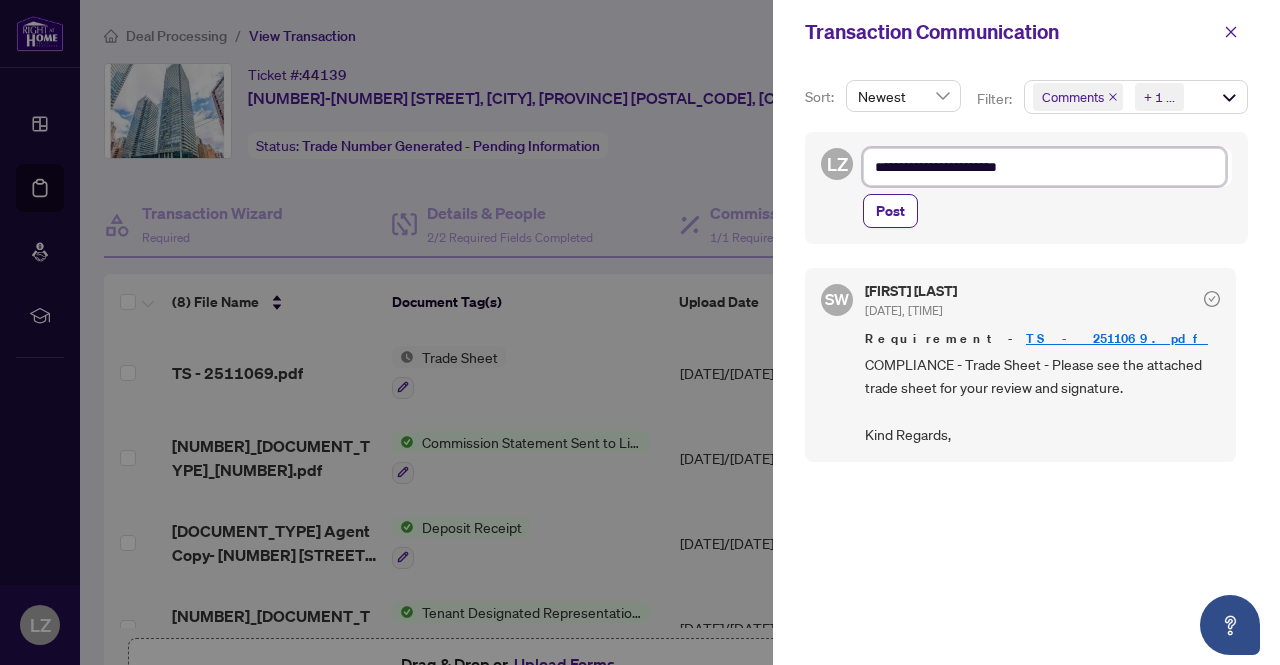 type on "**********" 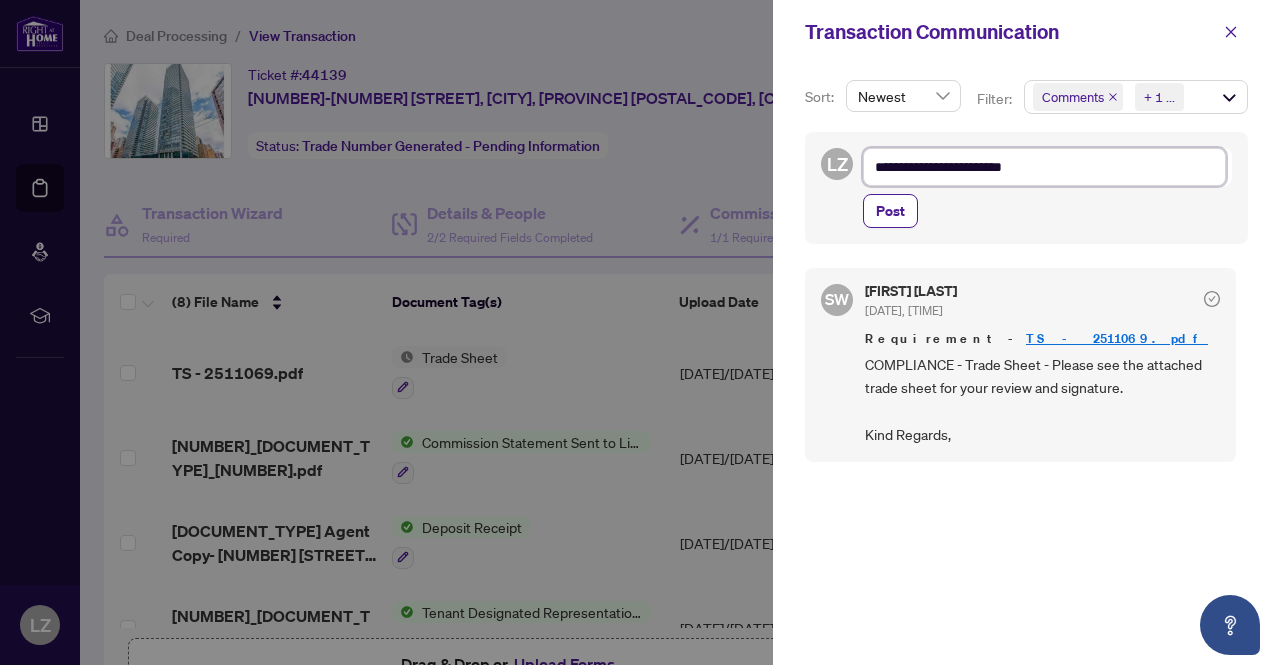 type on "**********" 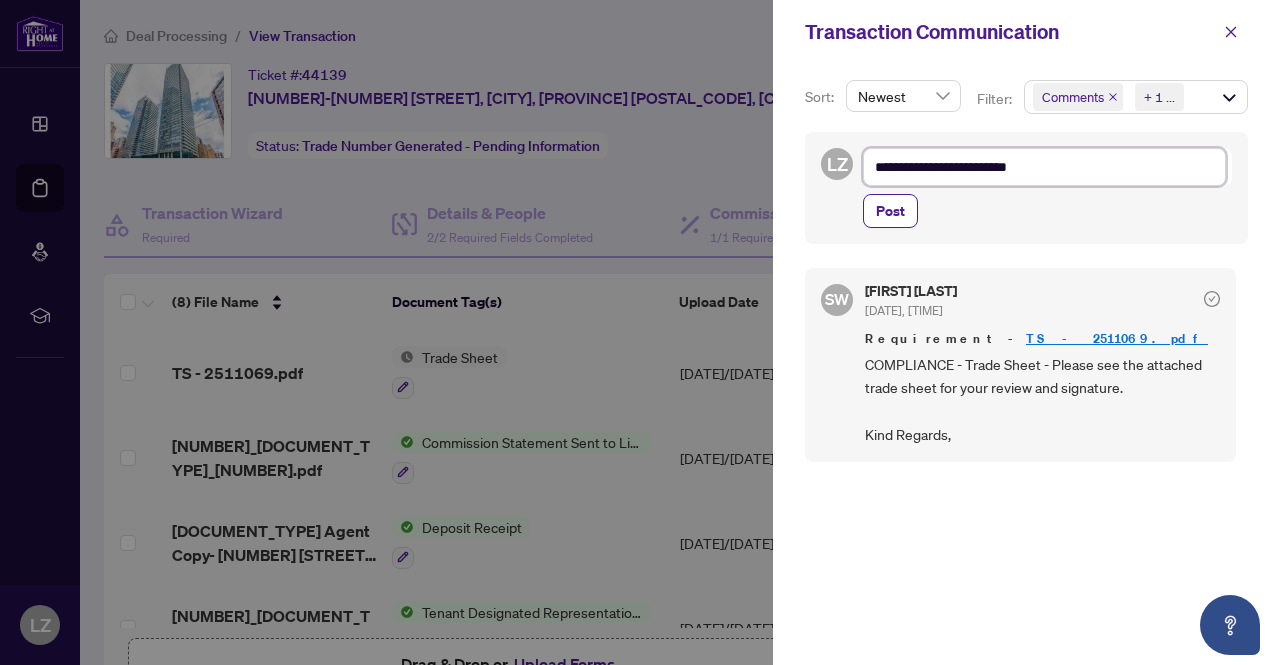 type on "**********" 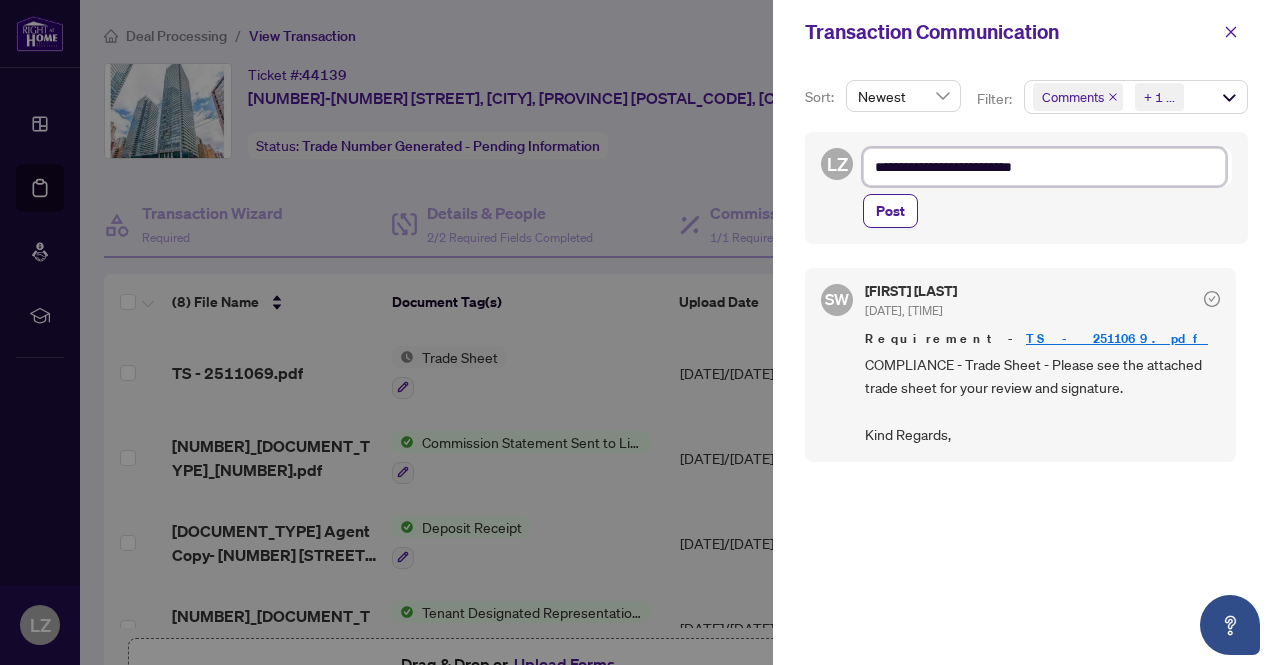 type on "**********" 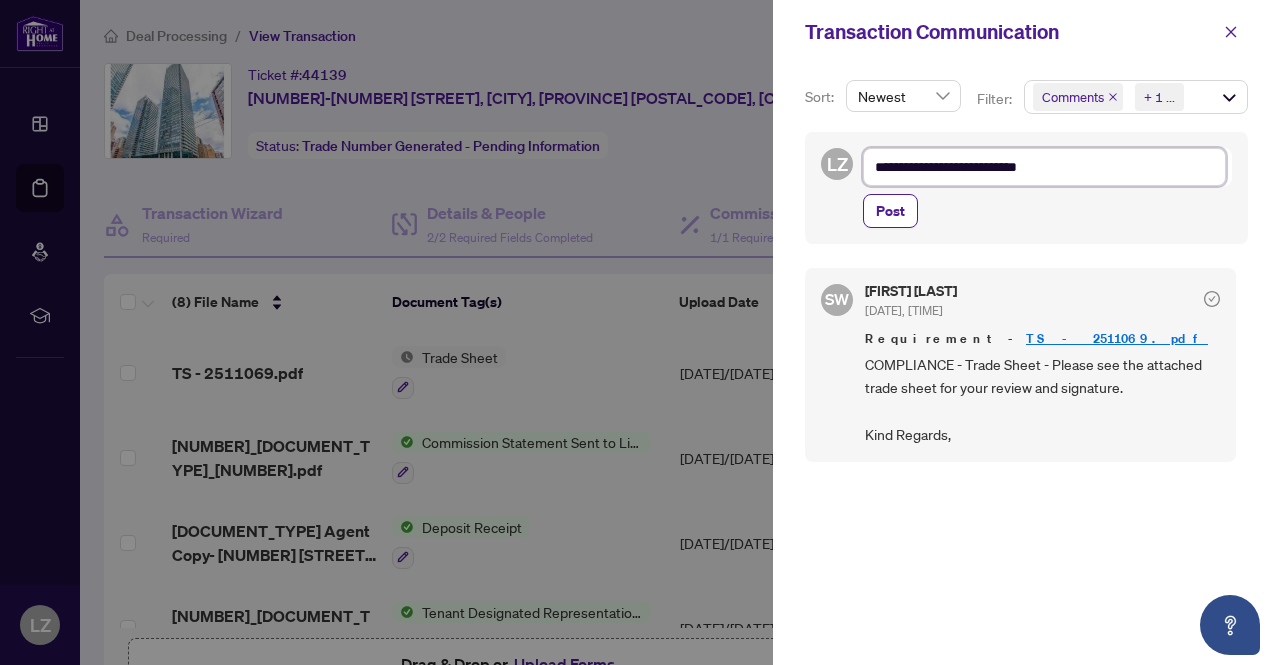 type on "**********" 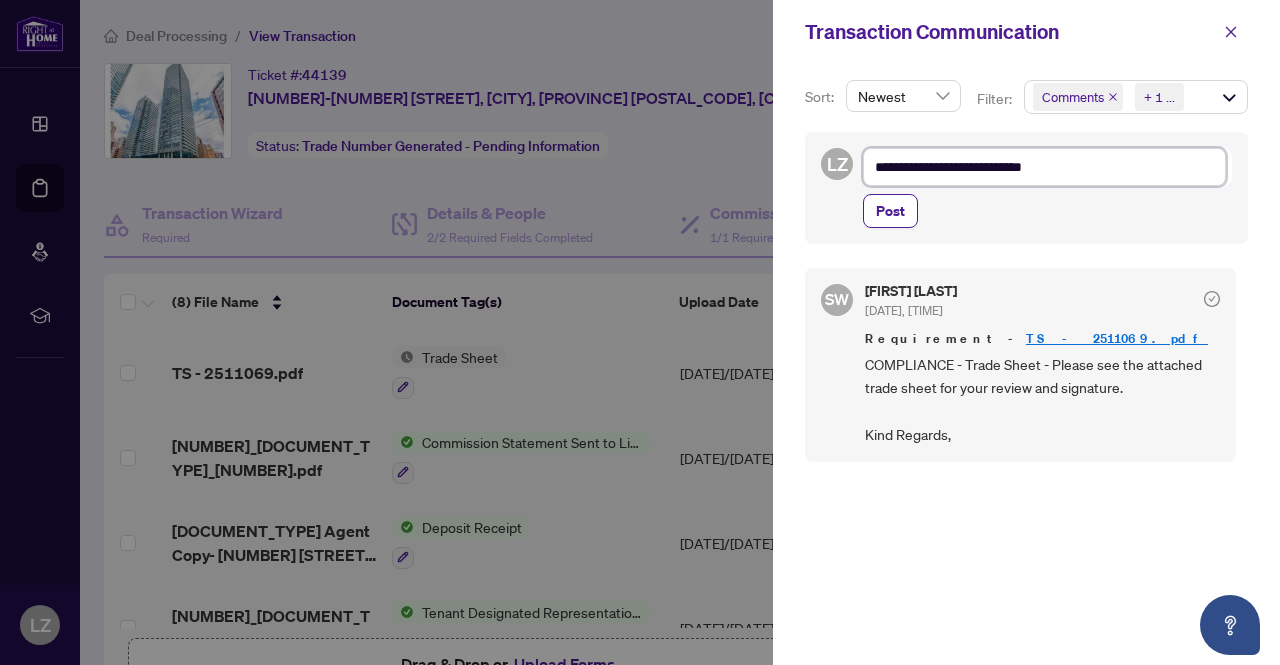 type on "**********" 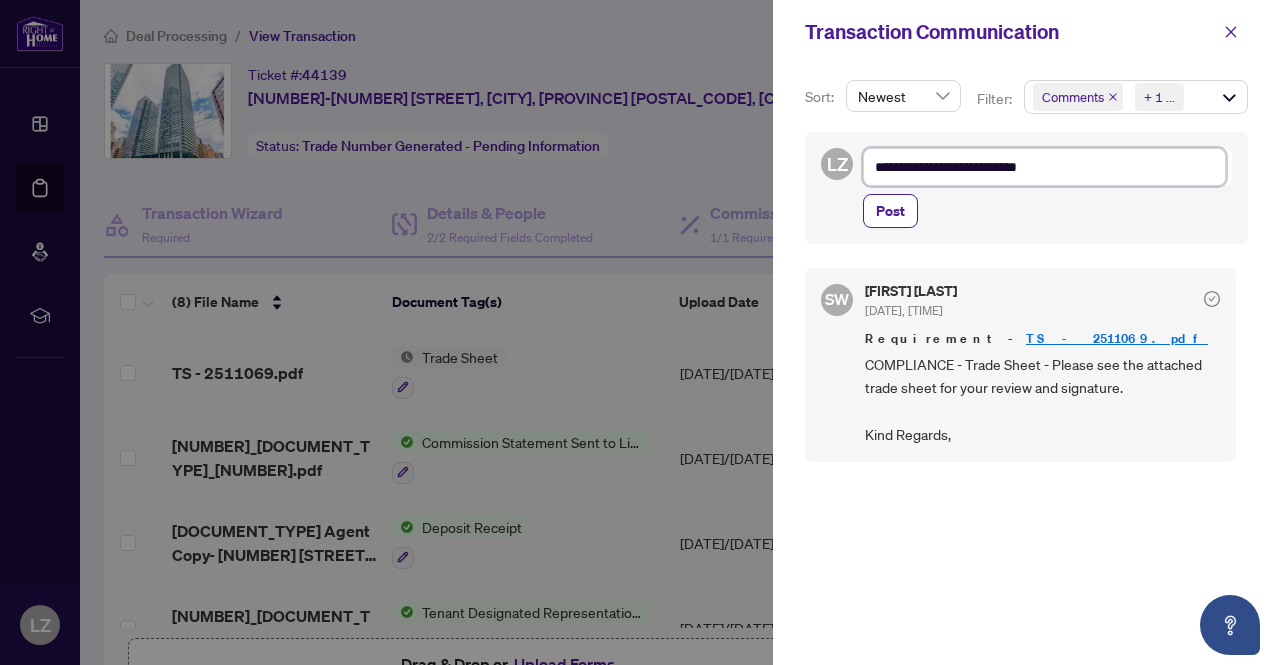 type on "**********" 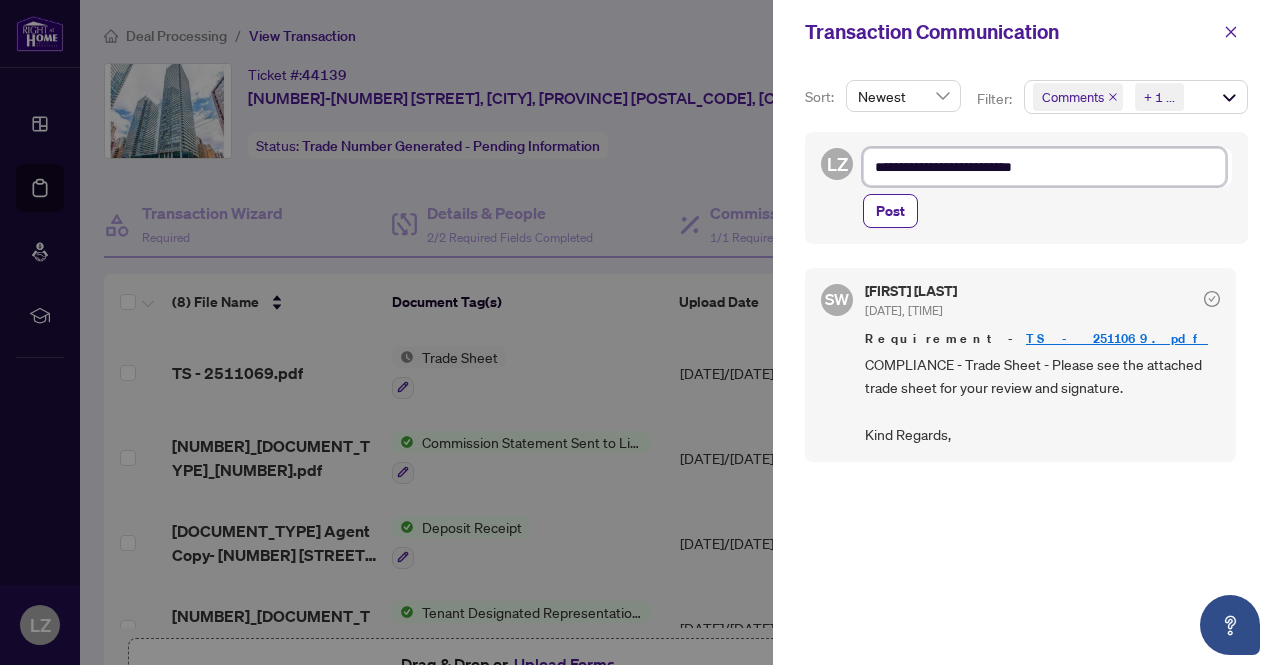 type on "**********" 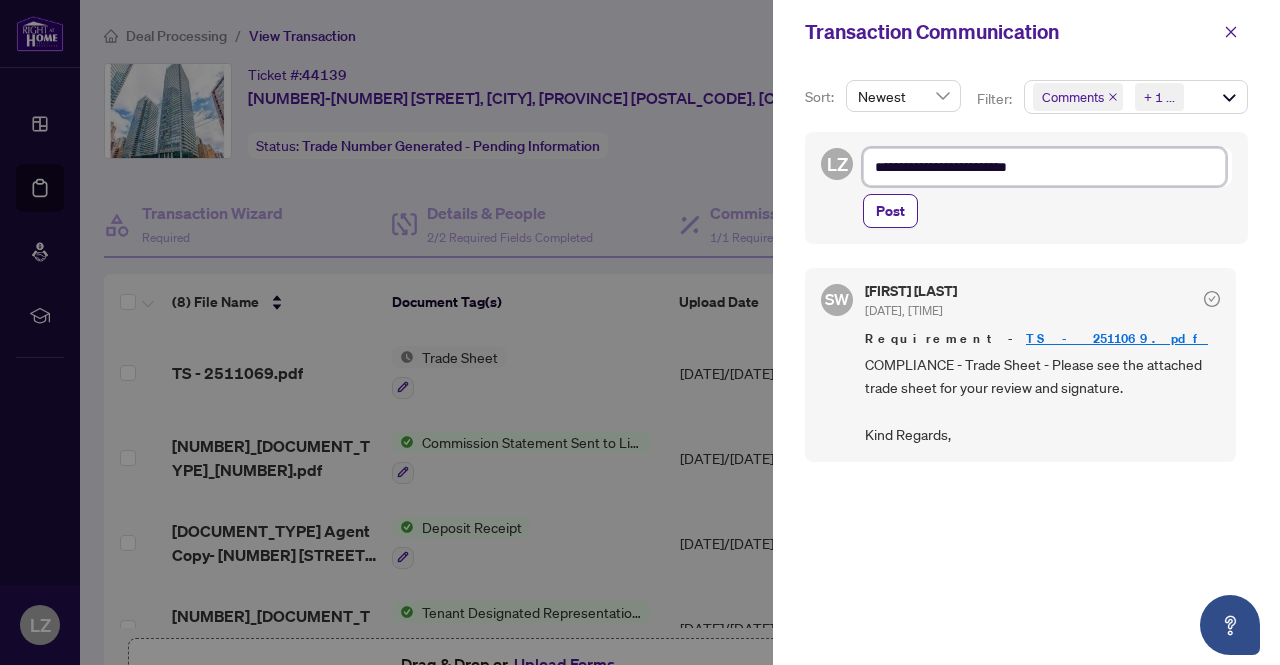 type on "**********" 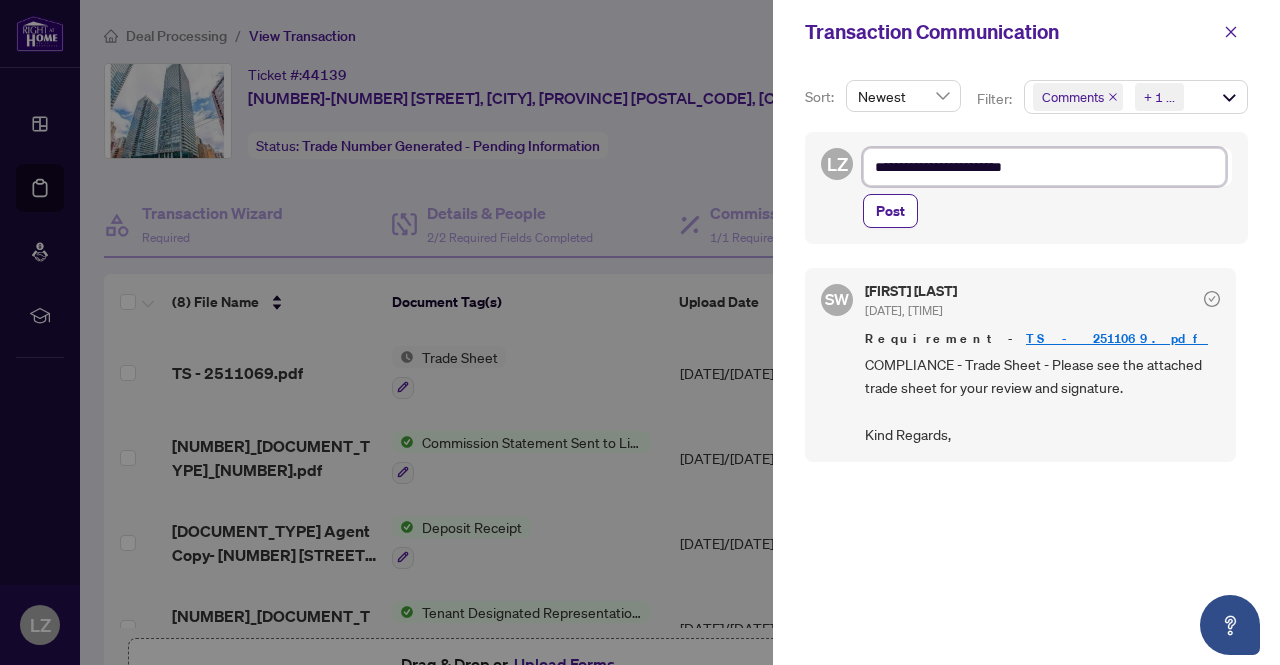 type on "**********" 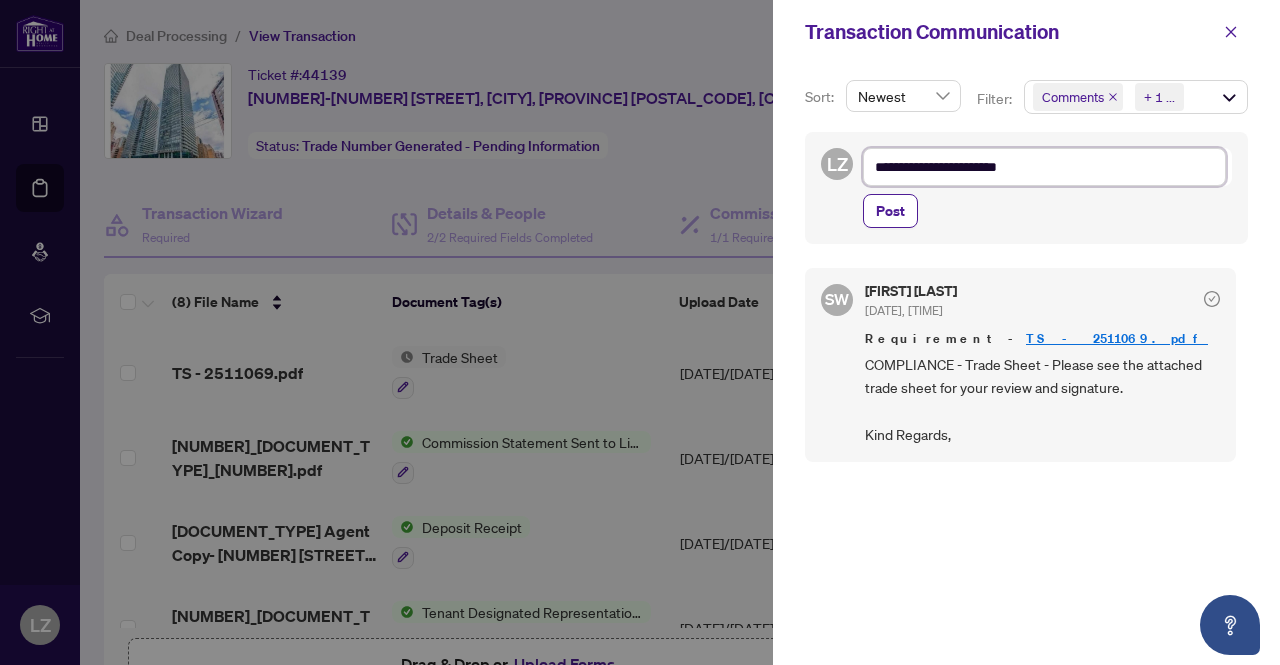 type on "**********" 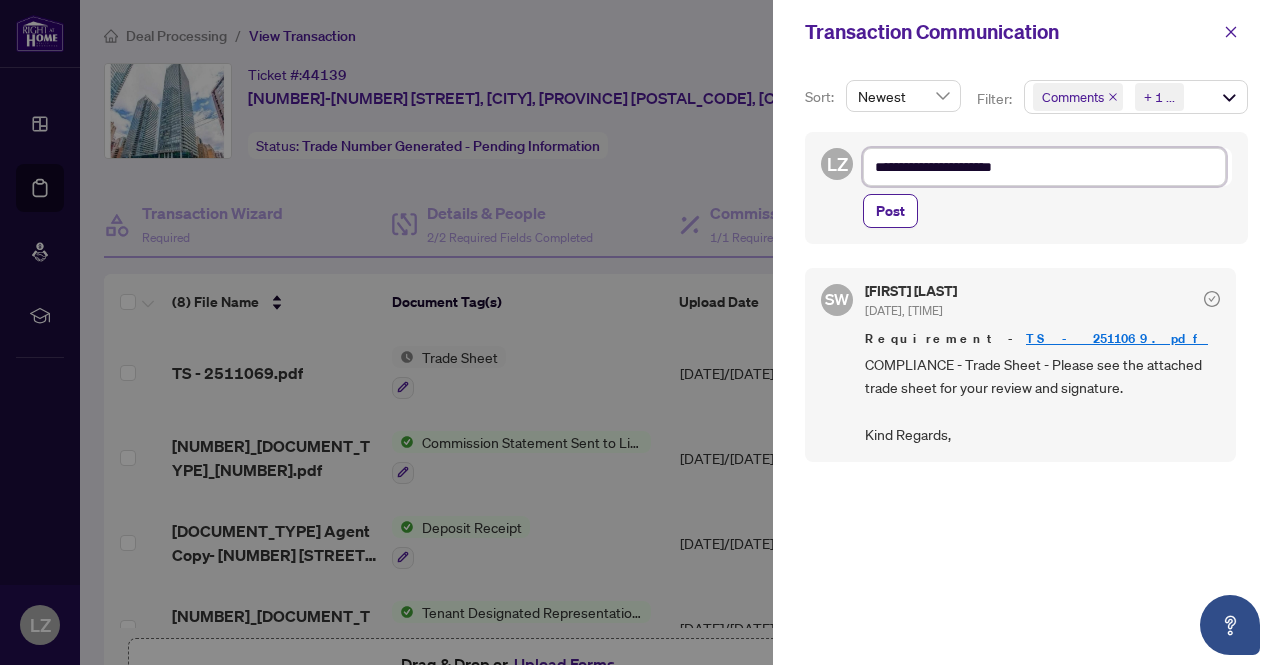 type on "**********" 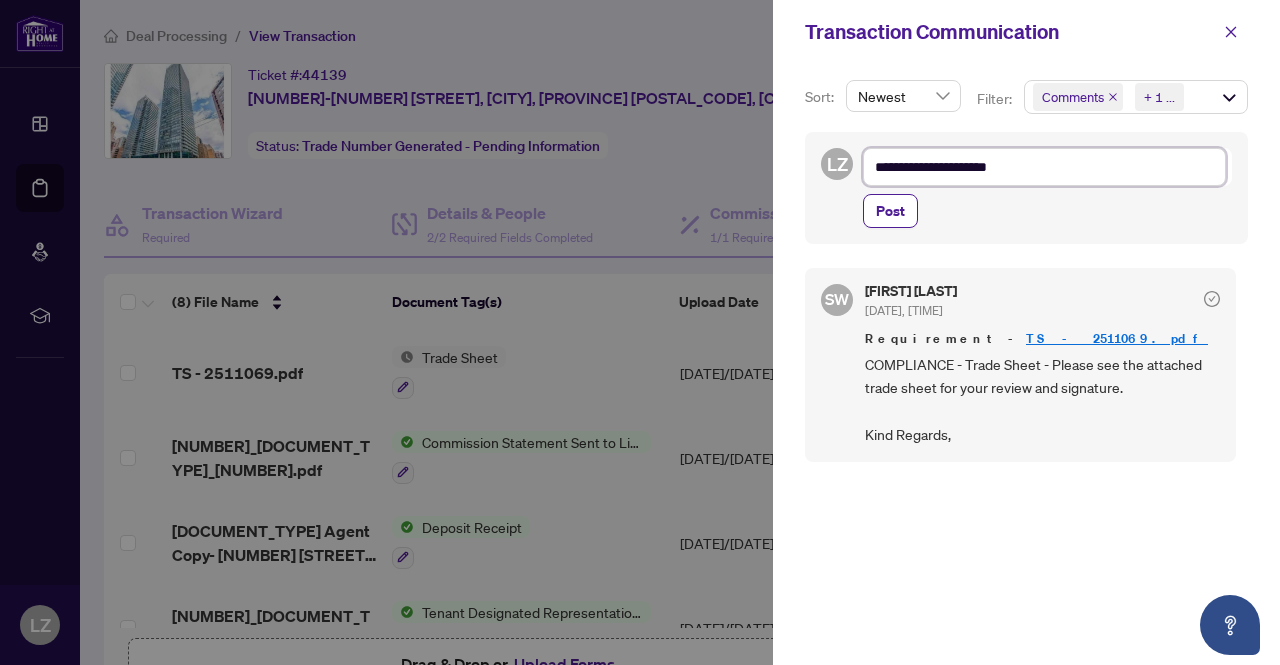 type on "**********" 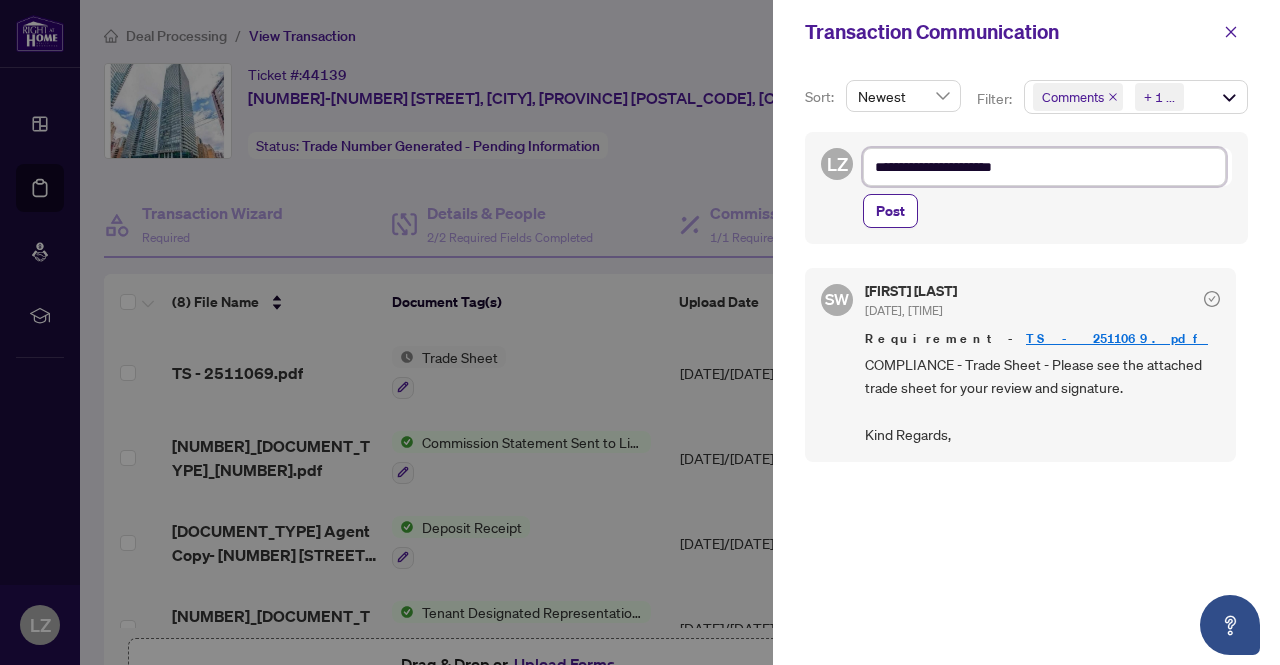 type on "**********" 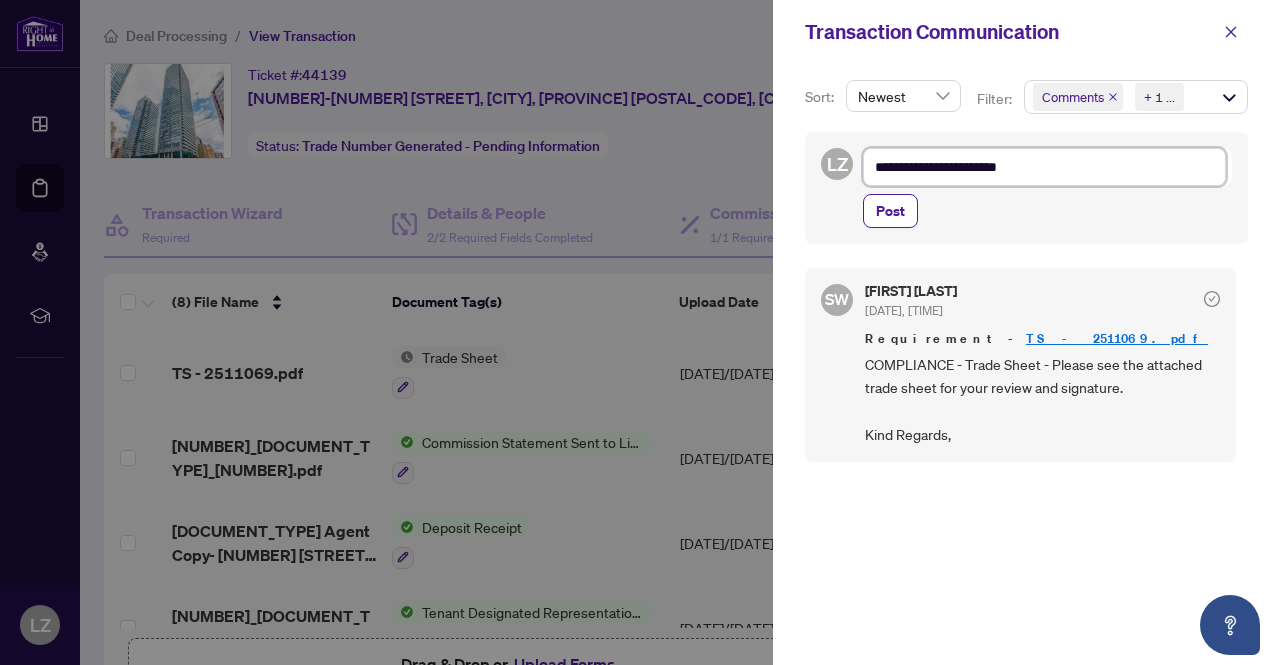 type on "**********" 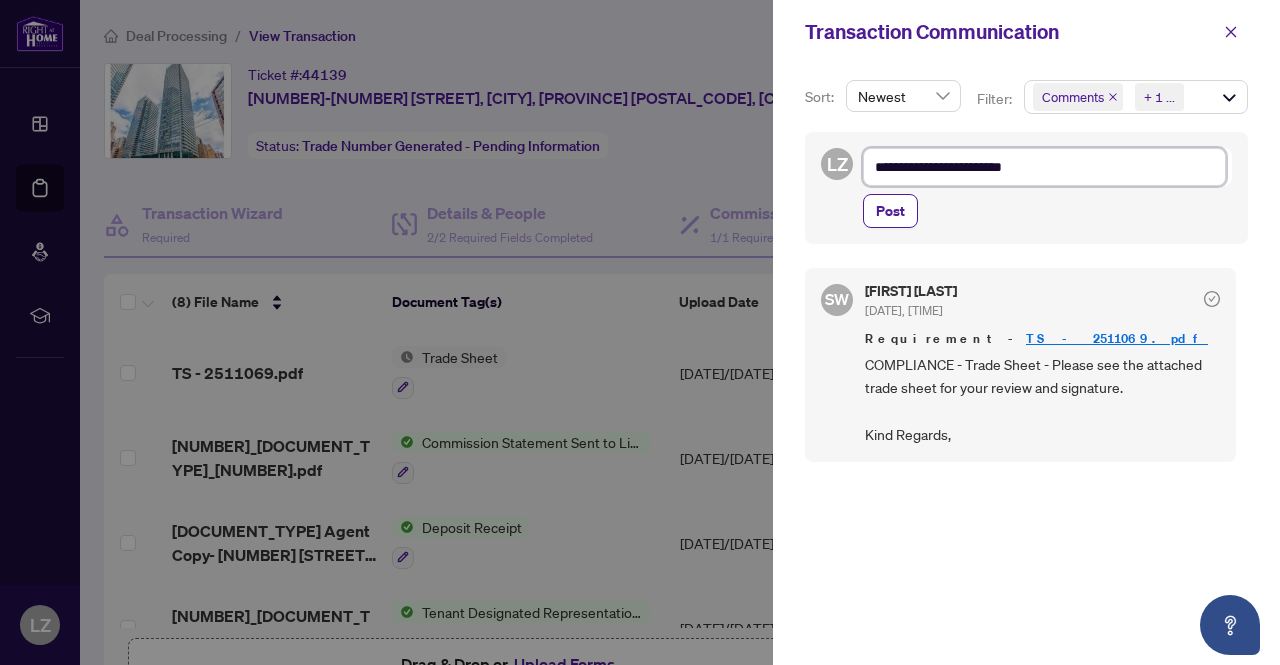 type on "**********" 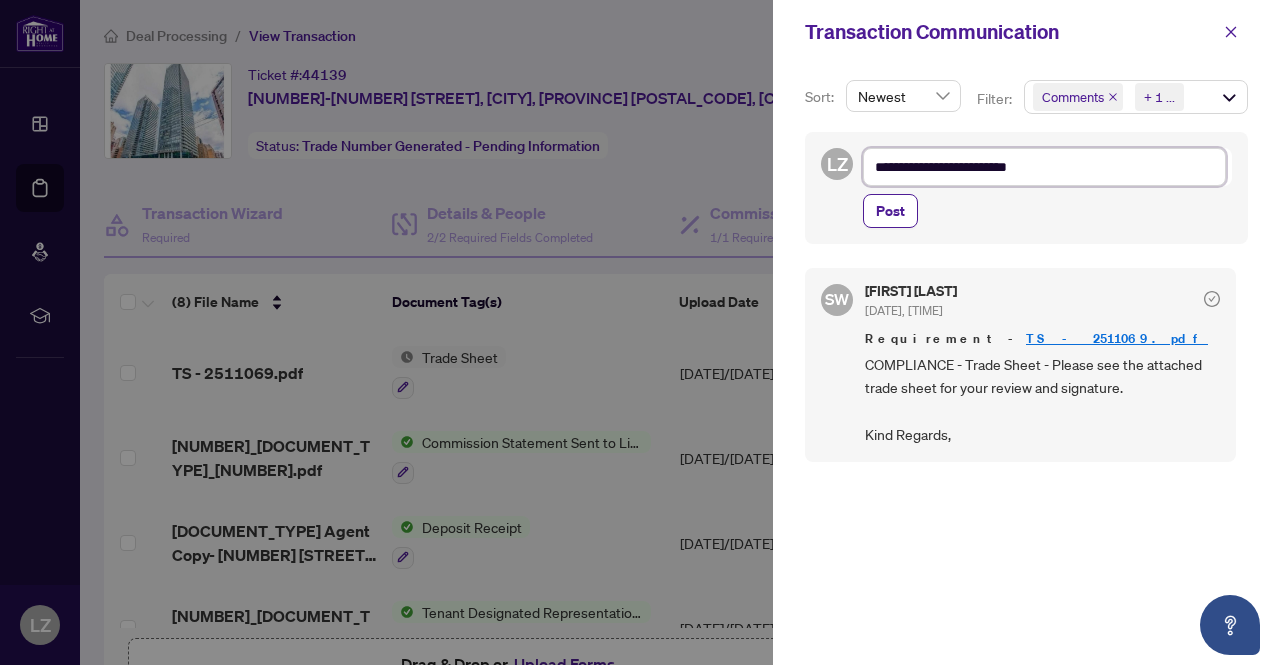 type on "**********" 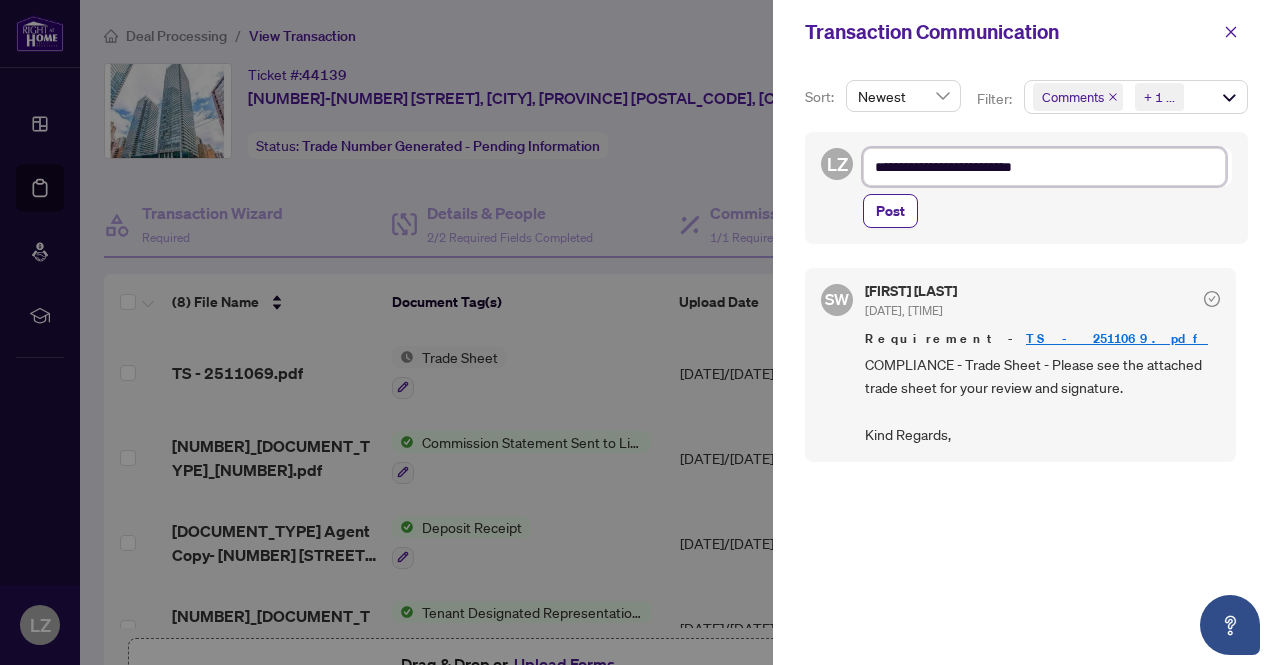 type on "**********" 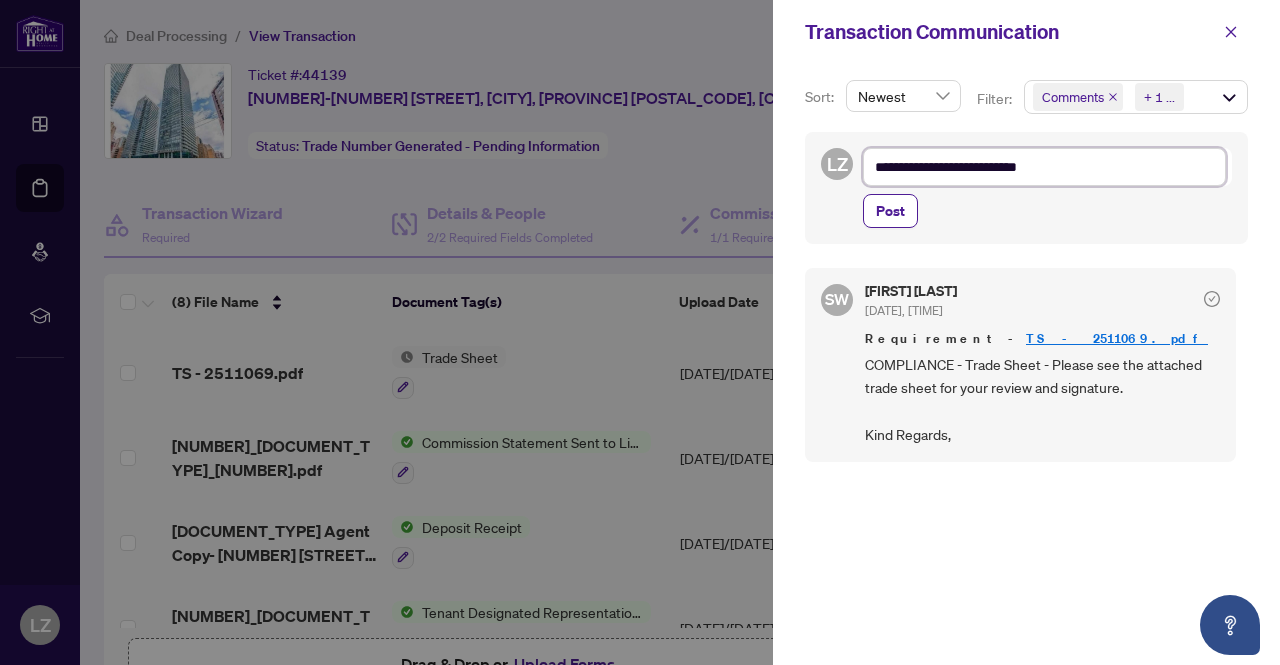 type on "**********" 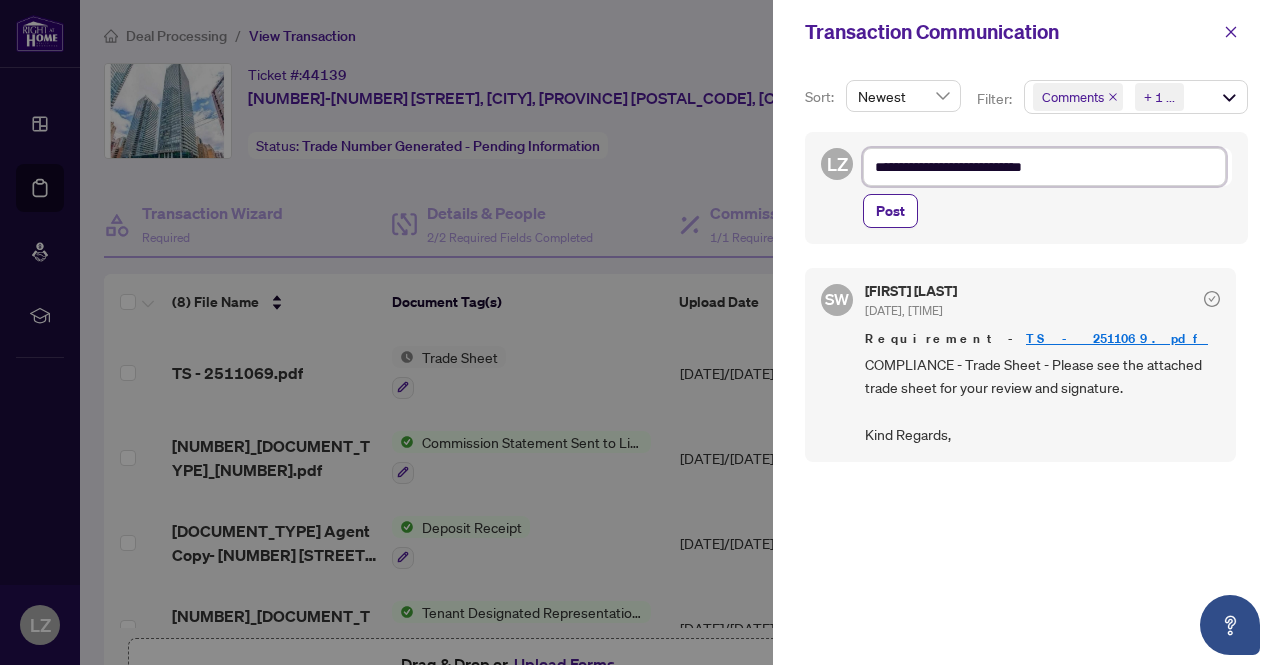 type on "**********" 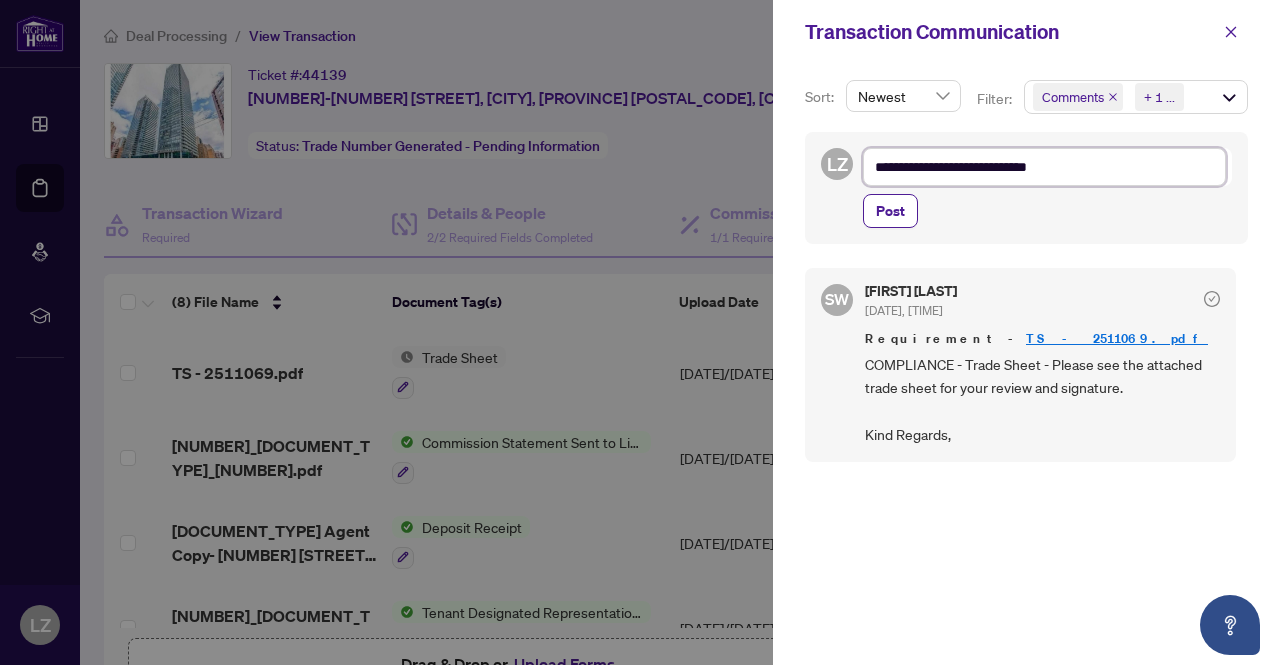 type on "**********" 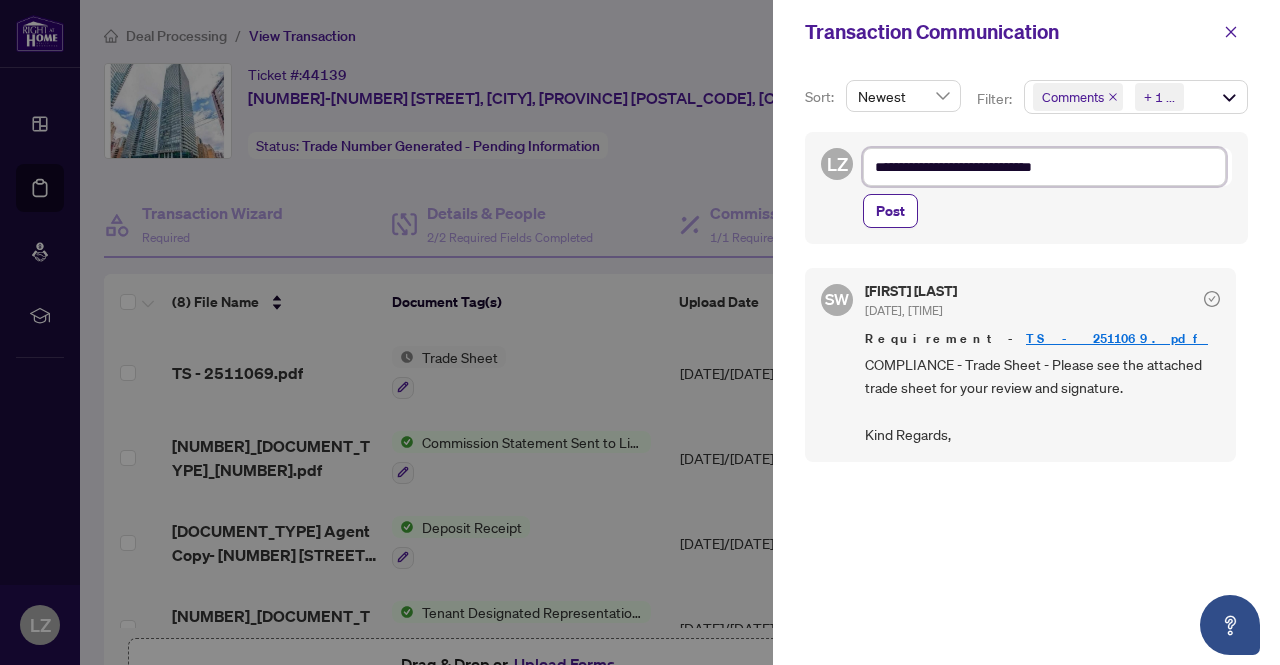 type on "**********" 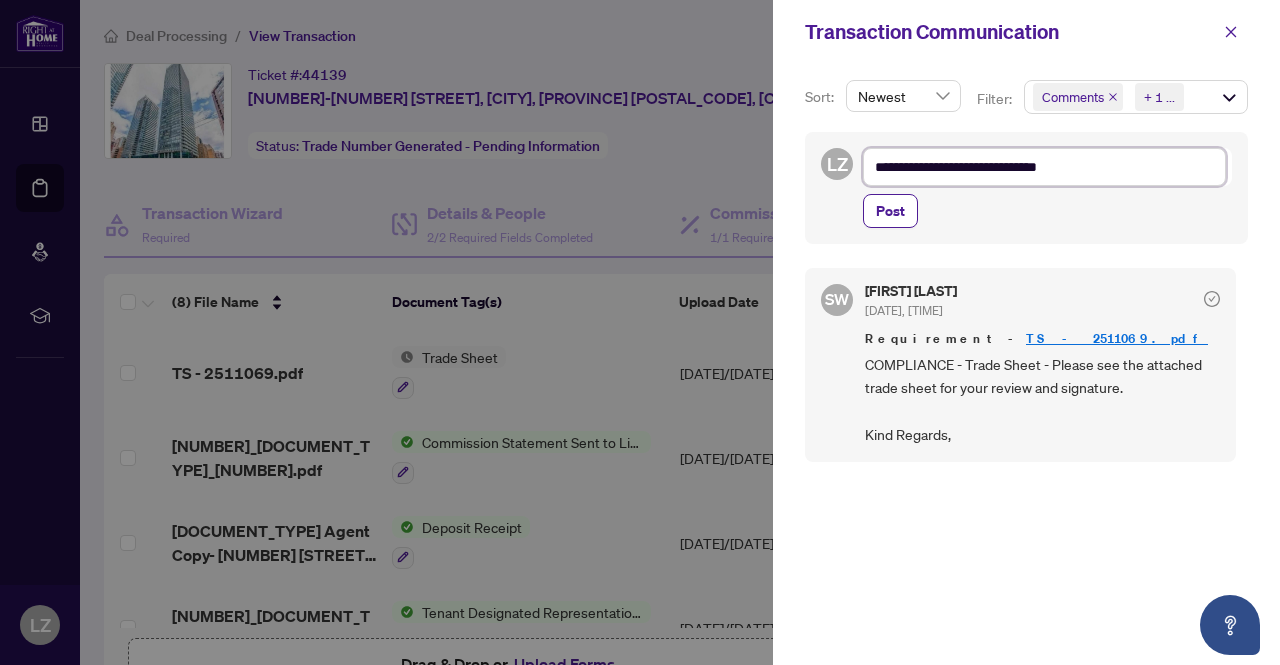 type on "**********" 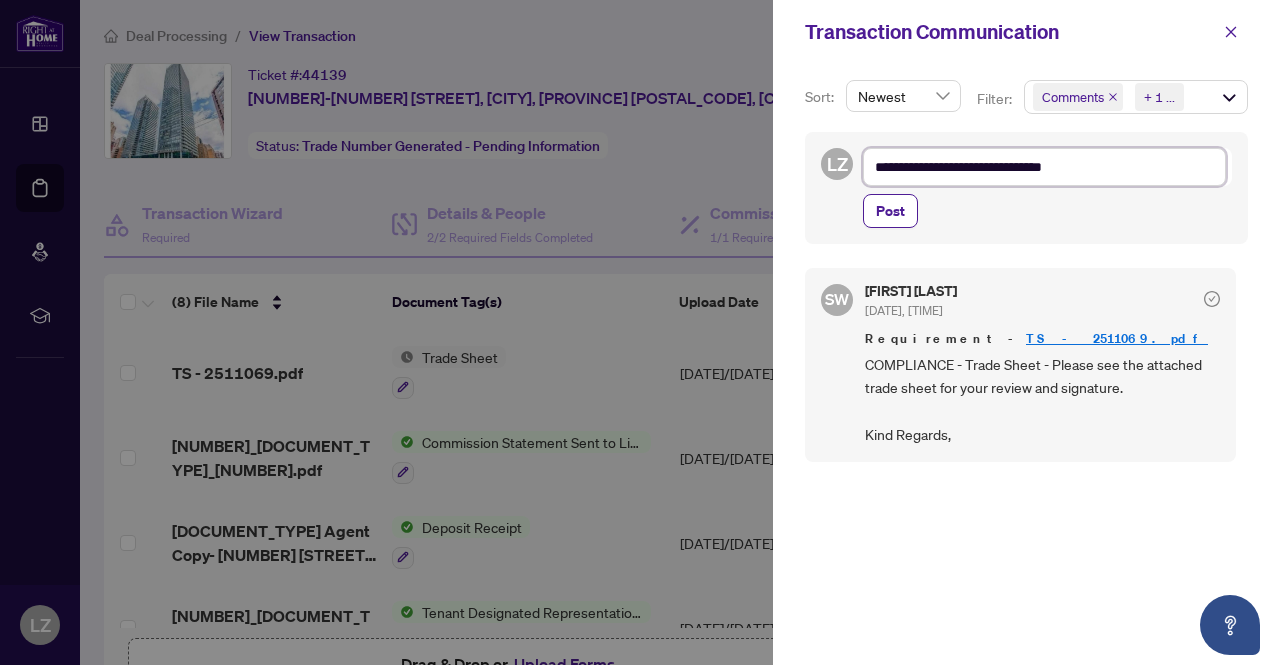 type on "**********" 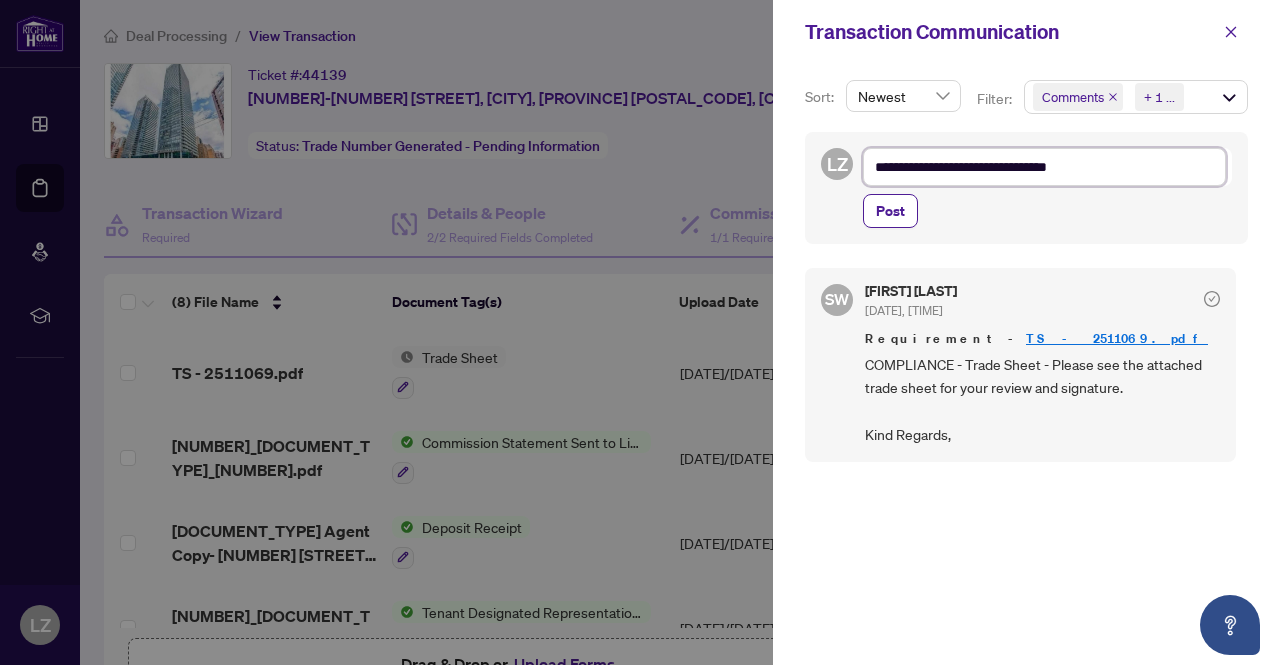 type on "**********" 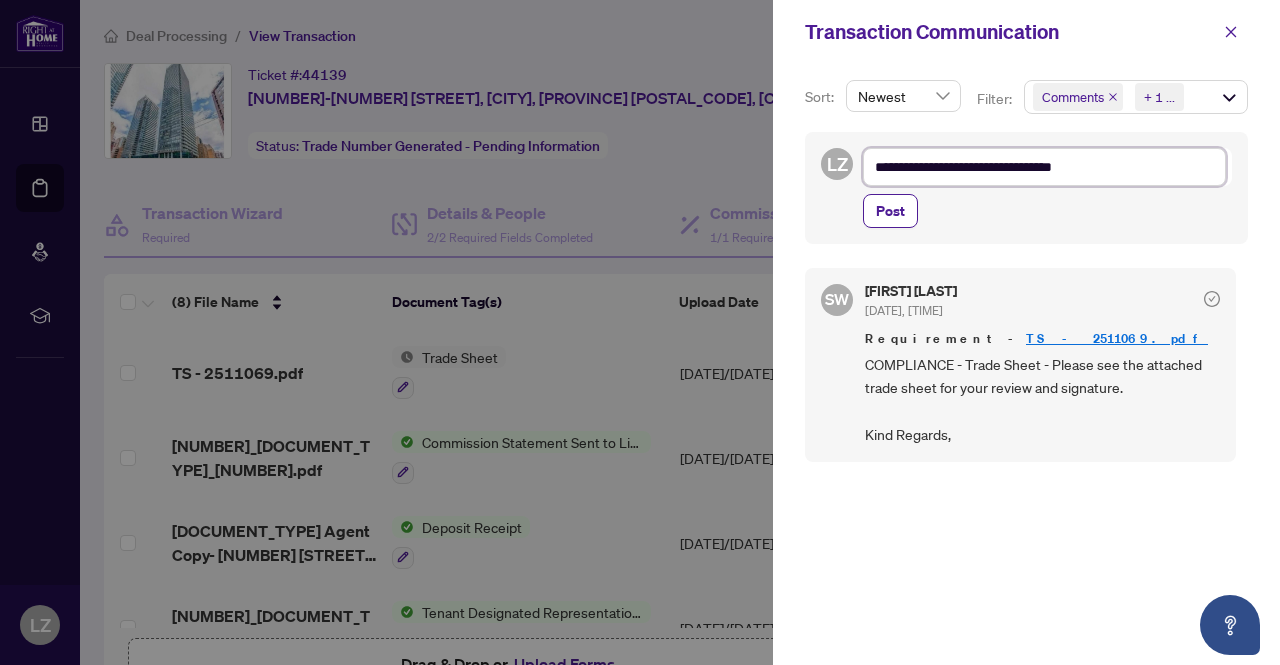 type on "**********" 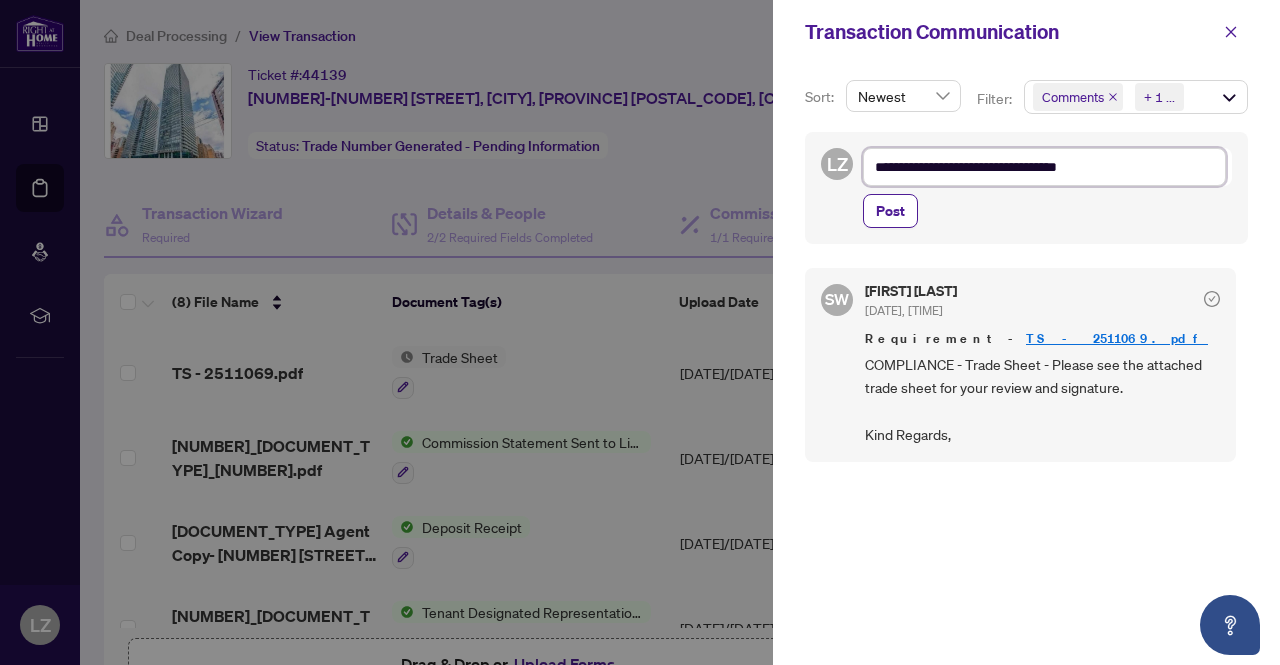 type on "**********" 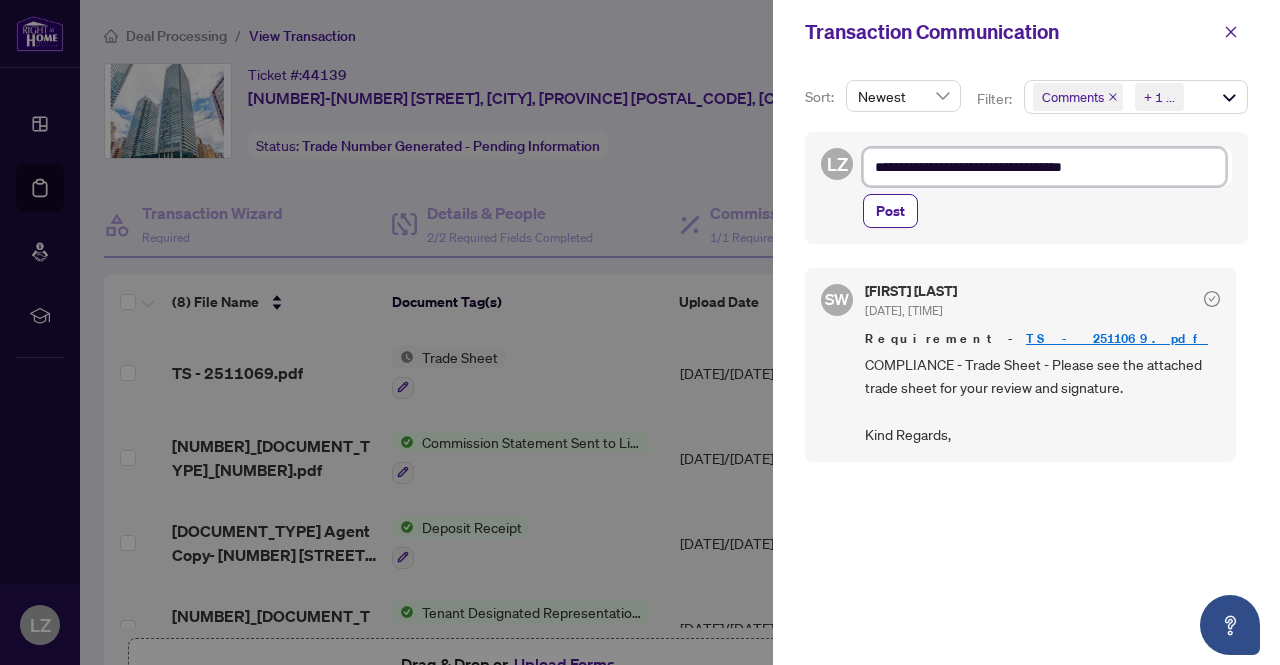 type on "**********" 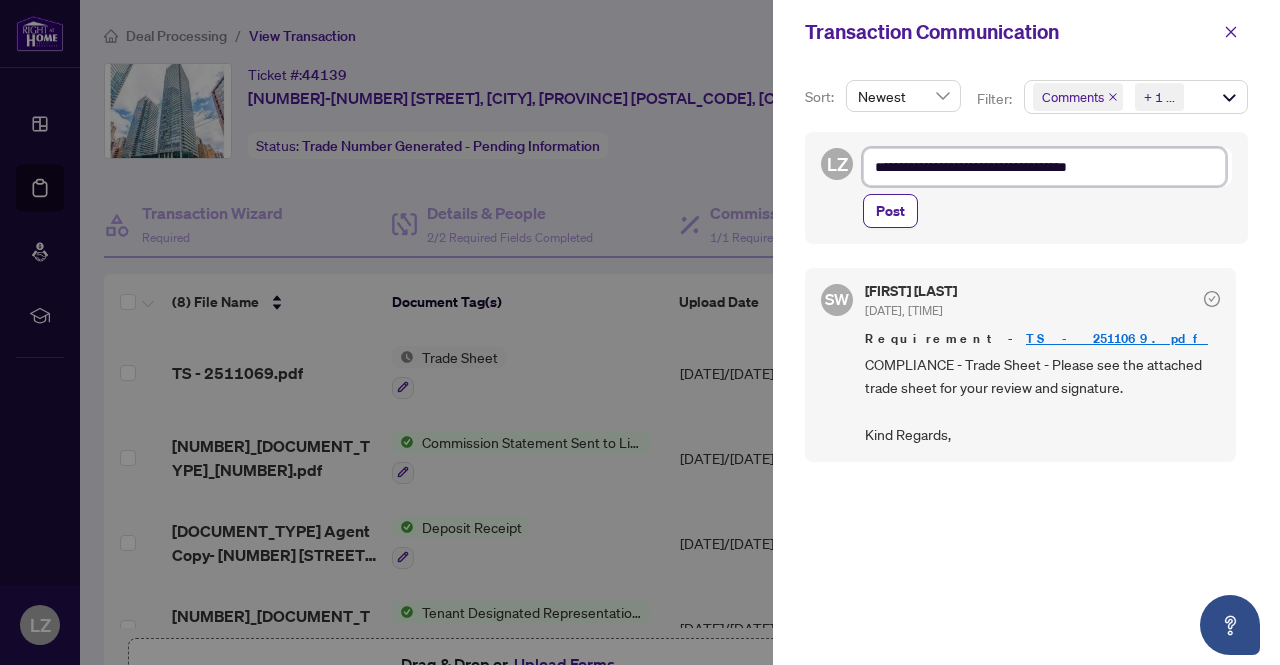 type on "**********" 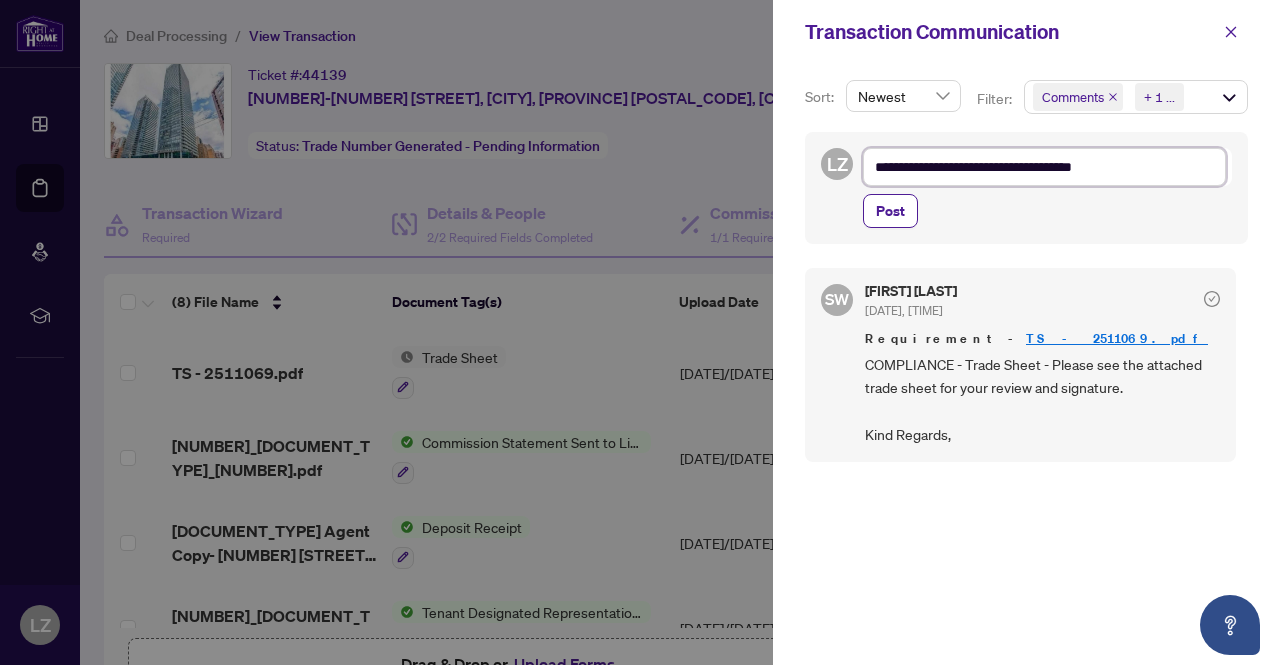 type on "**********" 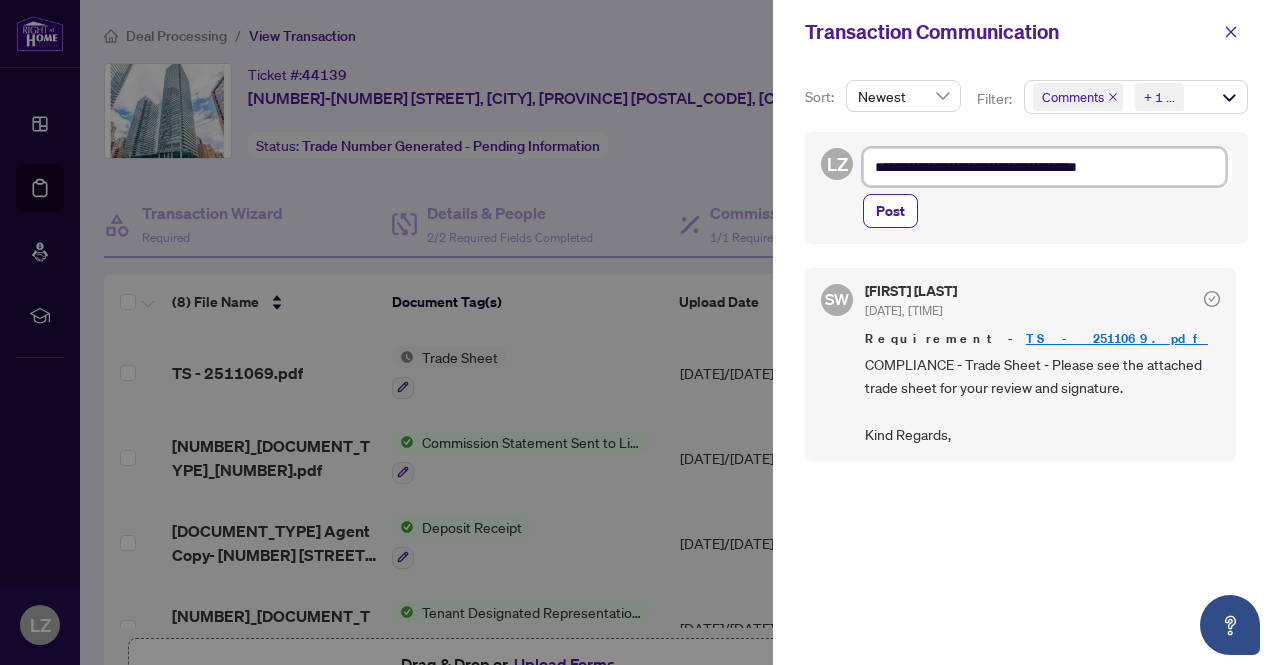type on "**********" 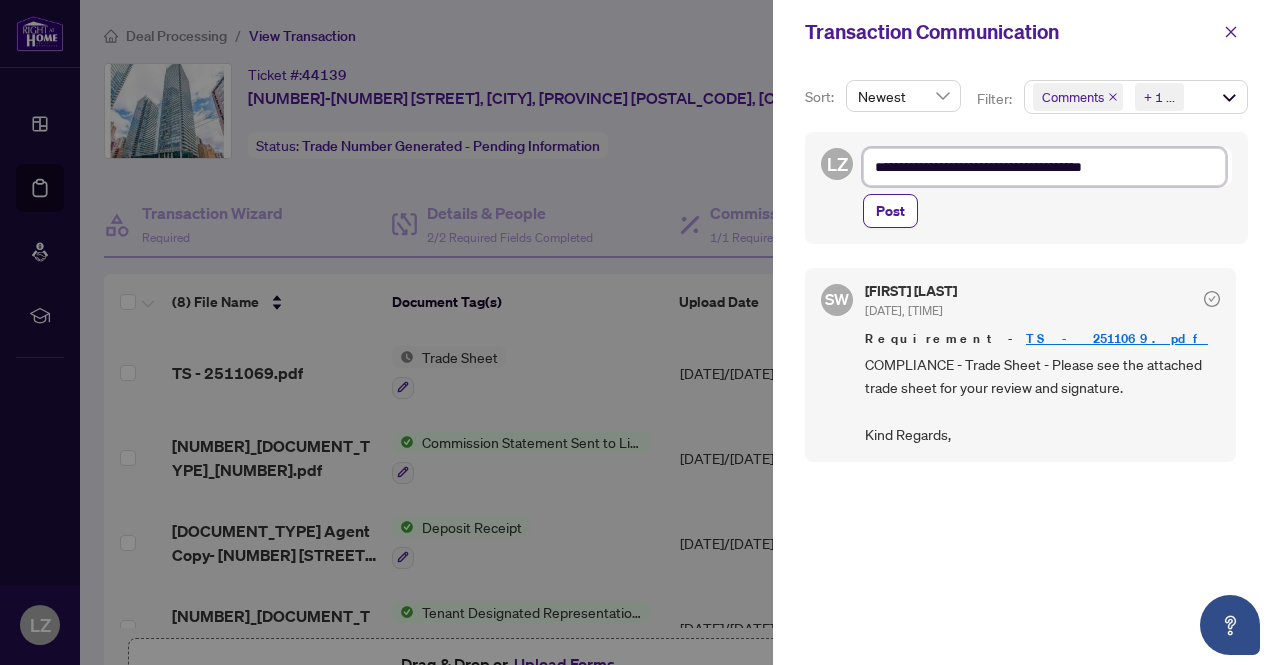 type on "**********" 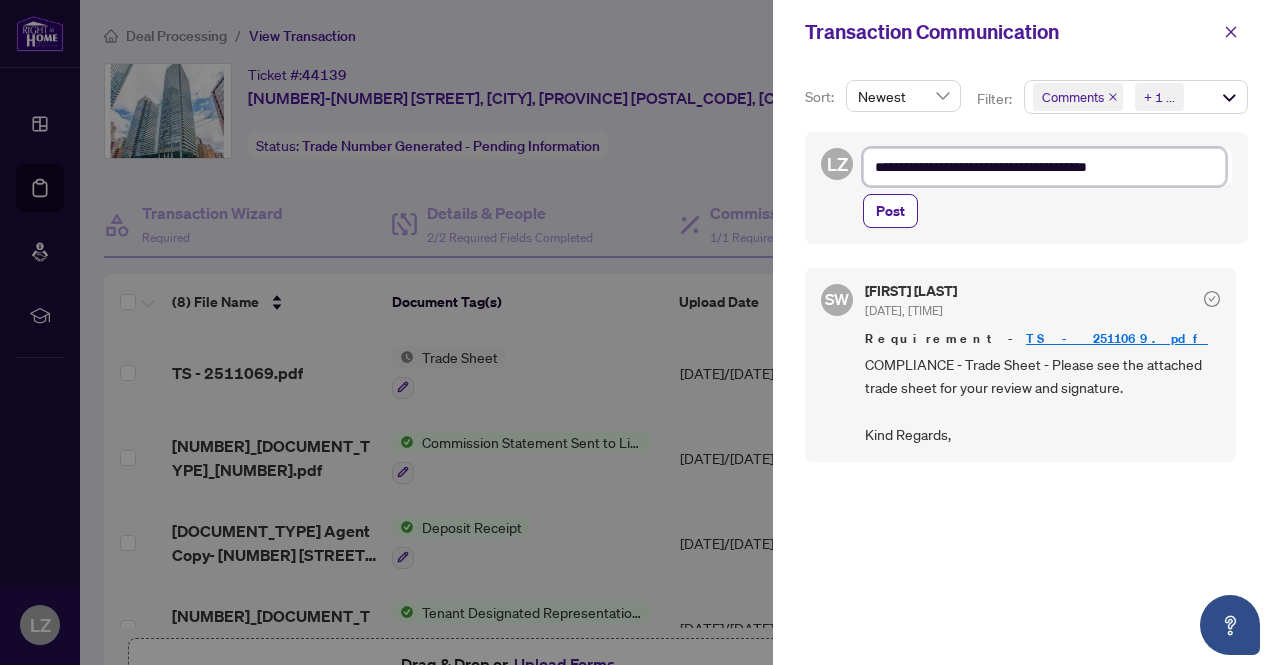 type on "**********" 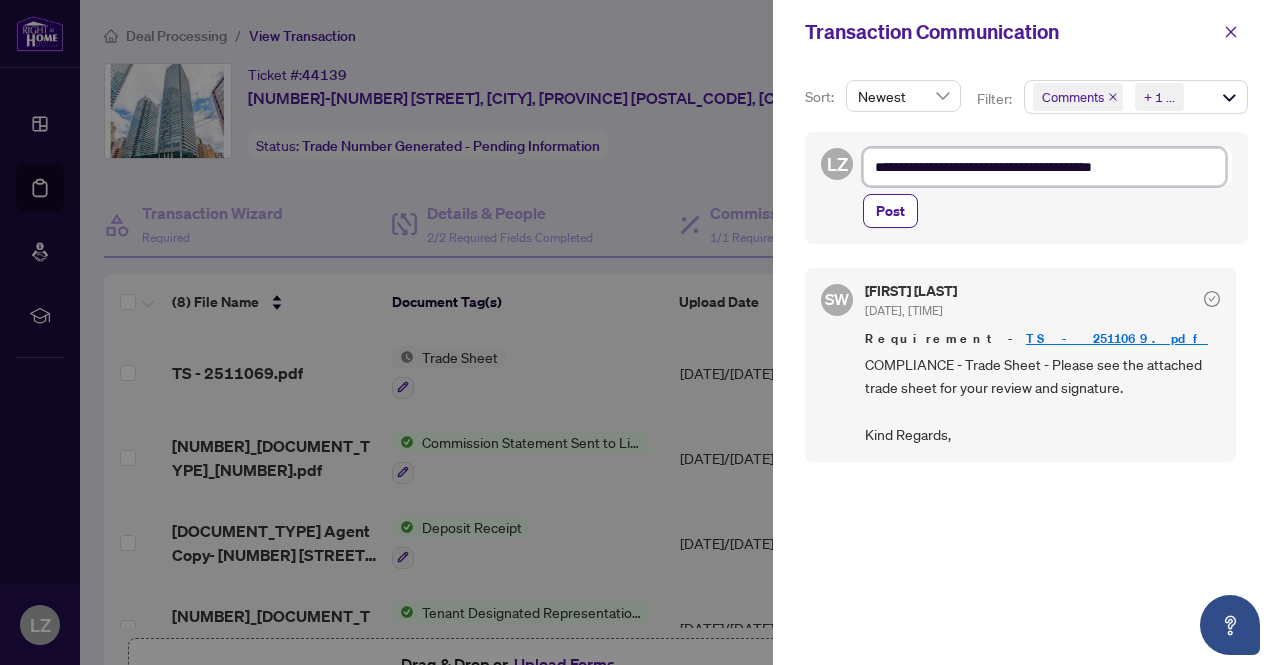 type on "**********" 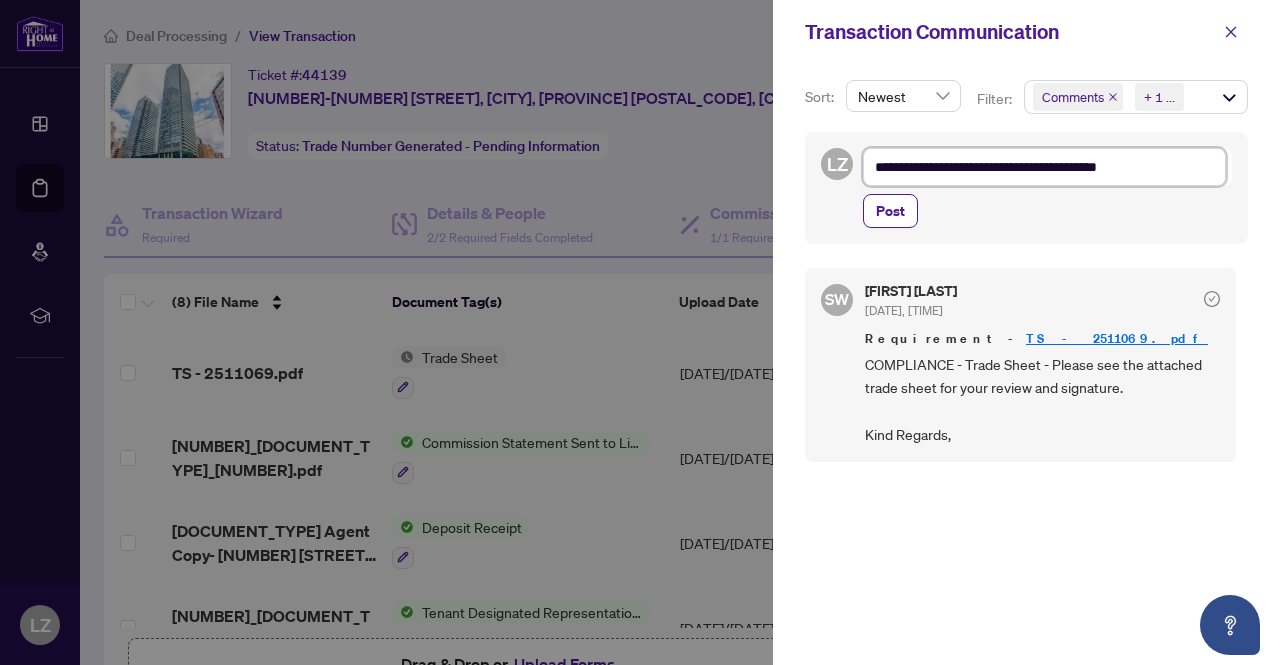 type on "**********" 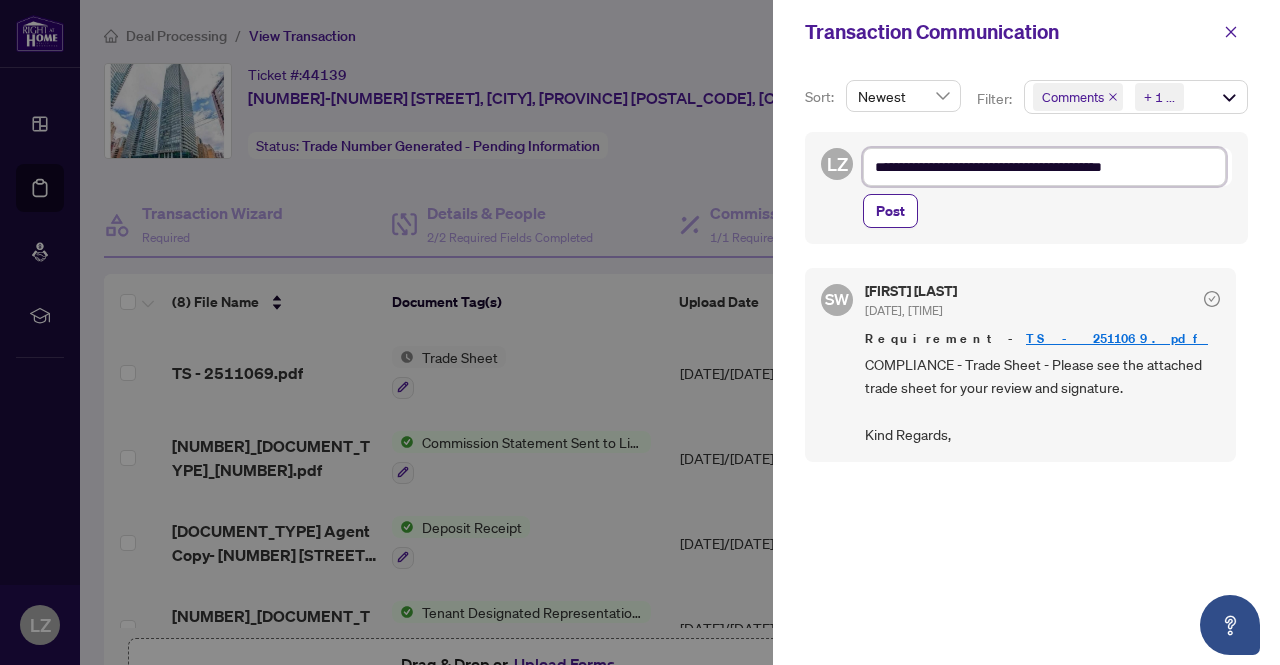 type on "**********" 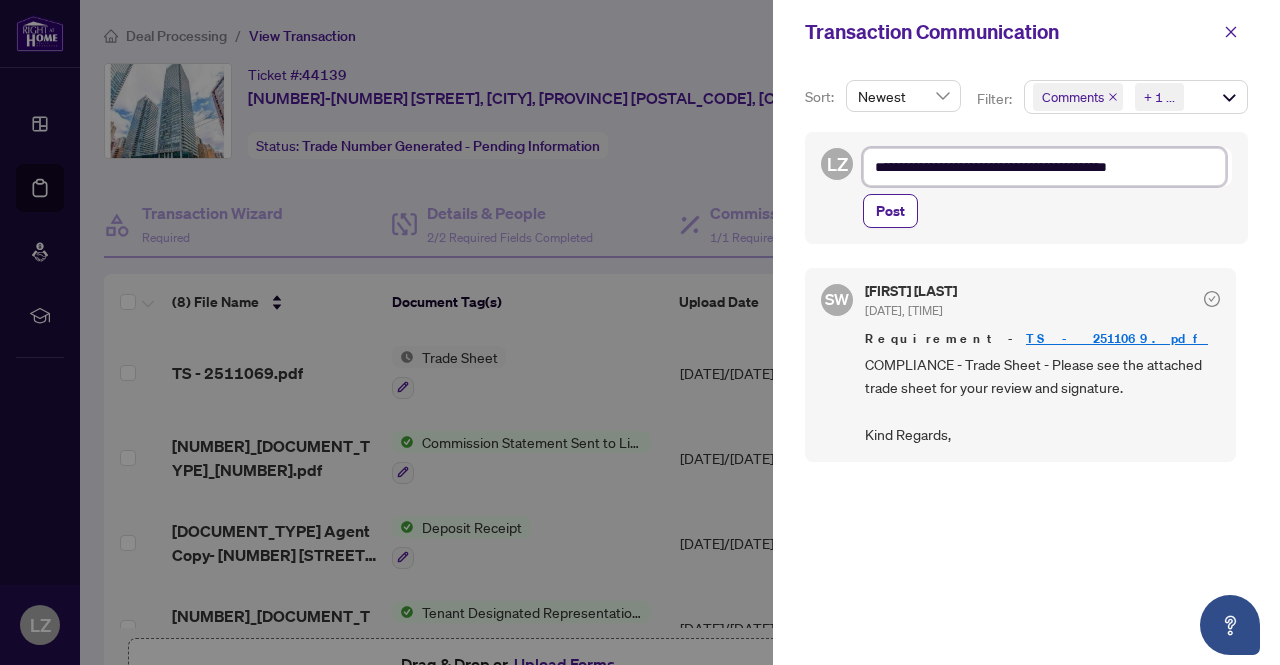 type on "**********" 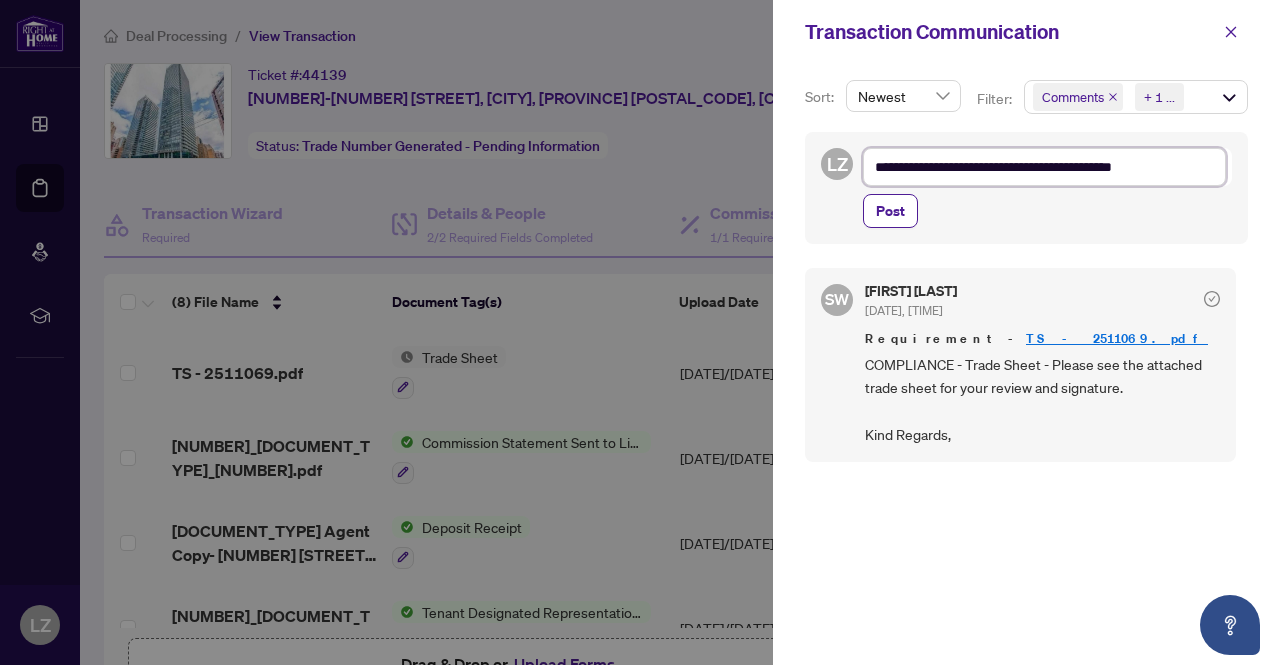 type on "**********" 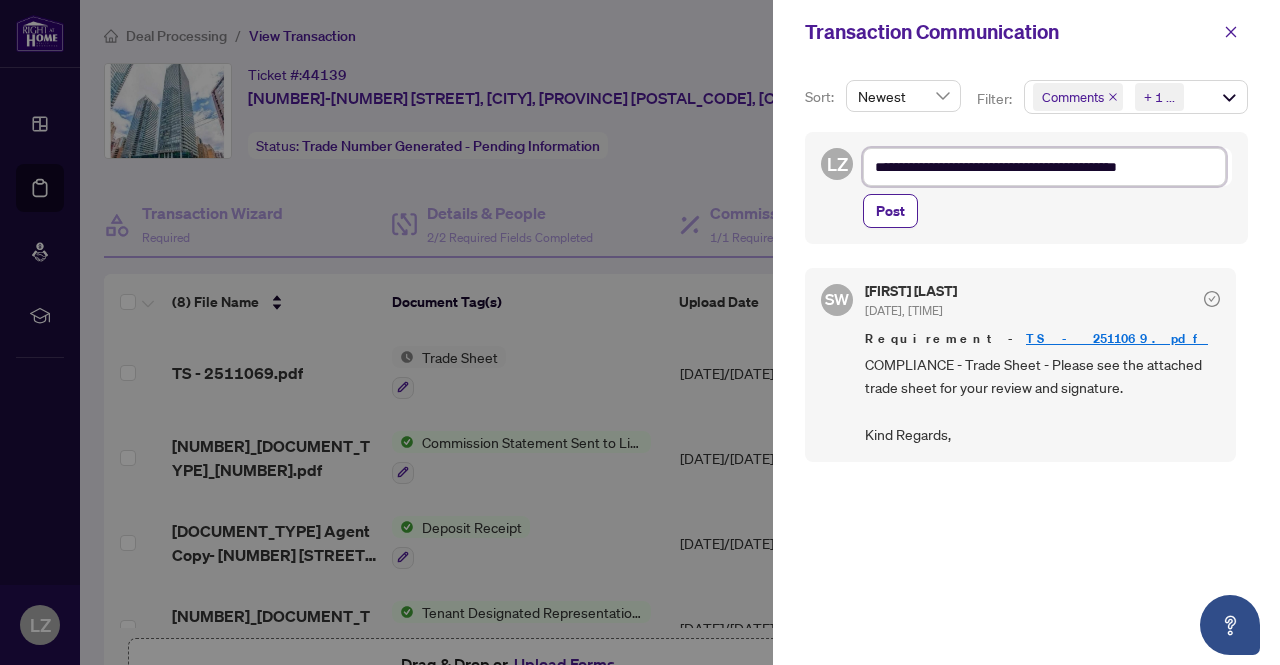 type on "**********" 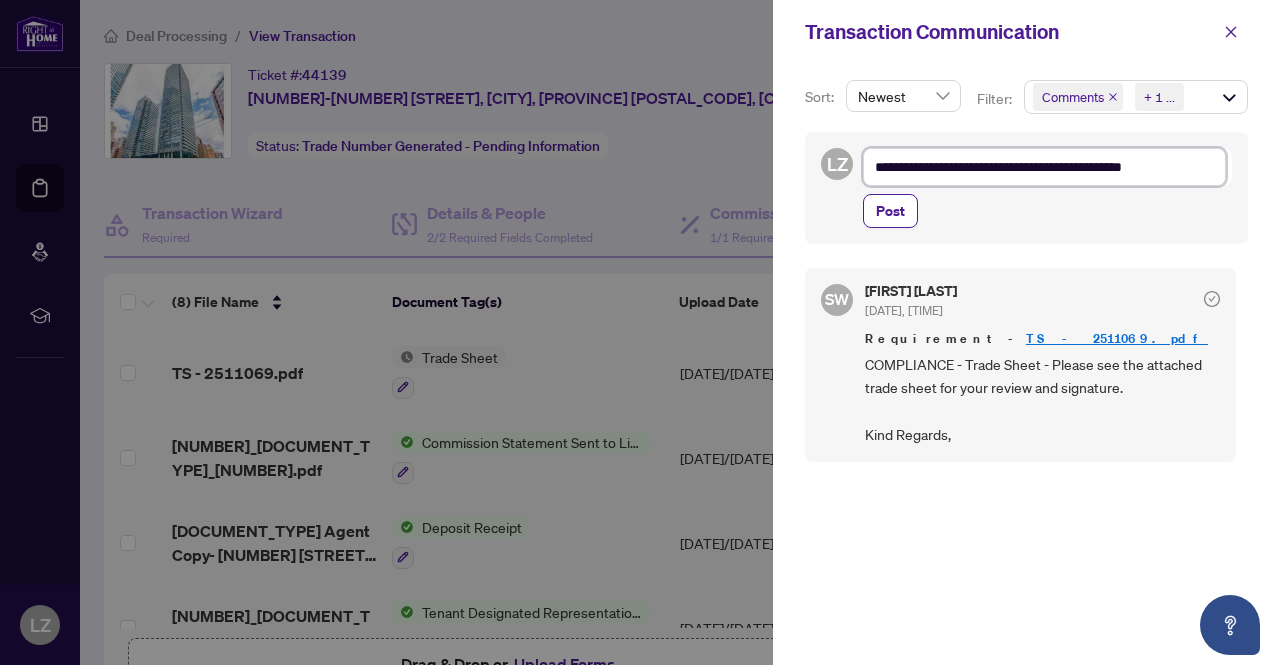 type on "**********" 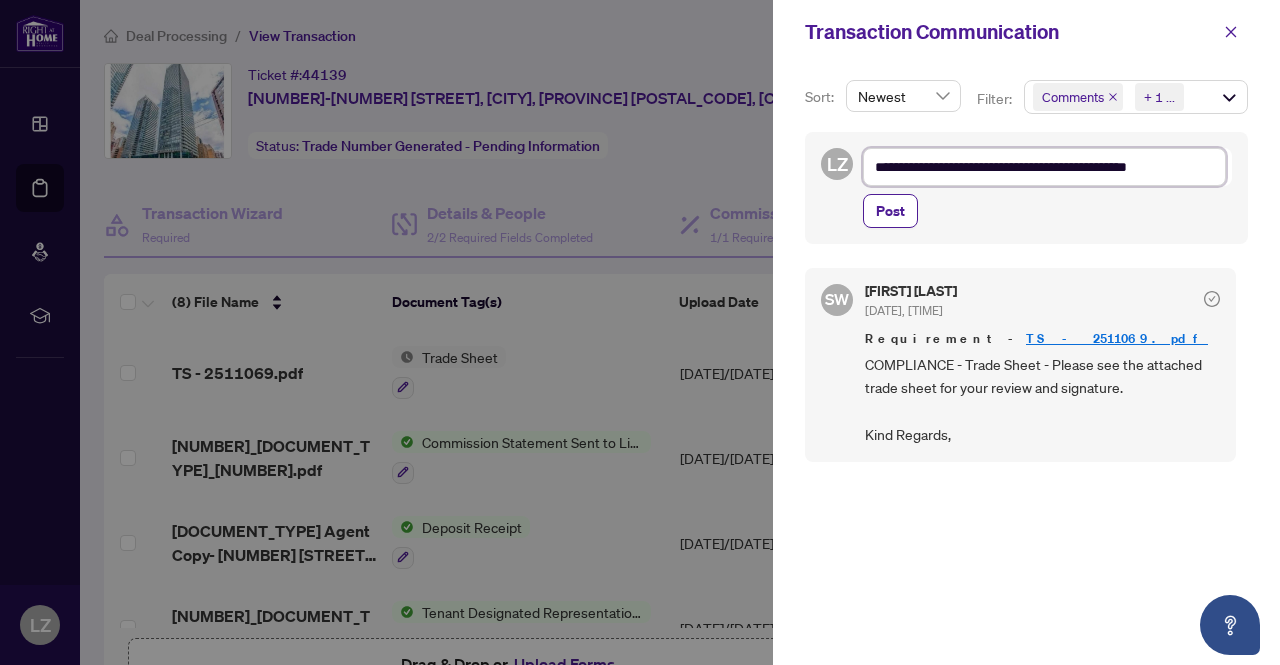 type on "**********" 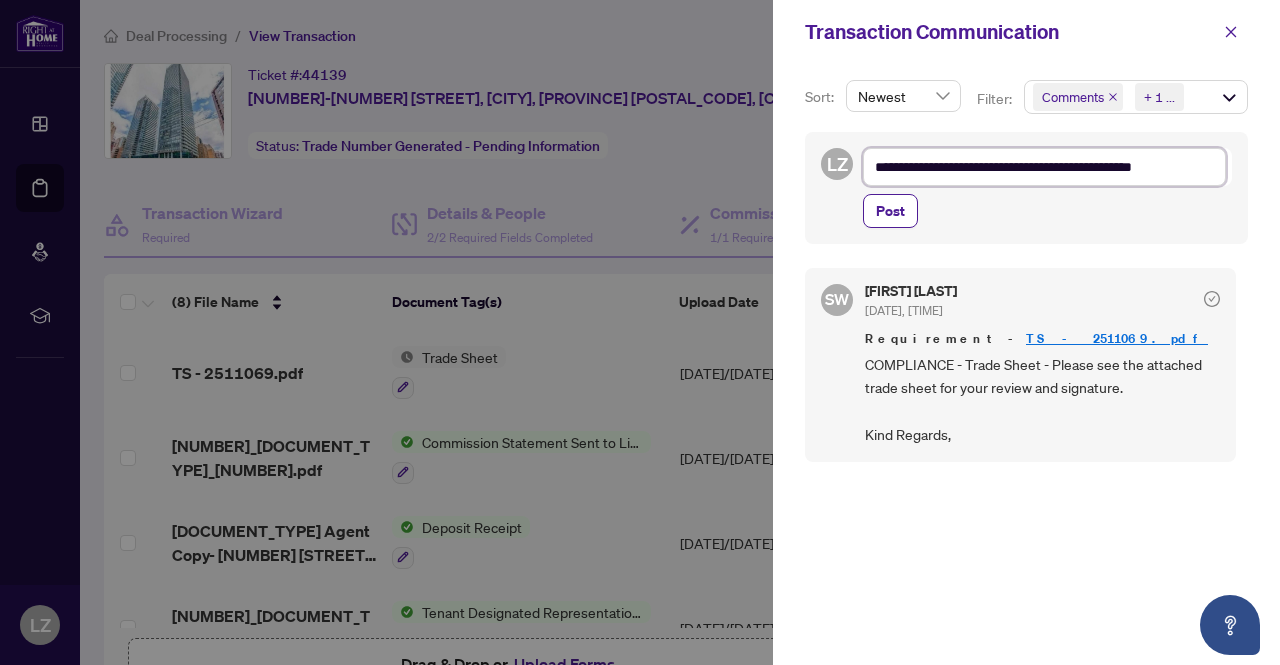 type on "**********" 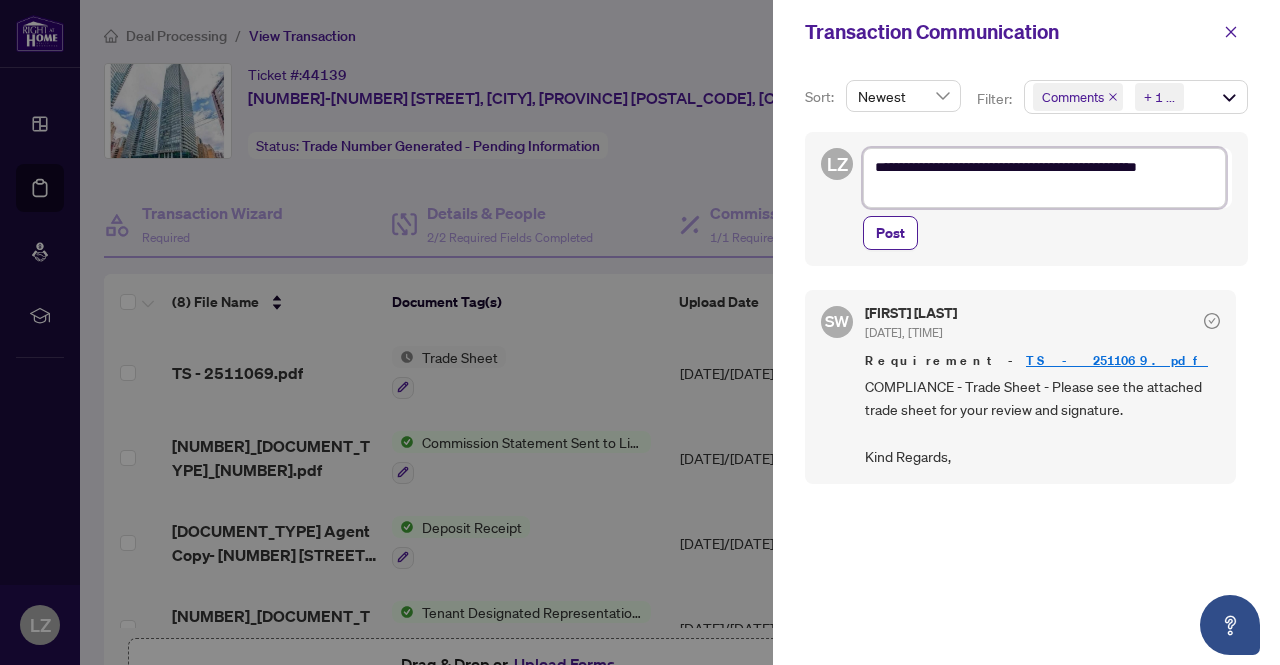 type on "**********" 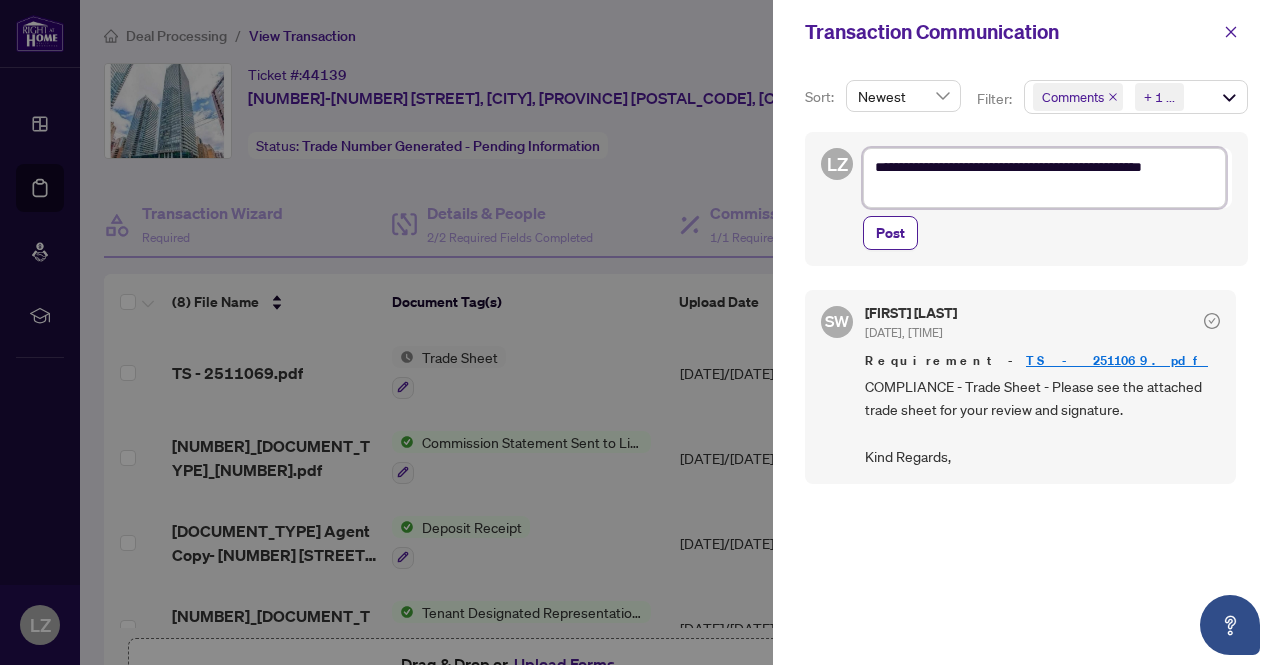 type on "**********" 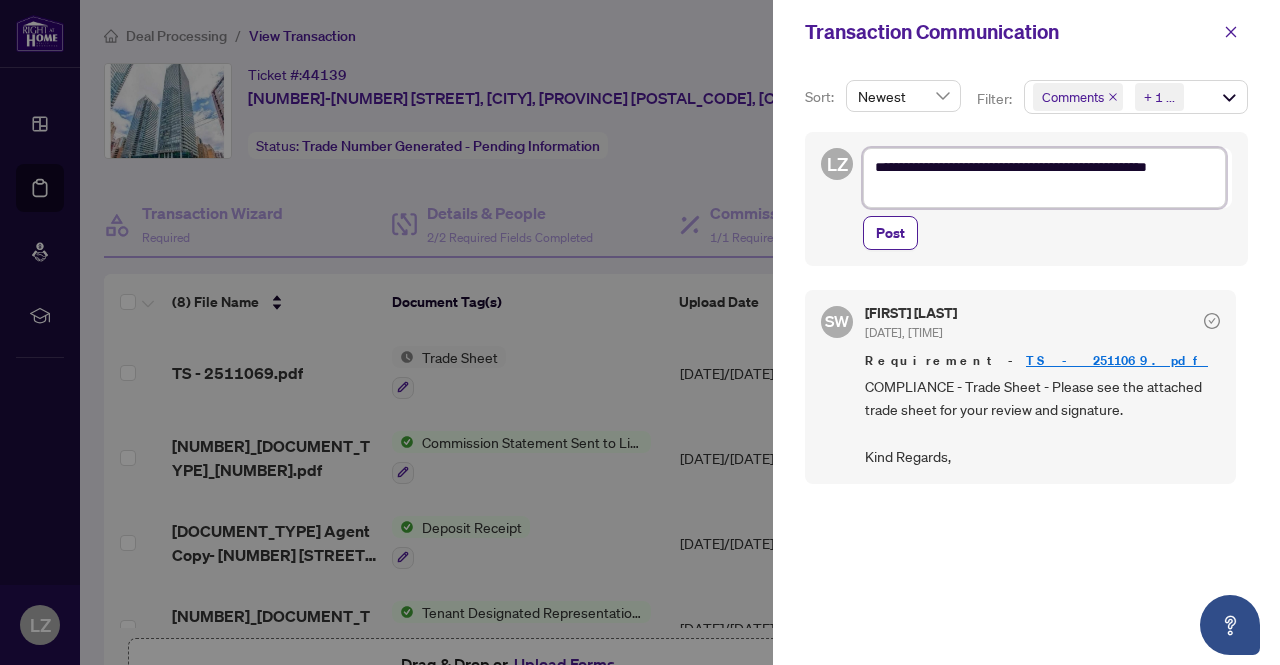 type on "**********" 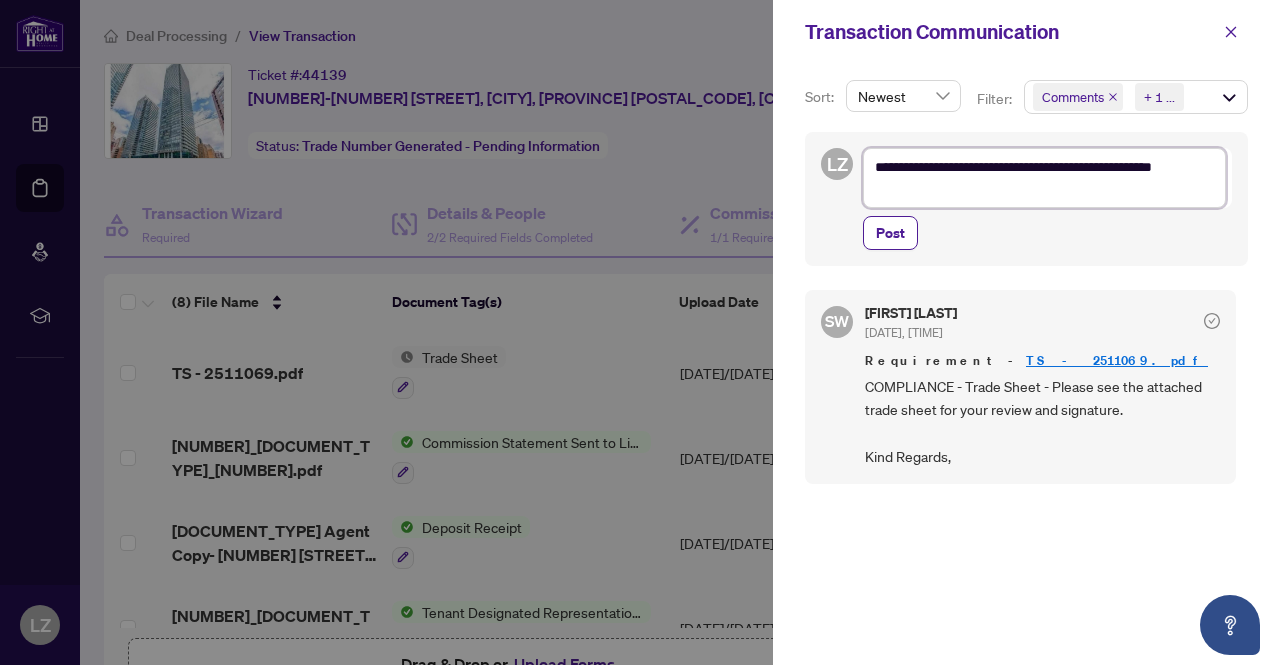 type on "**********" 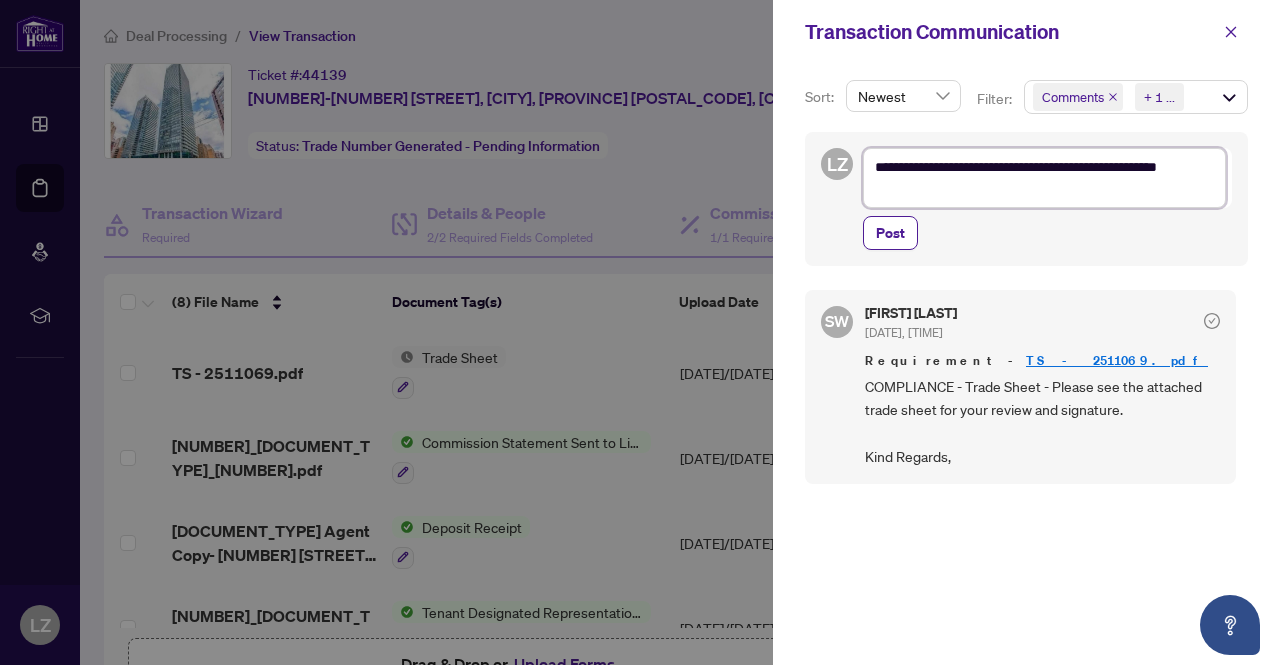 type on "**********" 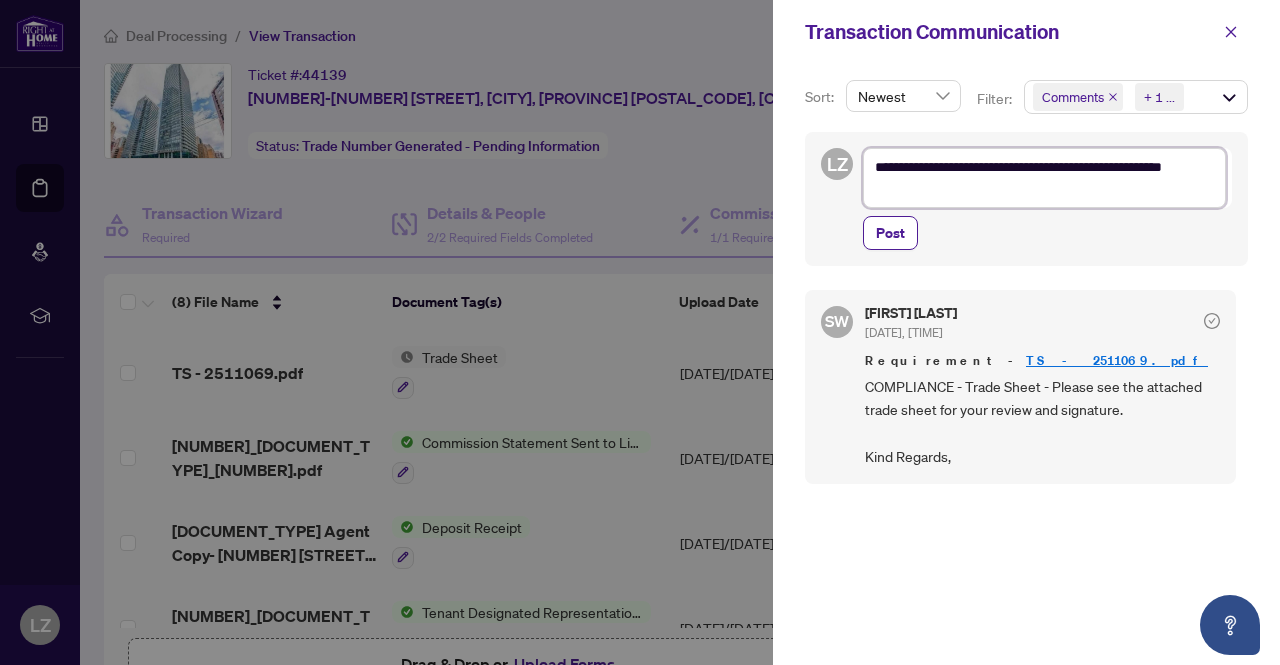 type on "**********" 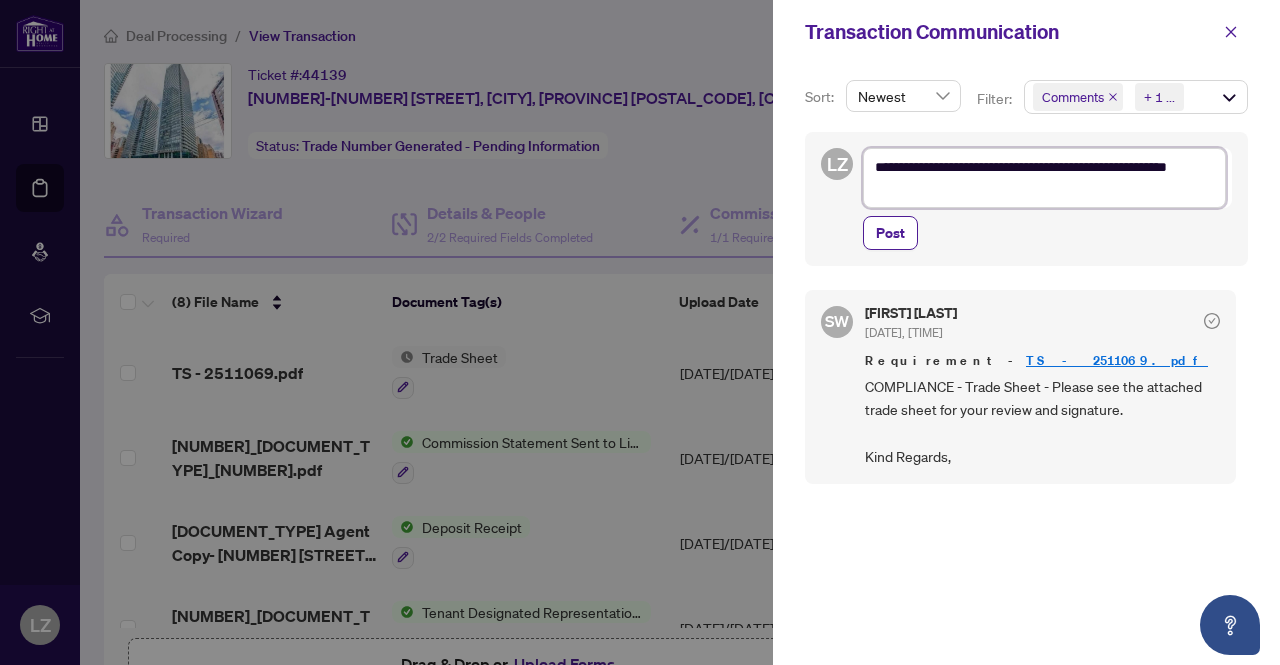 type on "**********" 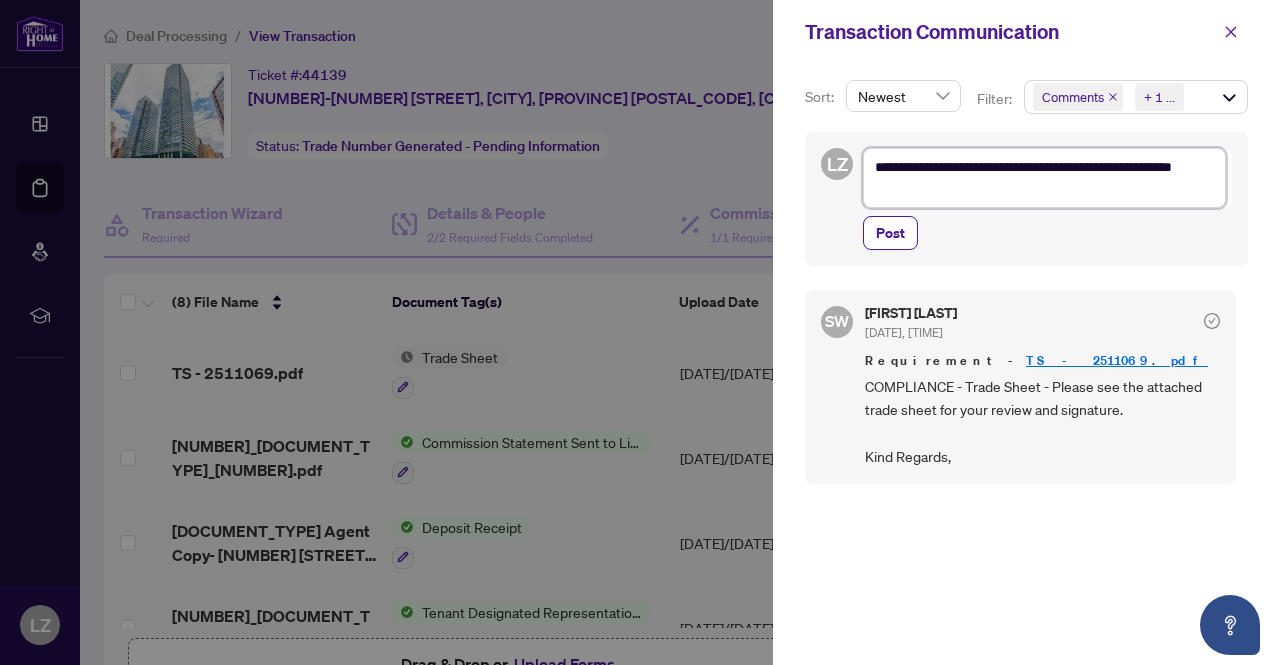 type on "**********" 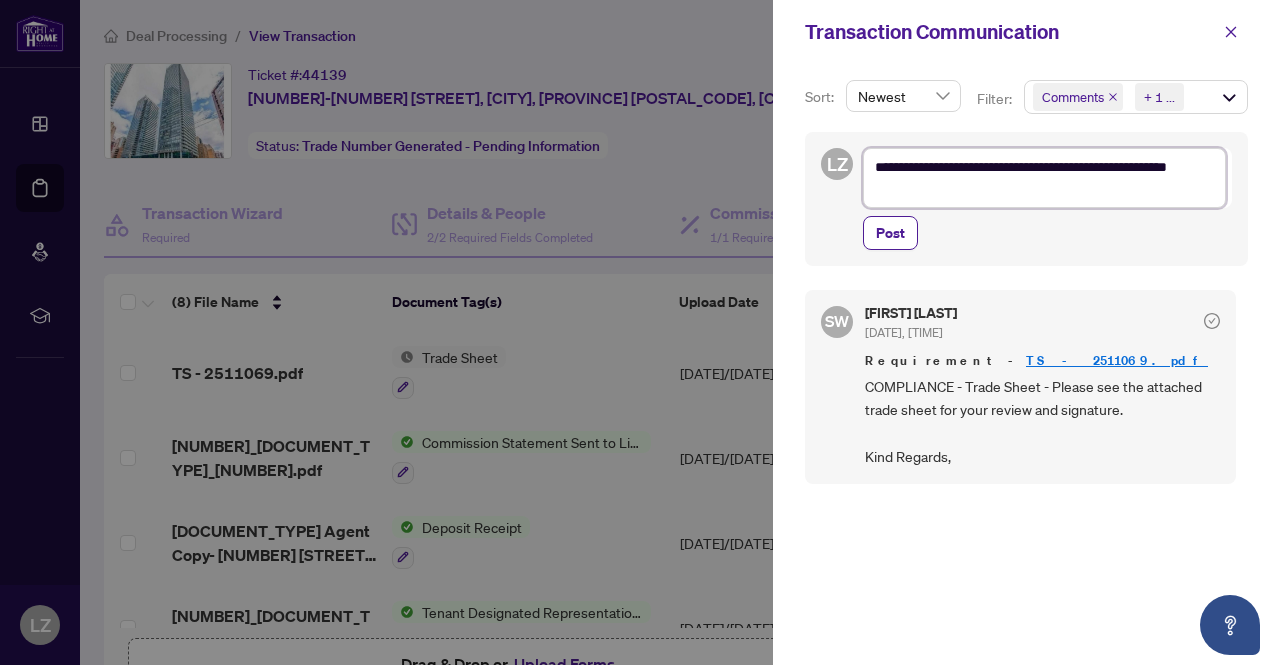type on "**********" 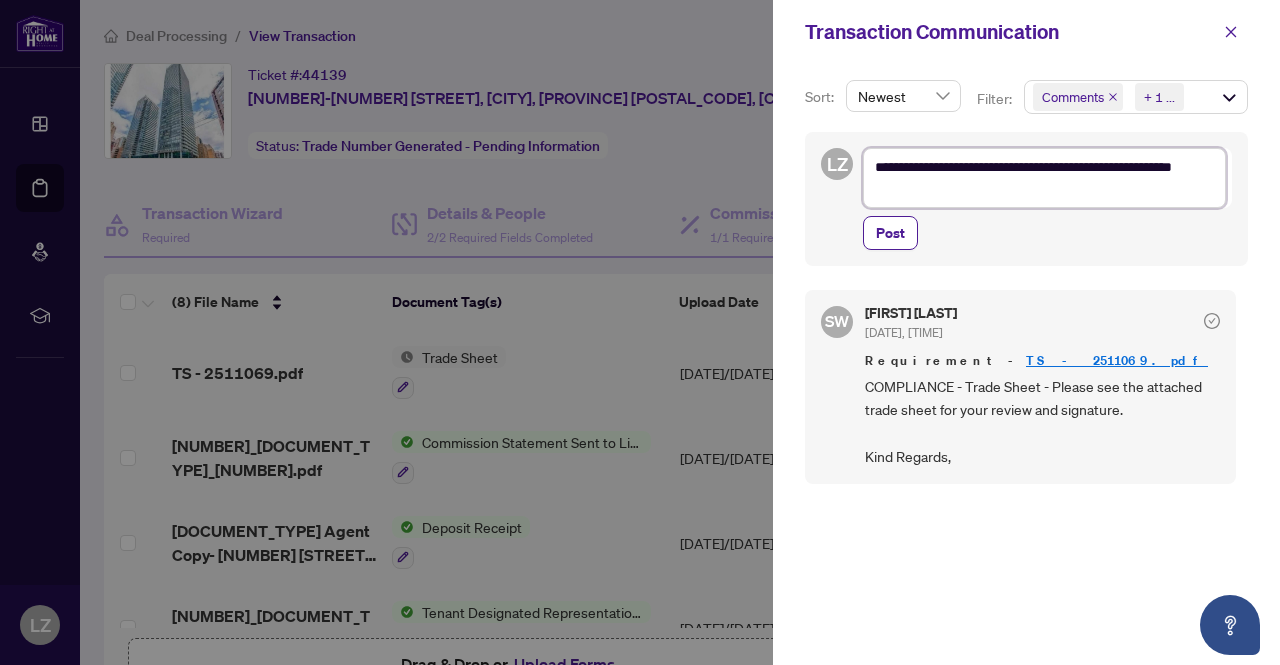 type on "**********" 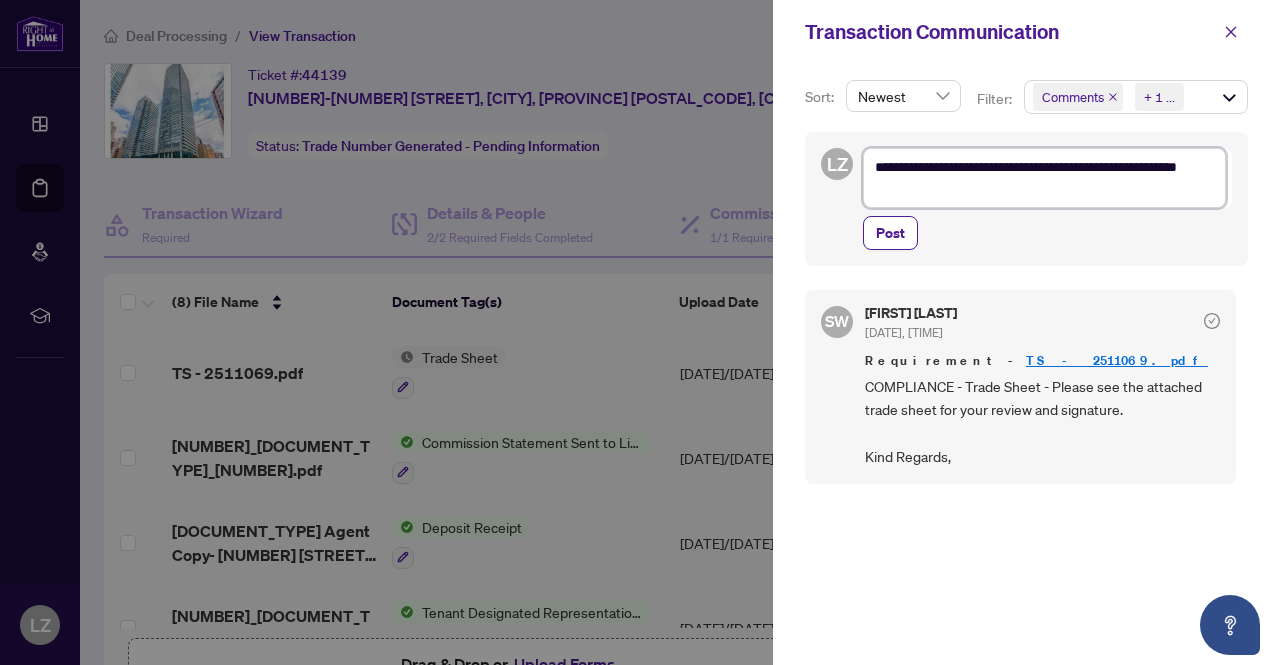 type on "**********" 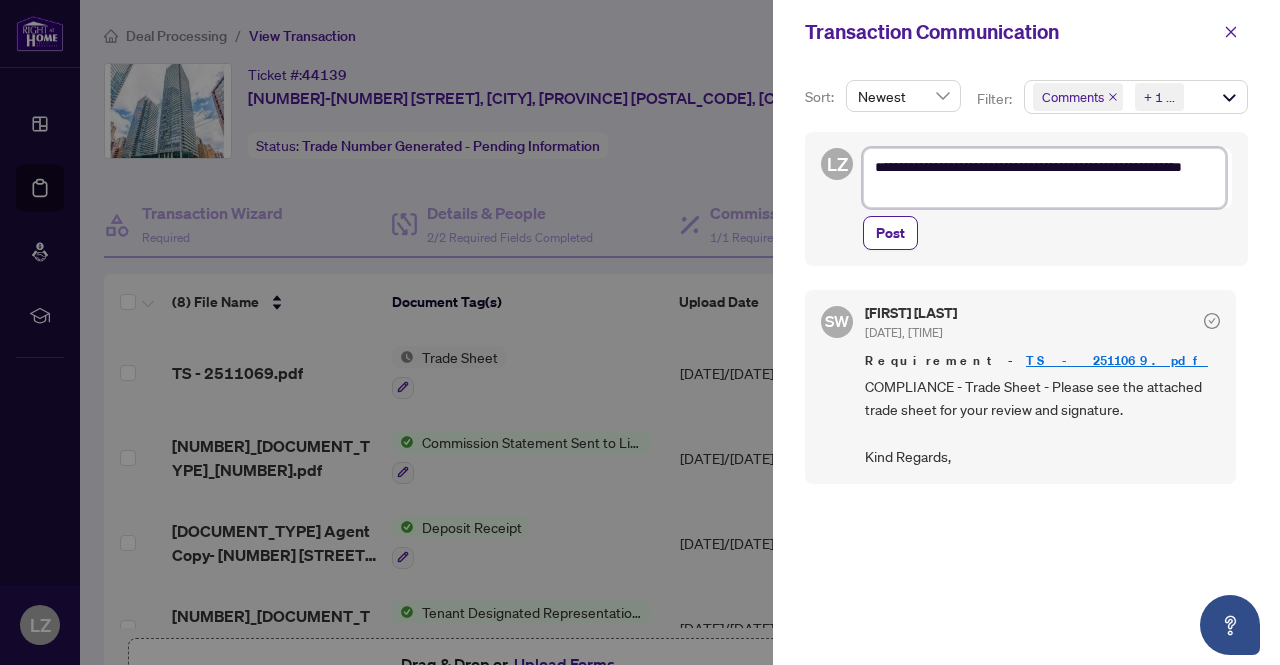 type on "**********" 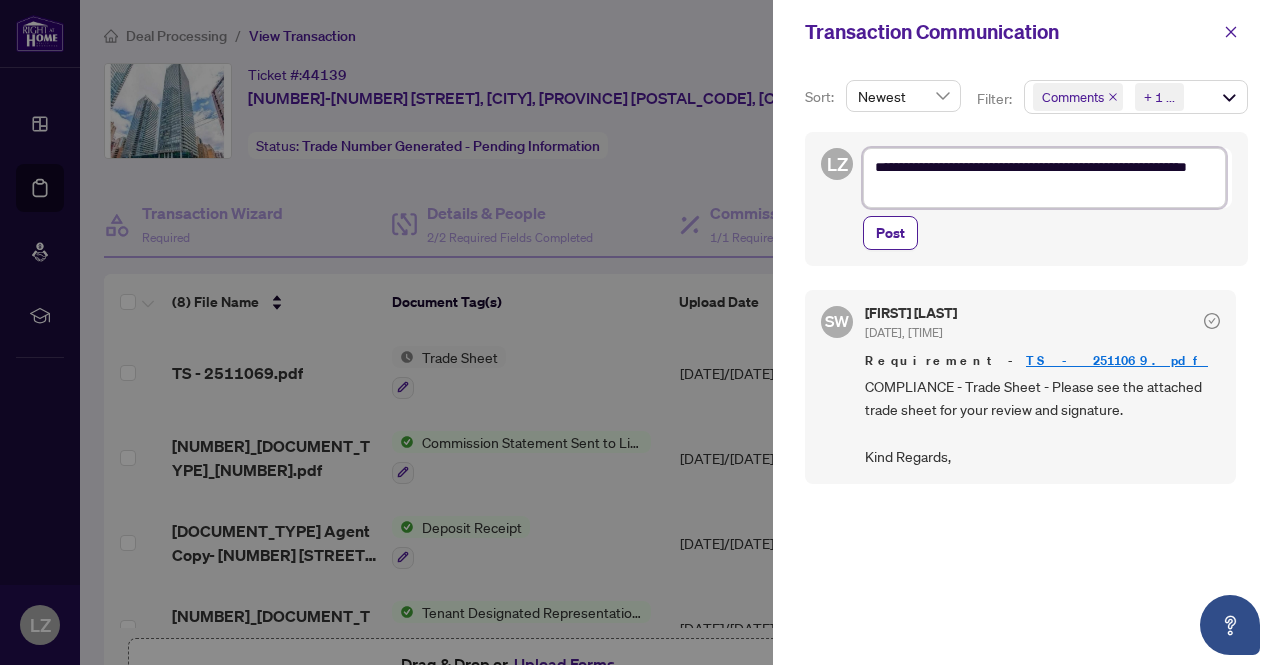 type on "**********" 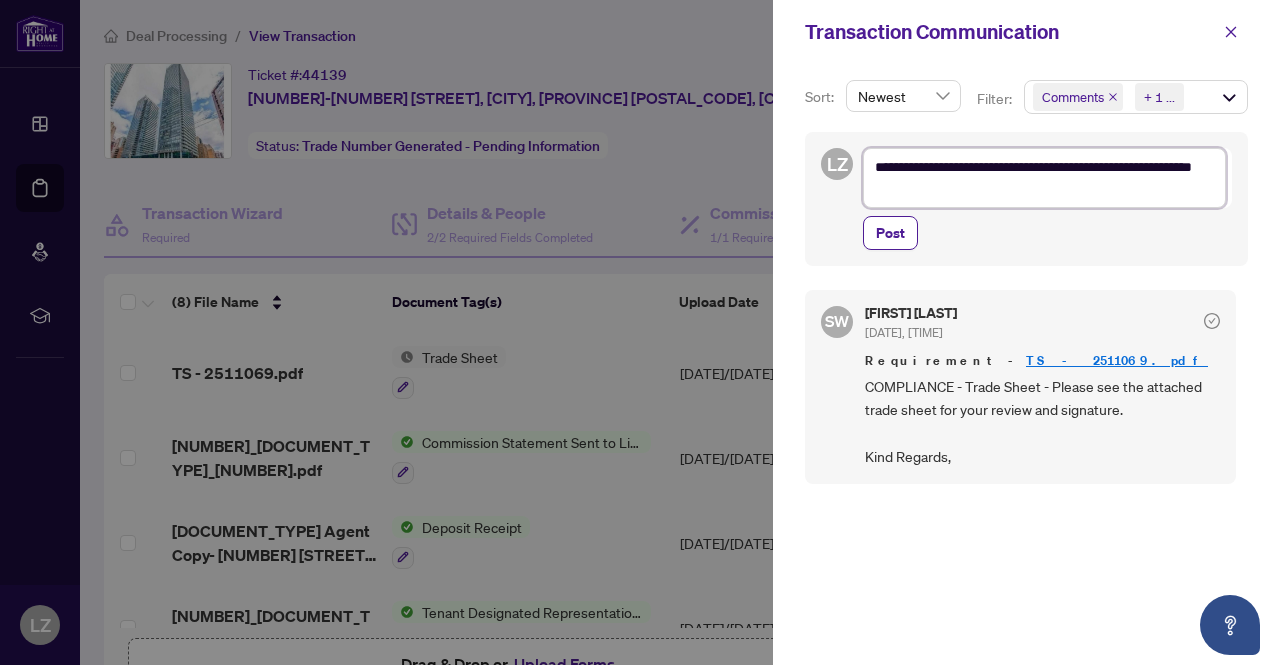 type on "**********" 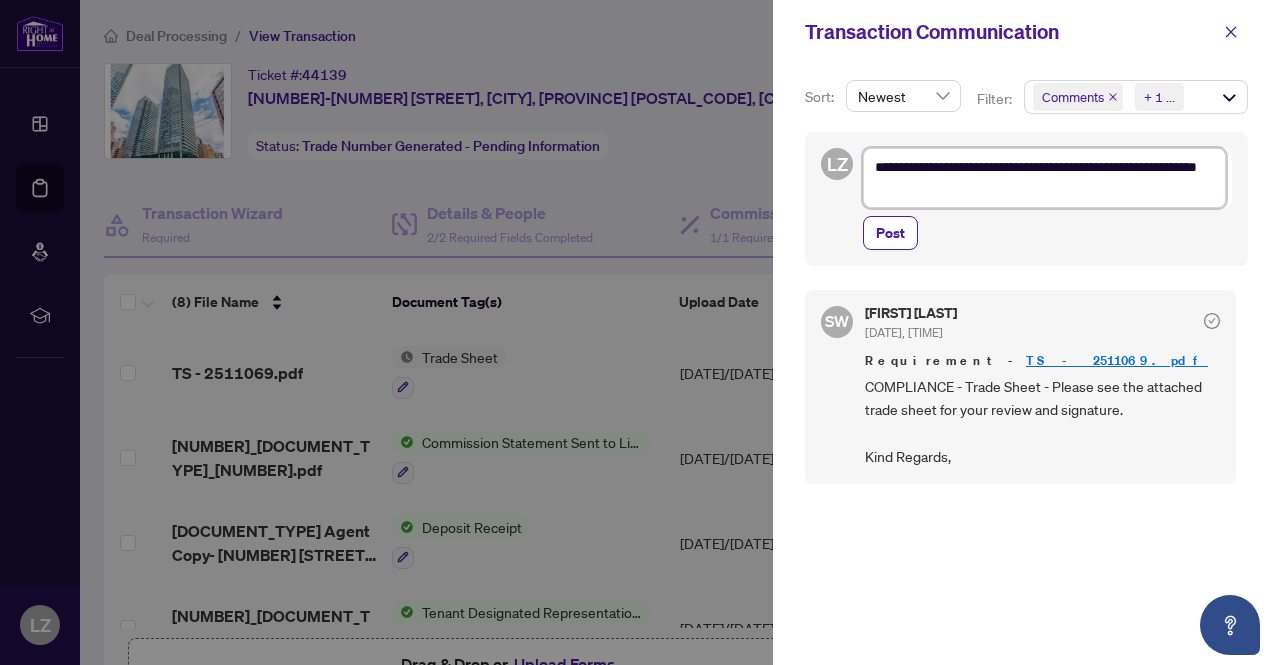 type on "**********" 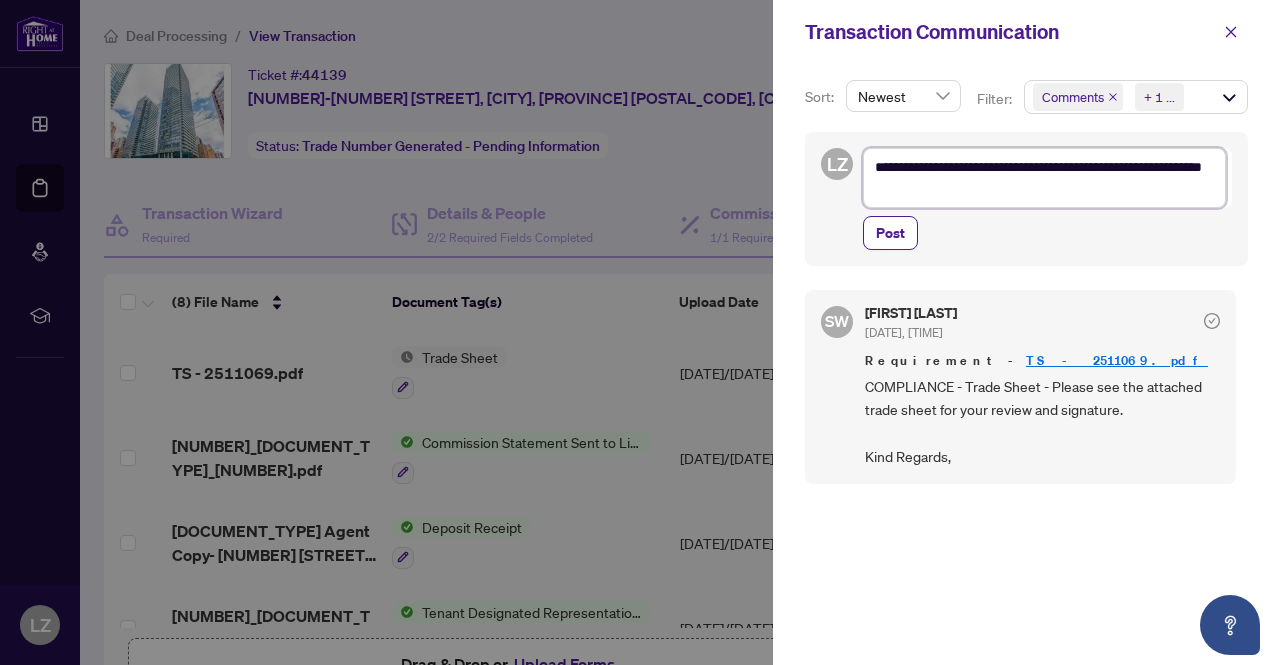type on "**********" 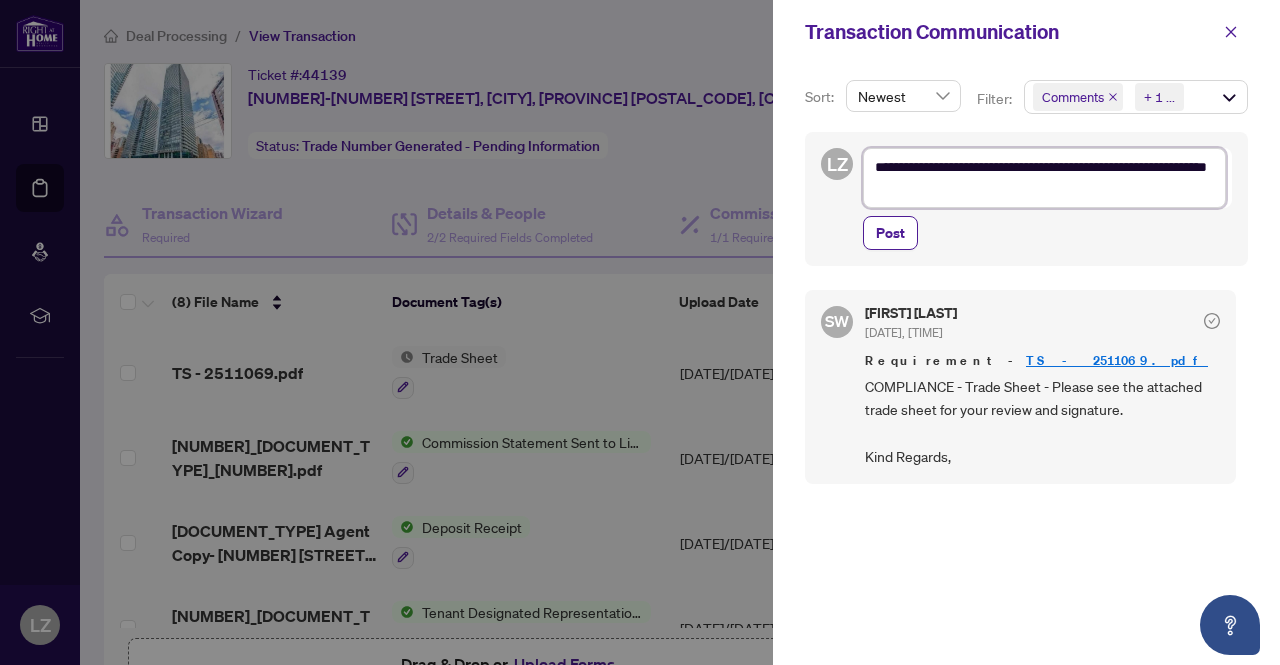 type on "**********" 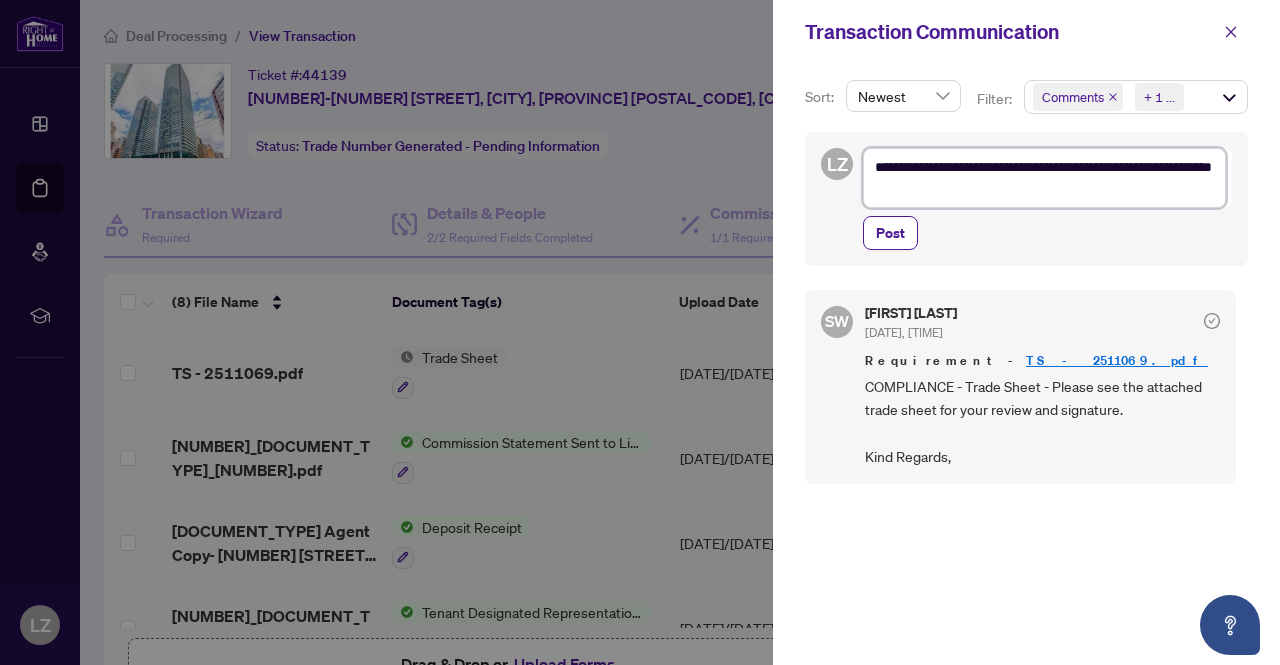 type on "**********" 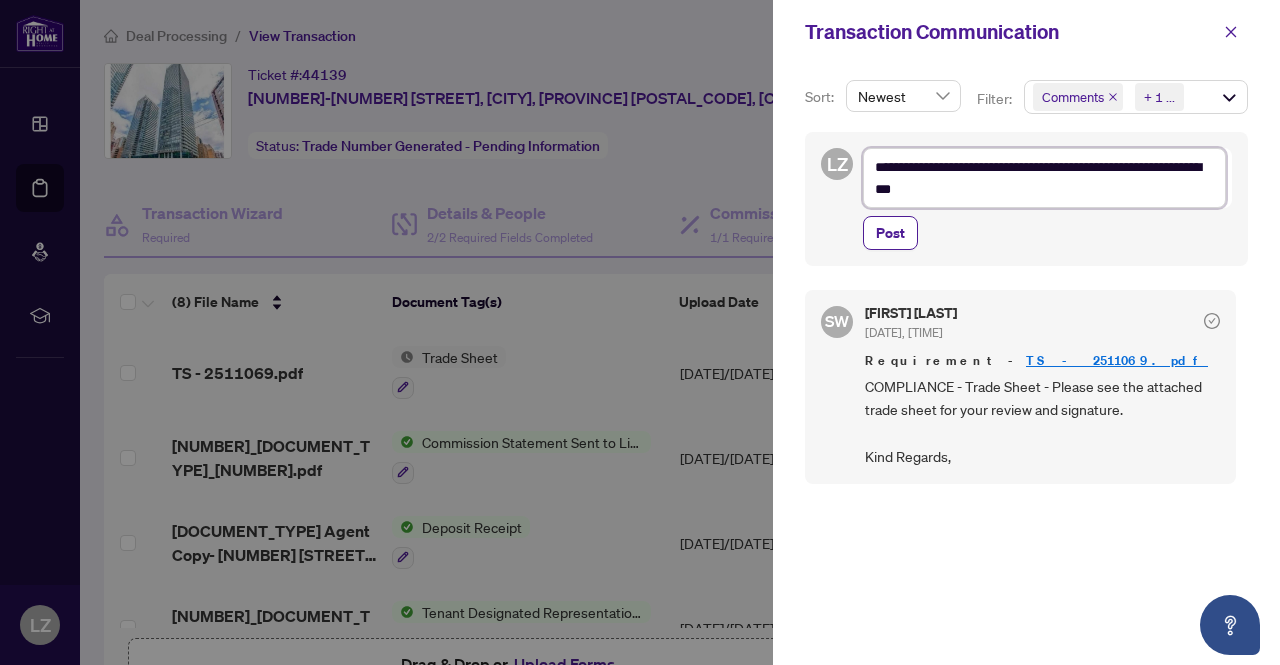 type on "**********" 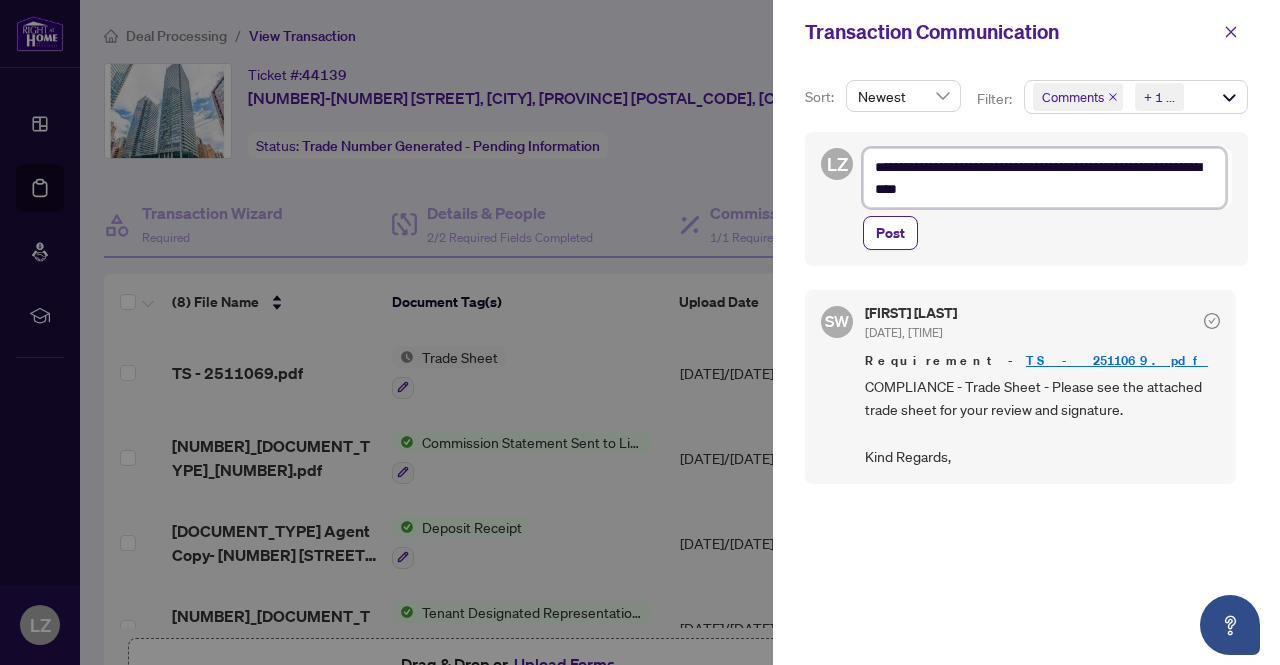 type on "**********" 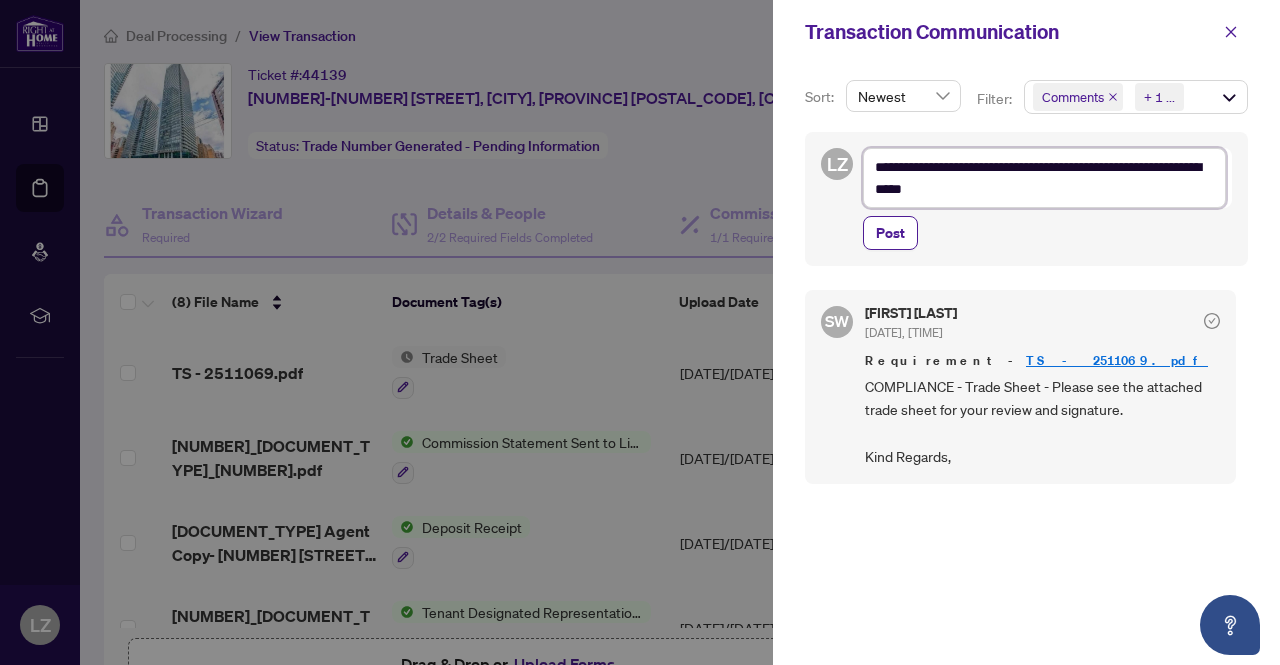 type on "**********" 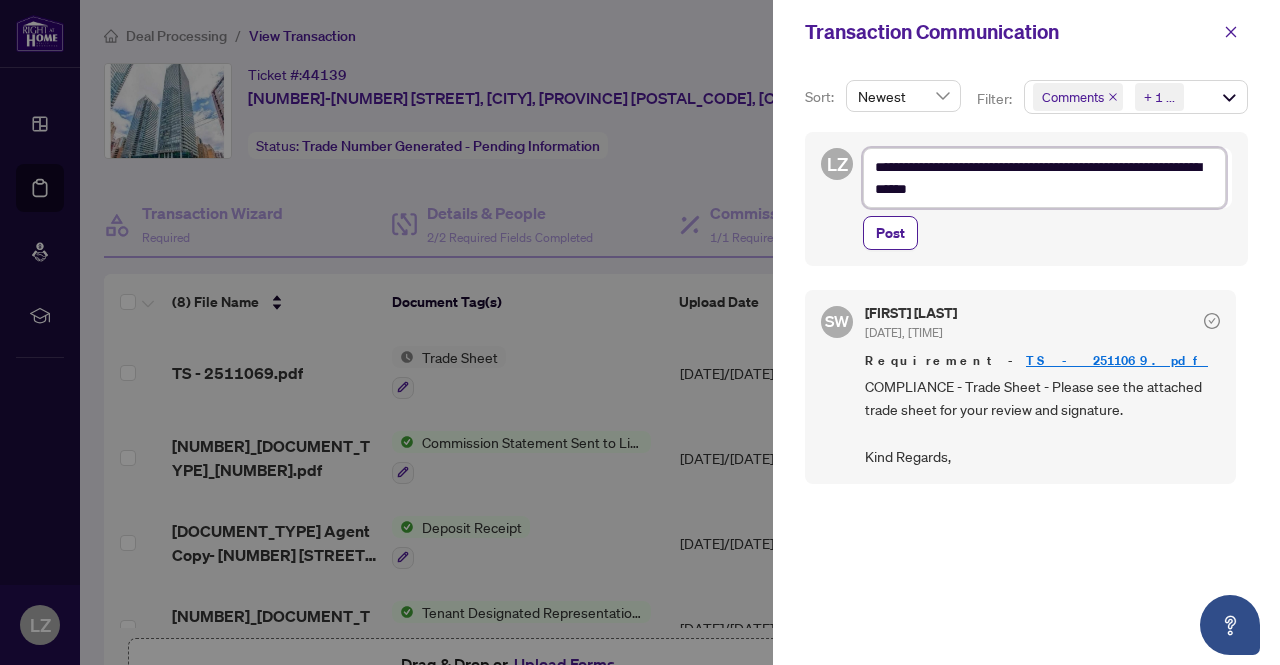 type on "**********" 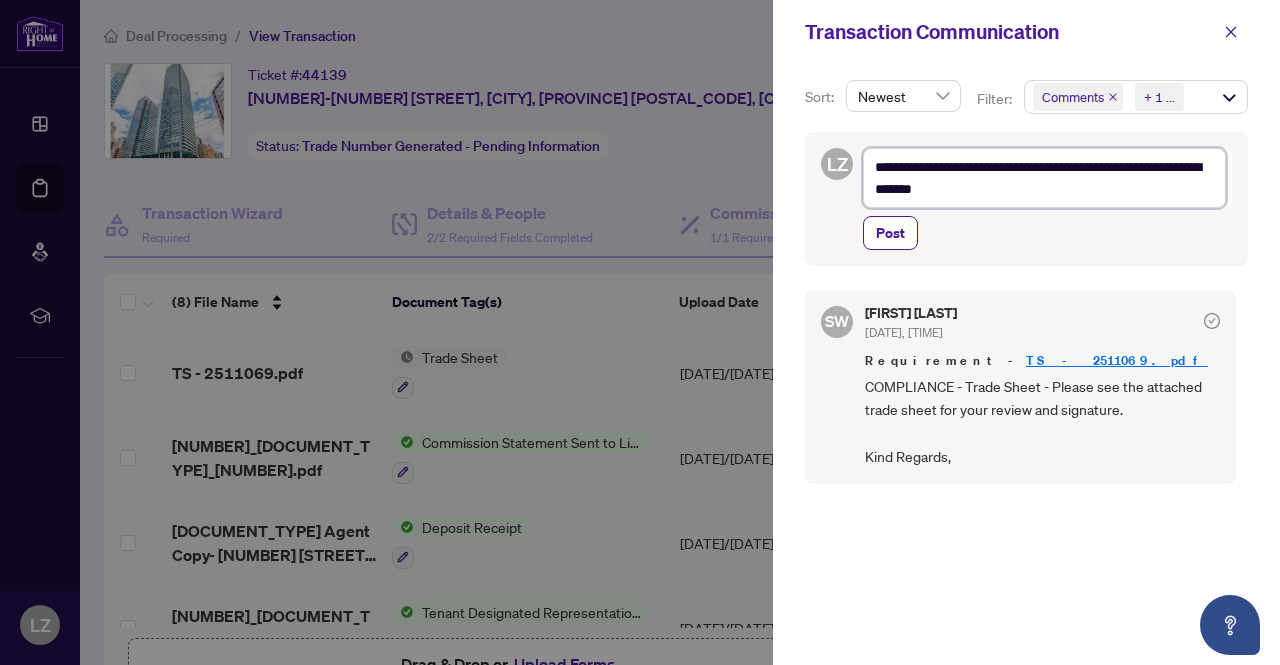 type on "**********" 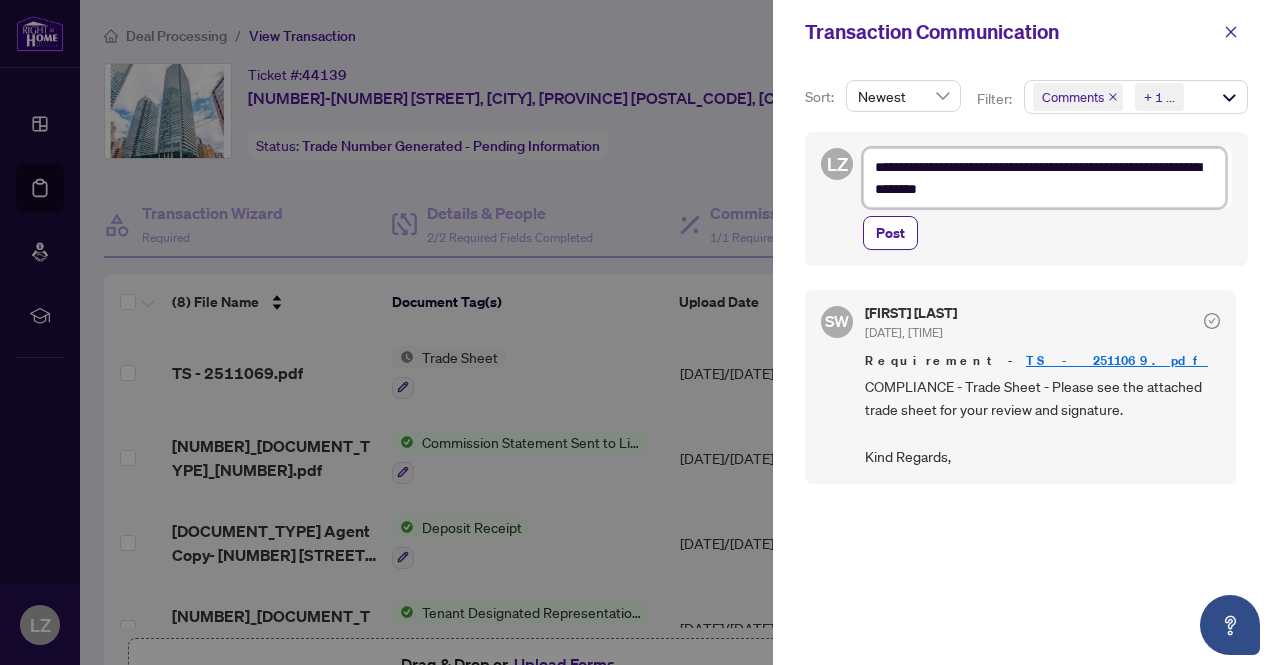 type on "**********" 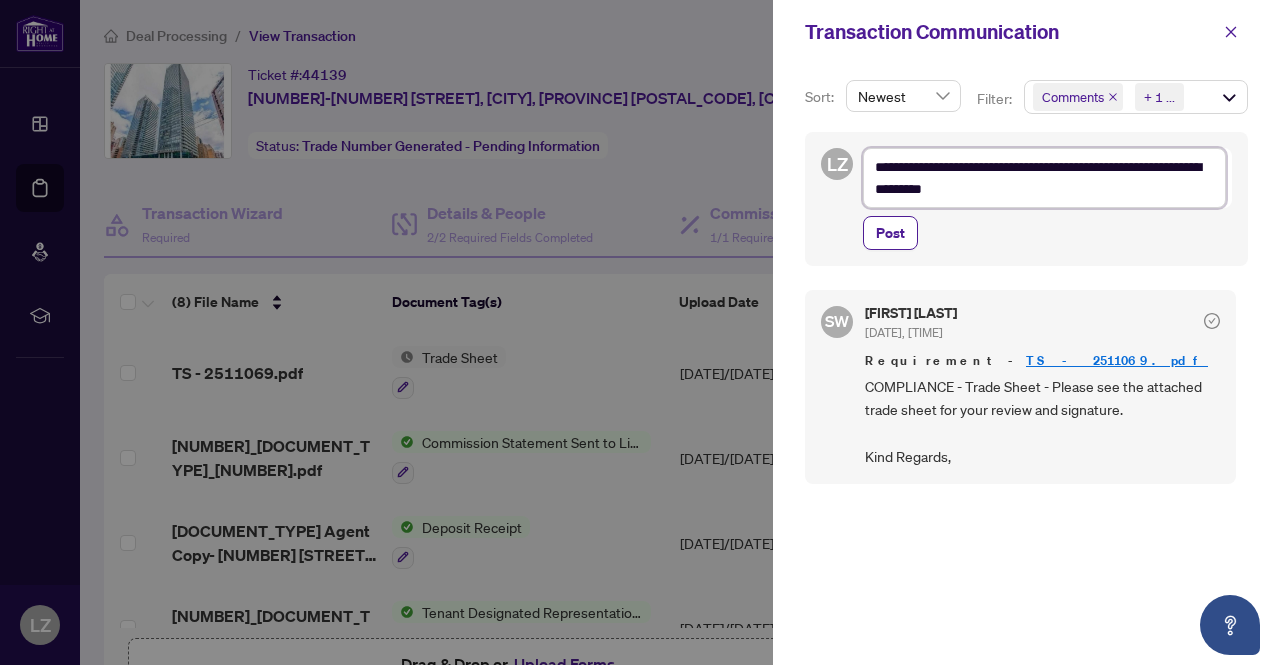 type on "**********" 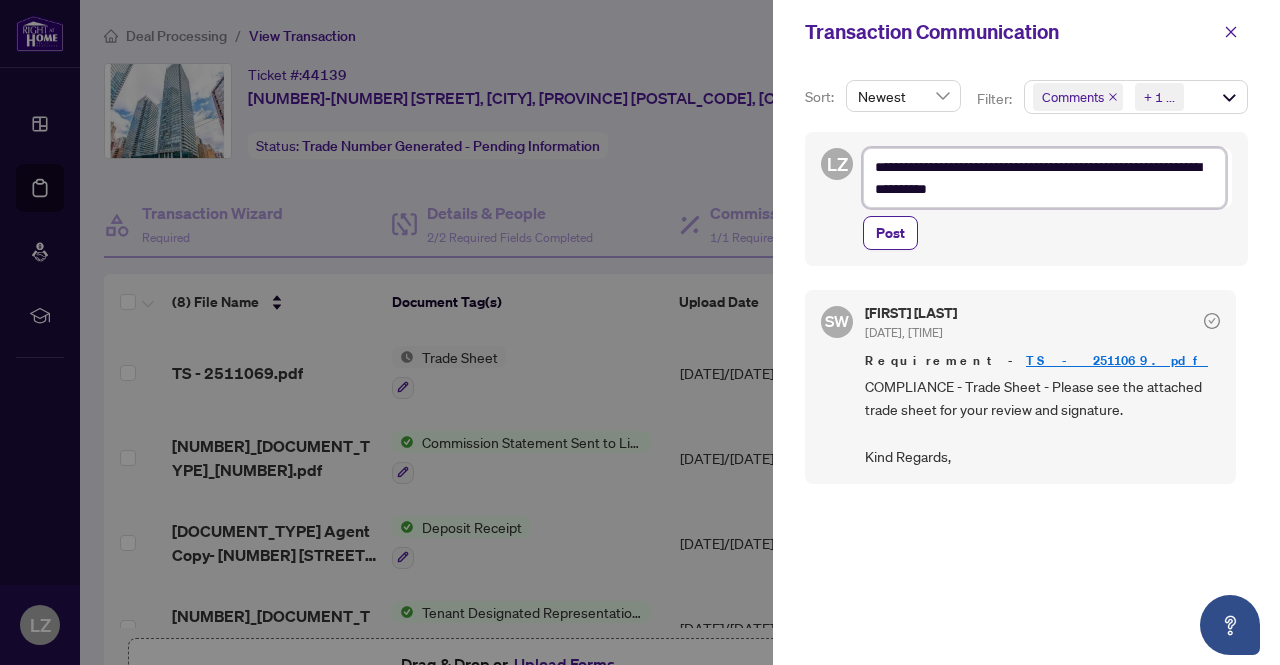 type on "**********" 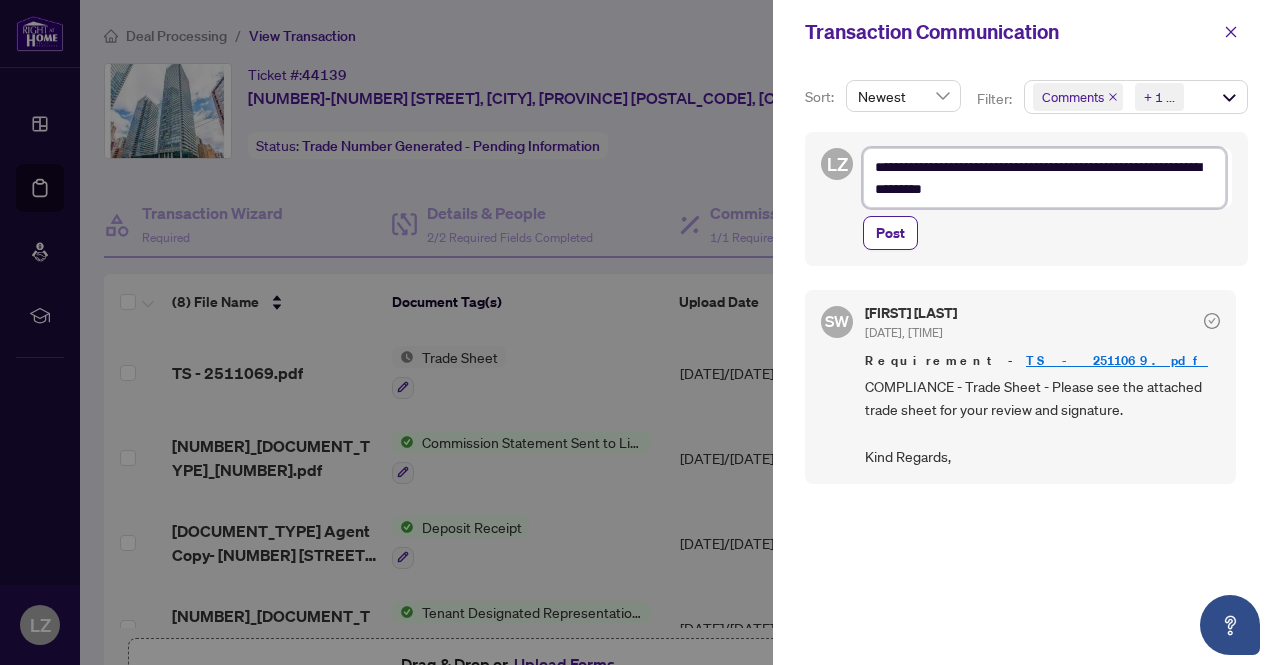 type on "**********" 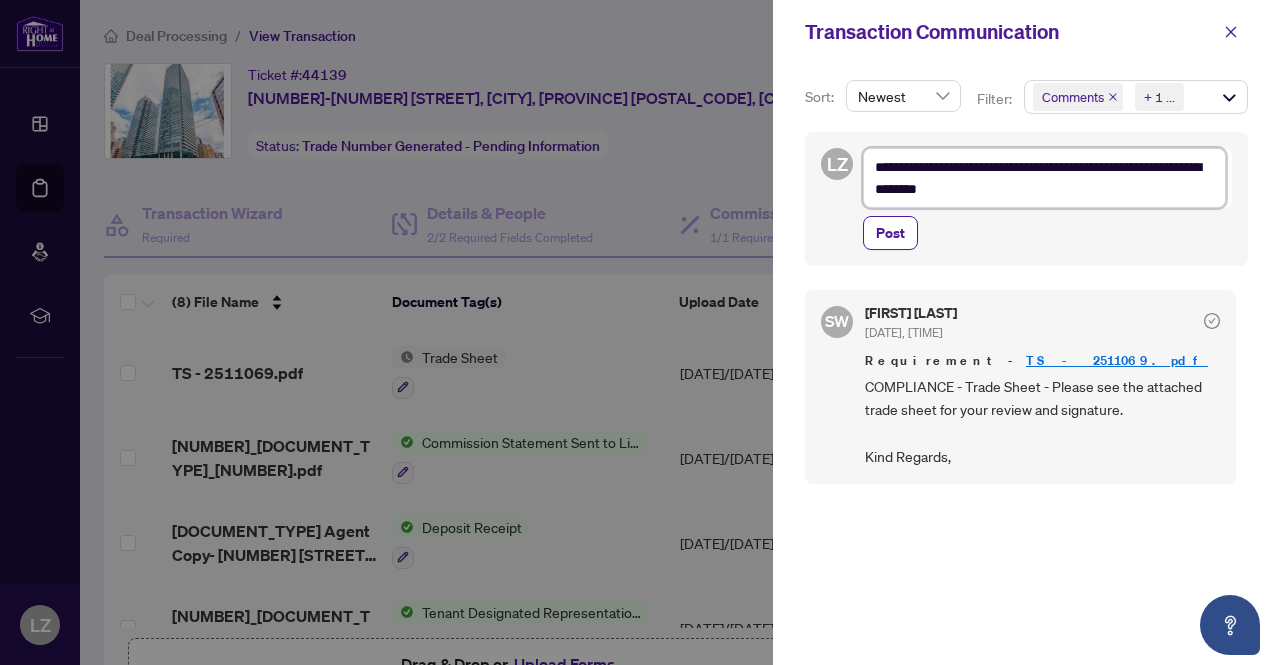 type on "**********" 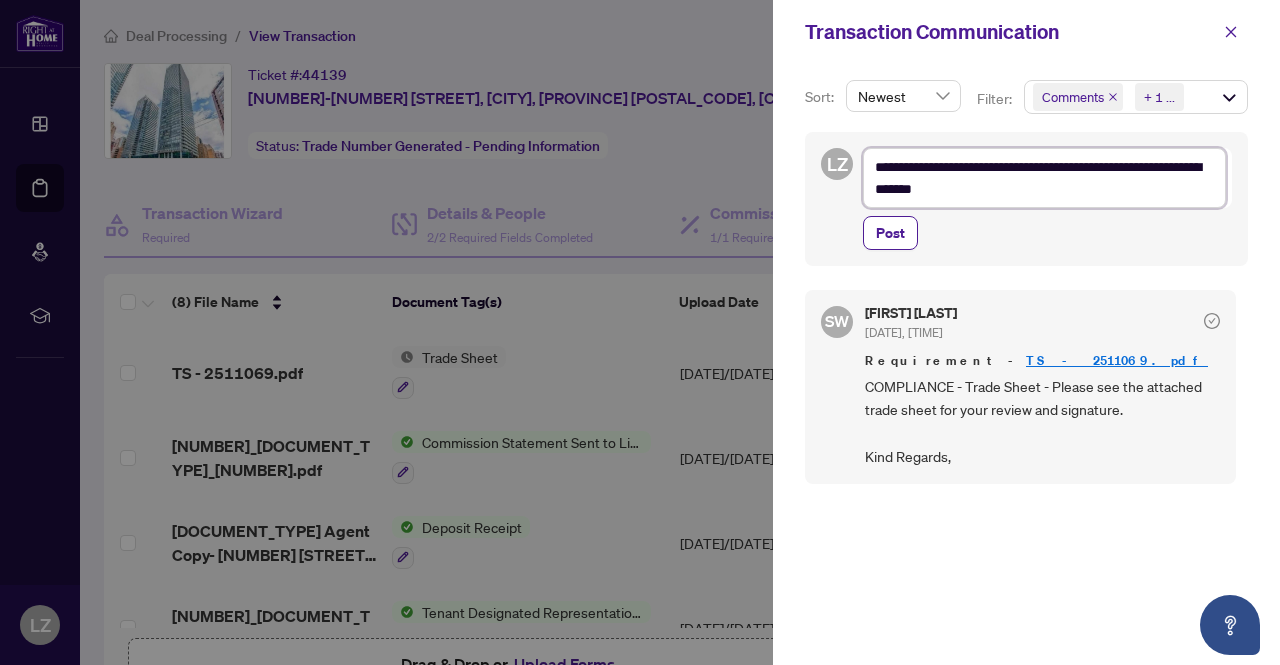 type 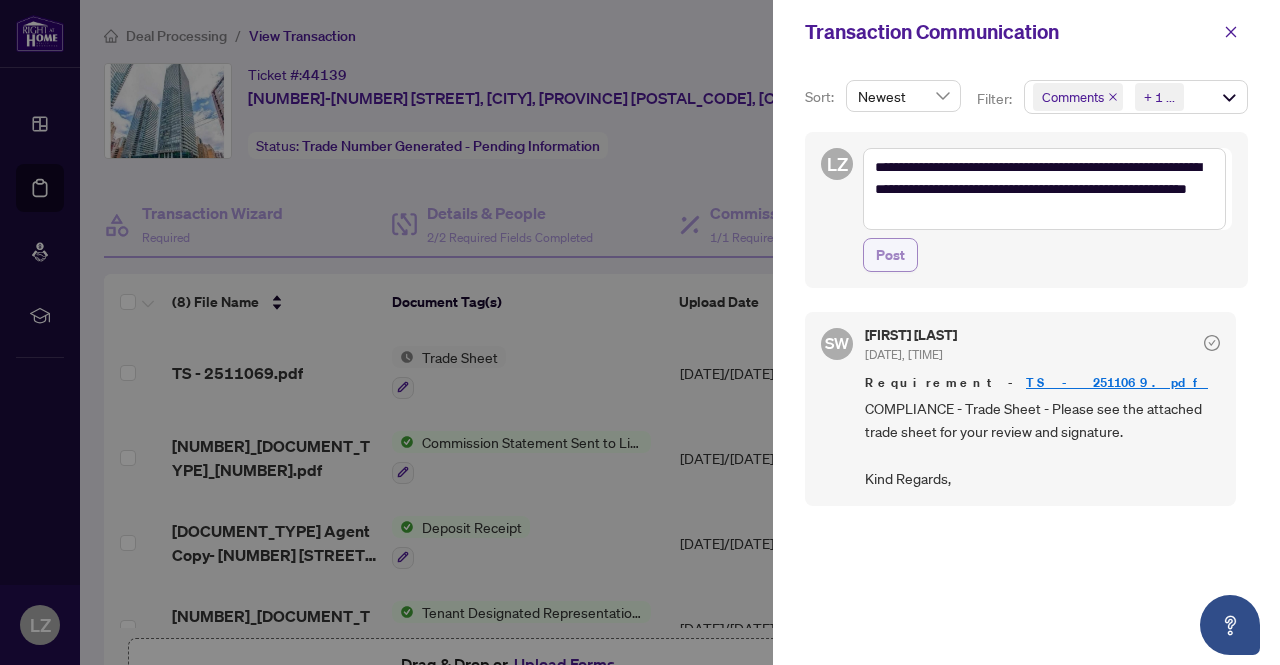 click on "Post" at bounding box center [890, 255] 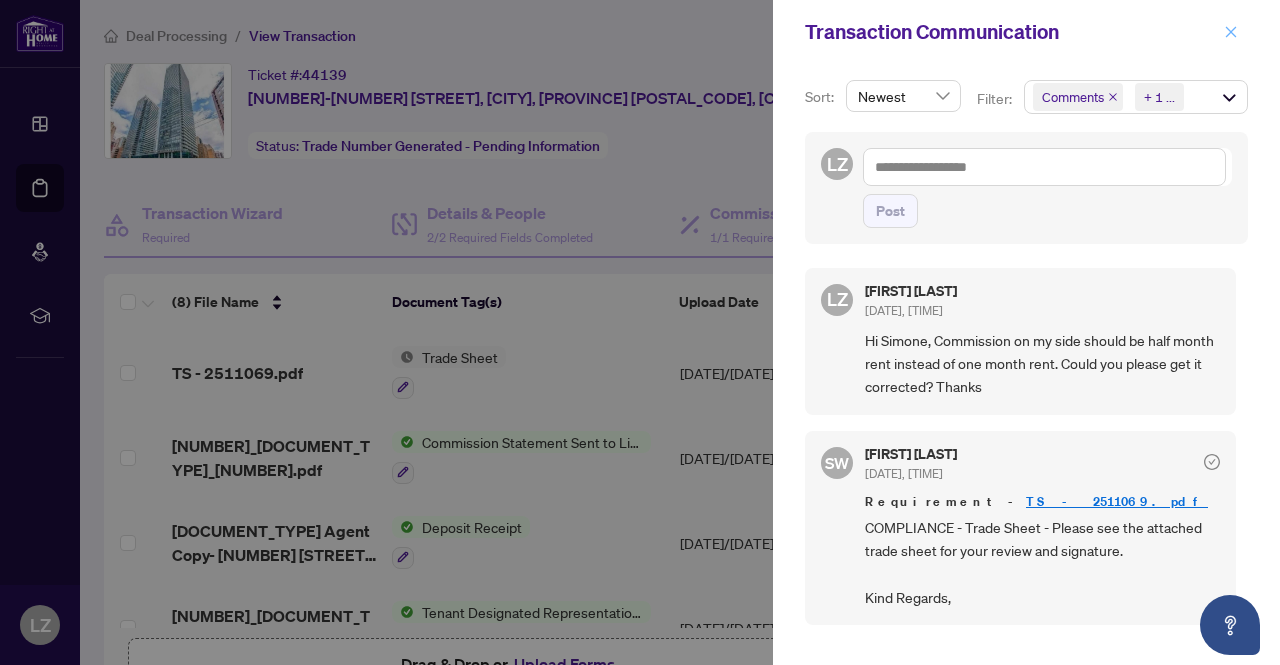 click 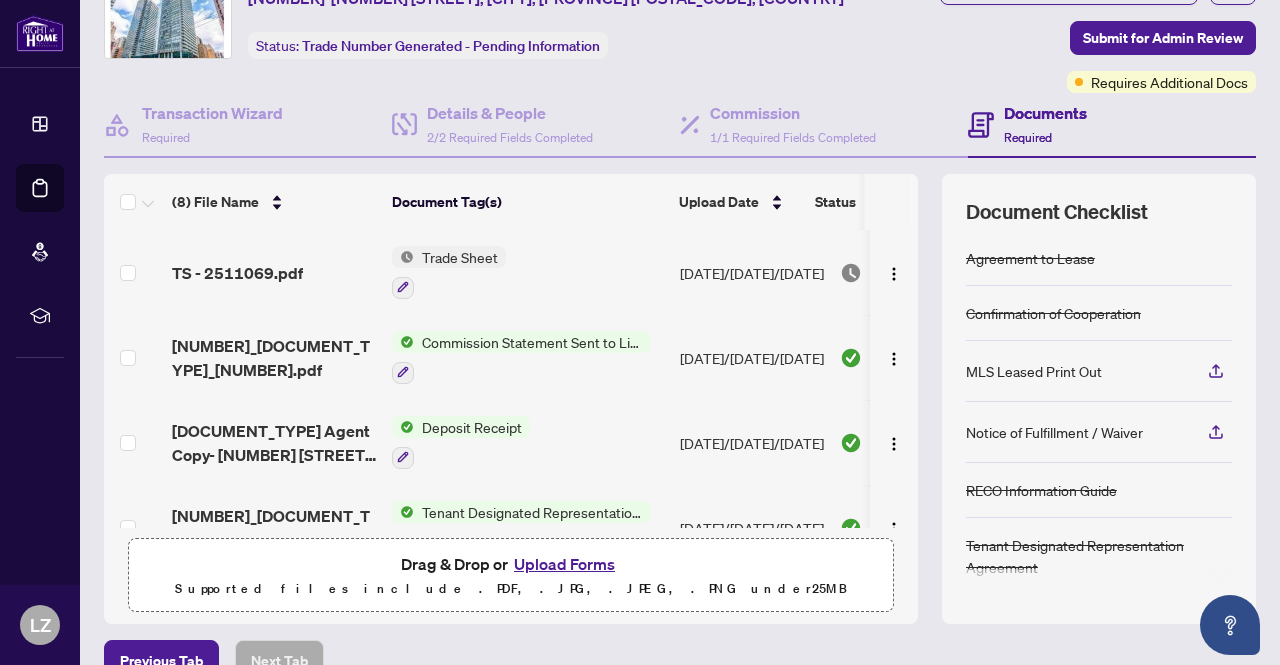 scroll, scrollTop: 200, scrollLeft: 0, axis: vertical 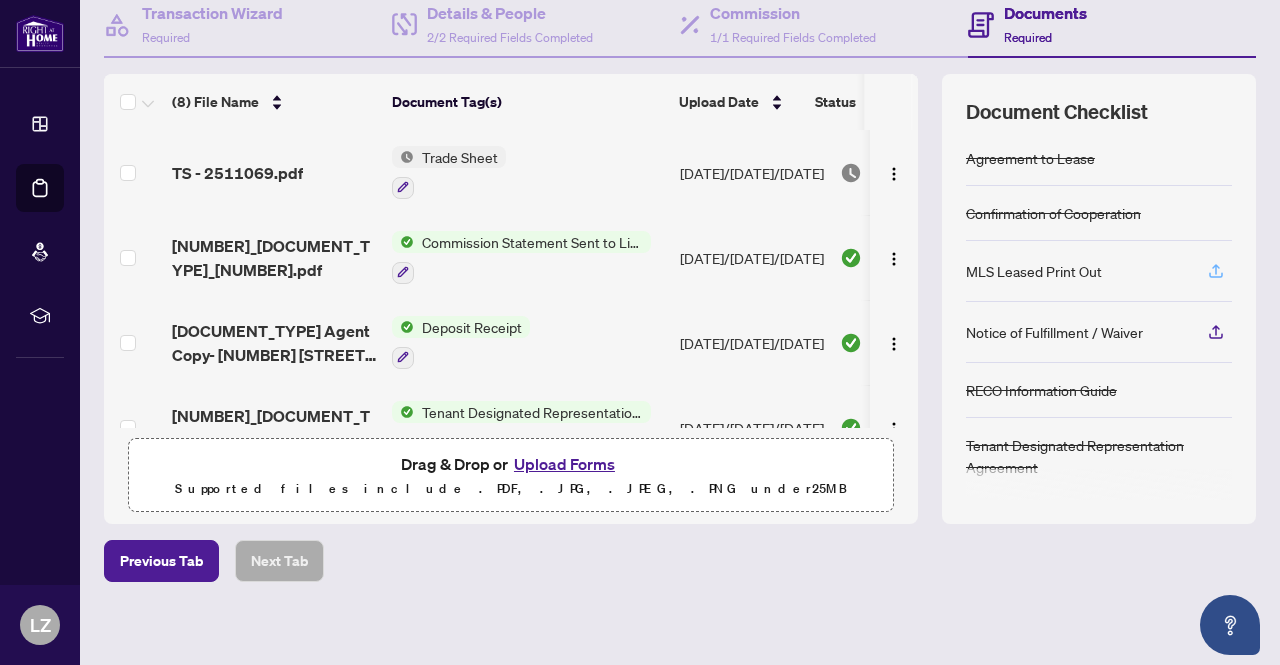 click 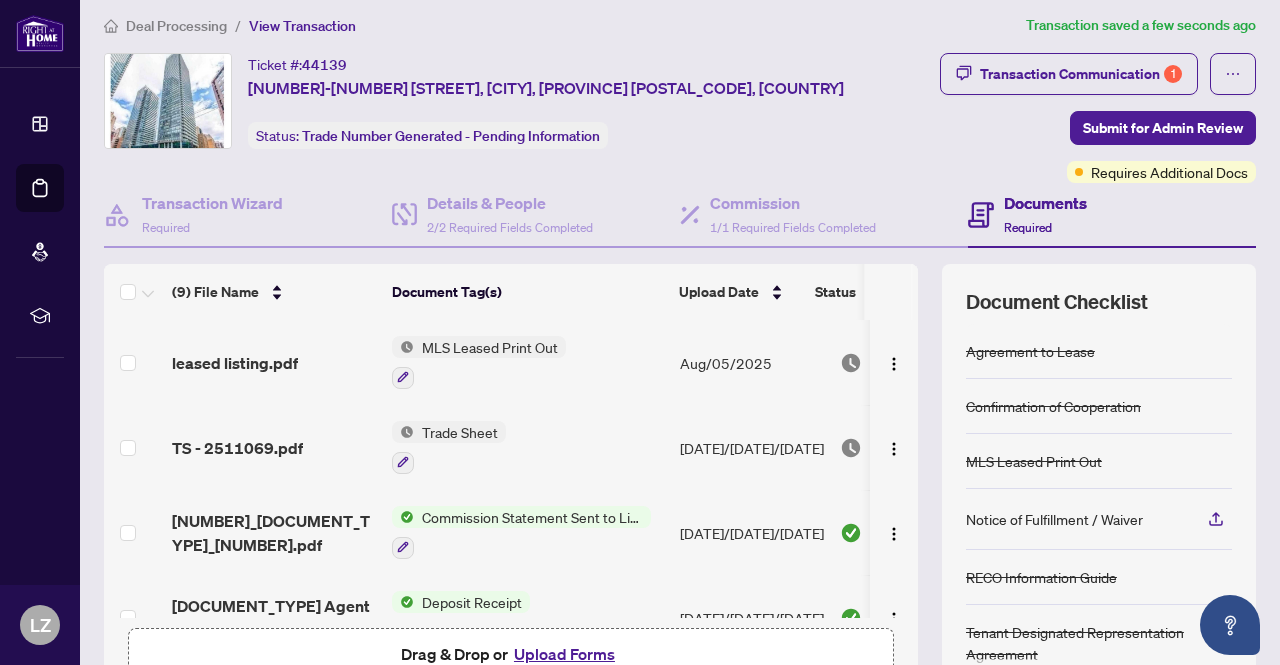 scroll, scrollTop: 0, scrollLeft: 0, axis: both 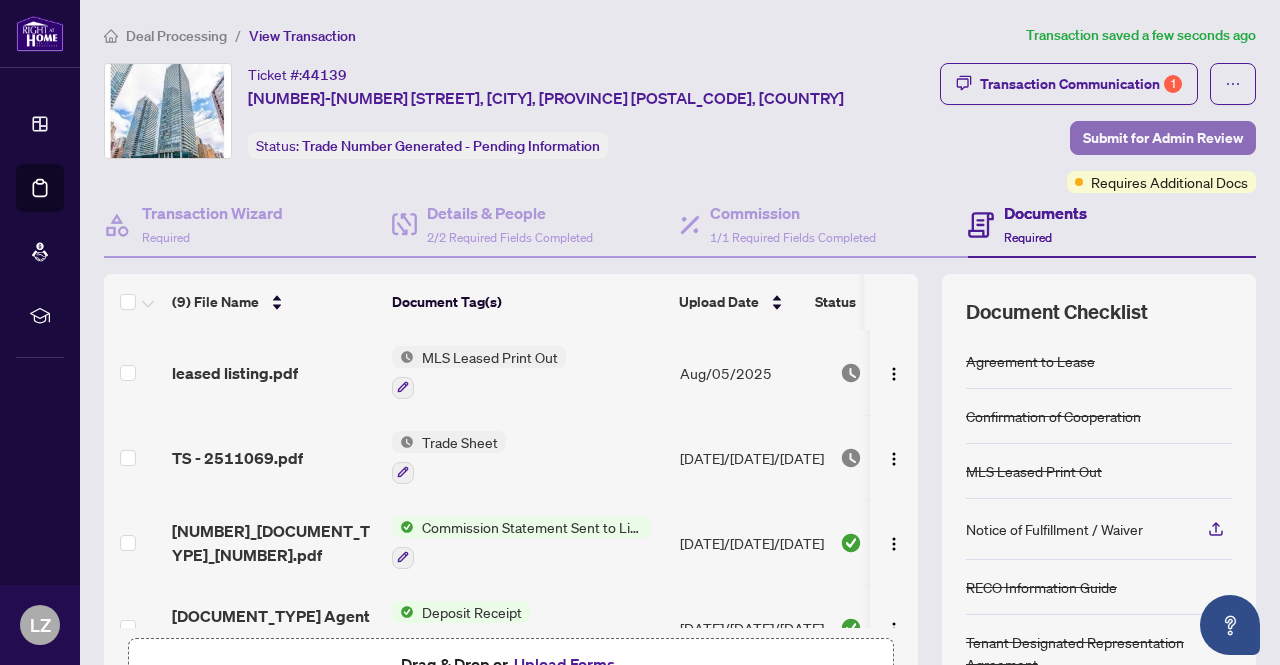 click on "Submit for Admin Review" at bounding box center (1163, 138) 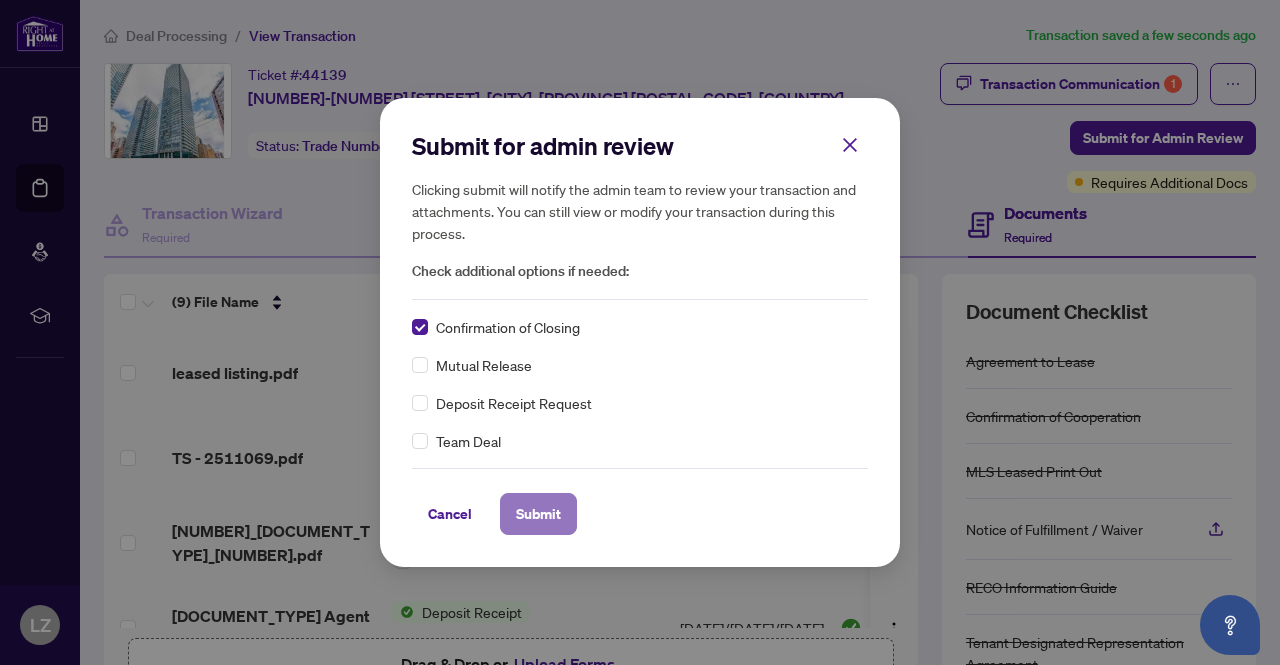 click on "Submit" at bounding box center [538, 514] 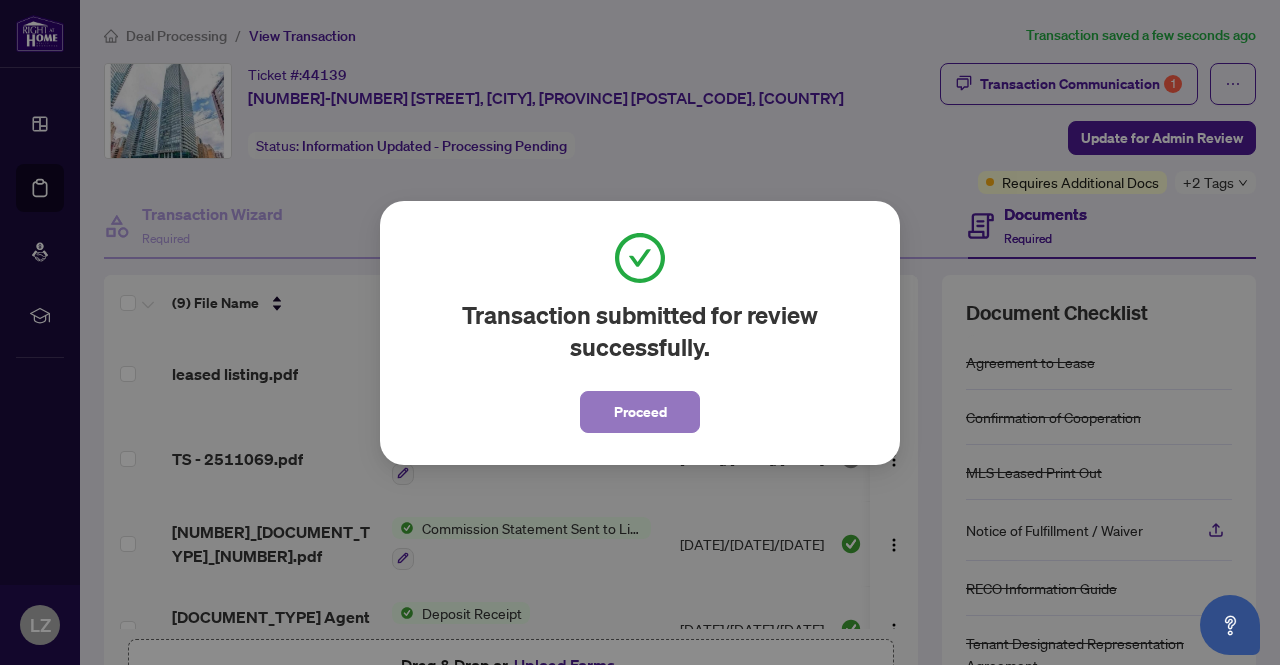 click on "Proceed" at bounding box center [640, 412] 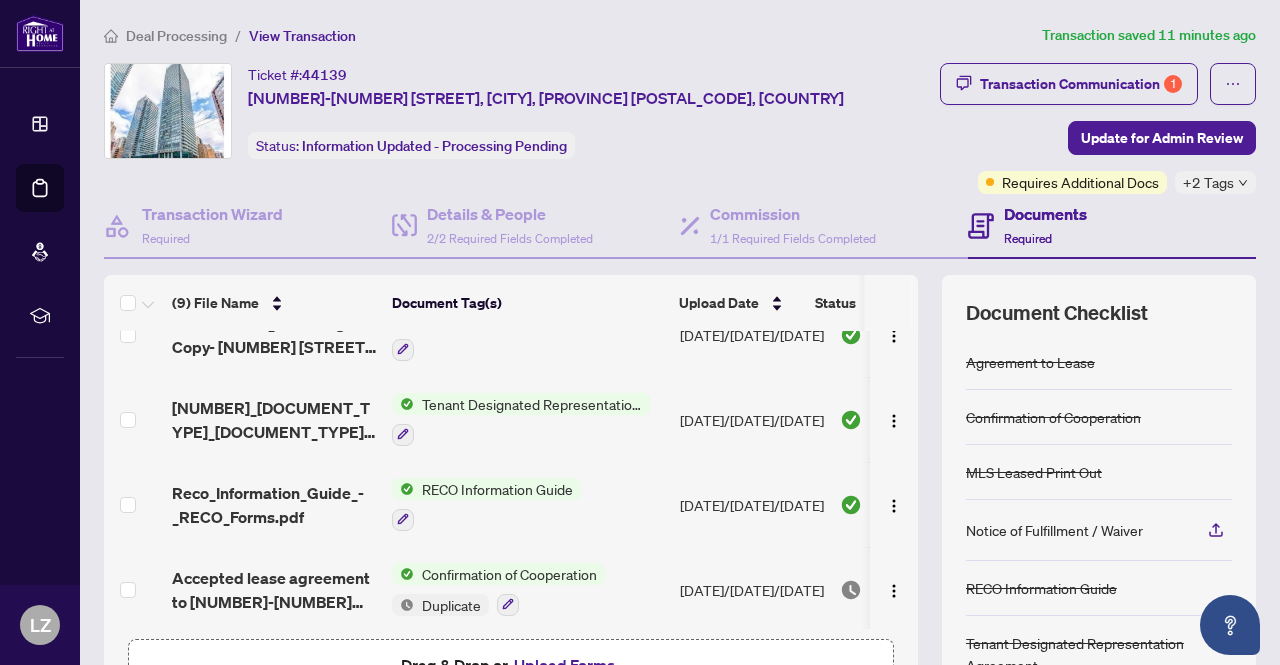 scroll, scrollTop: 300, scrollLeft: 0, axis: vertical 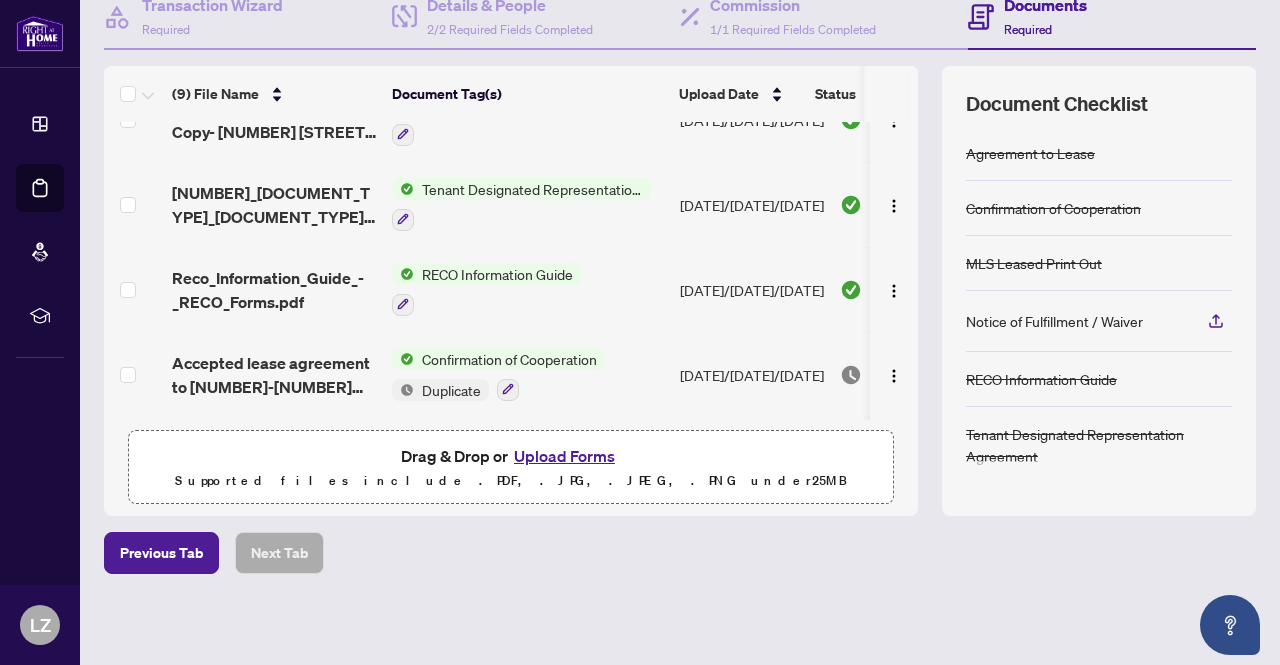 click on "Upload Forms" at bounding box center (564, 456) 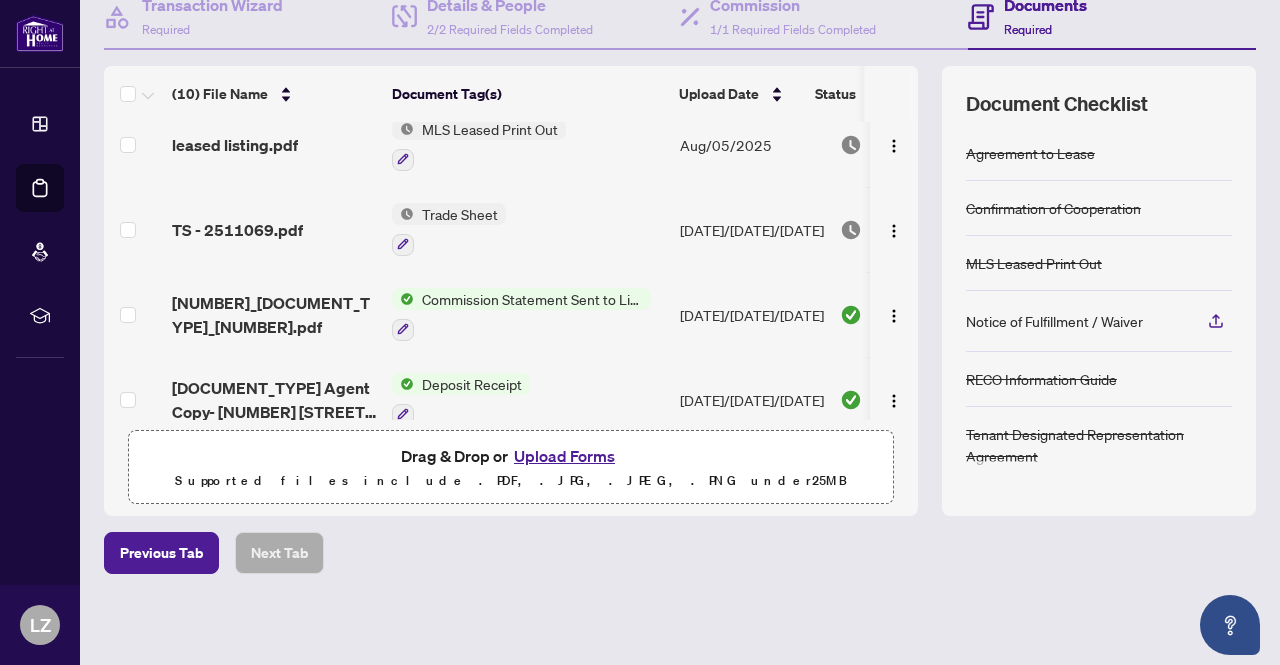 scroll, scrollTop: 0, scrollLeft: 0, axis: both 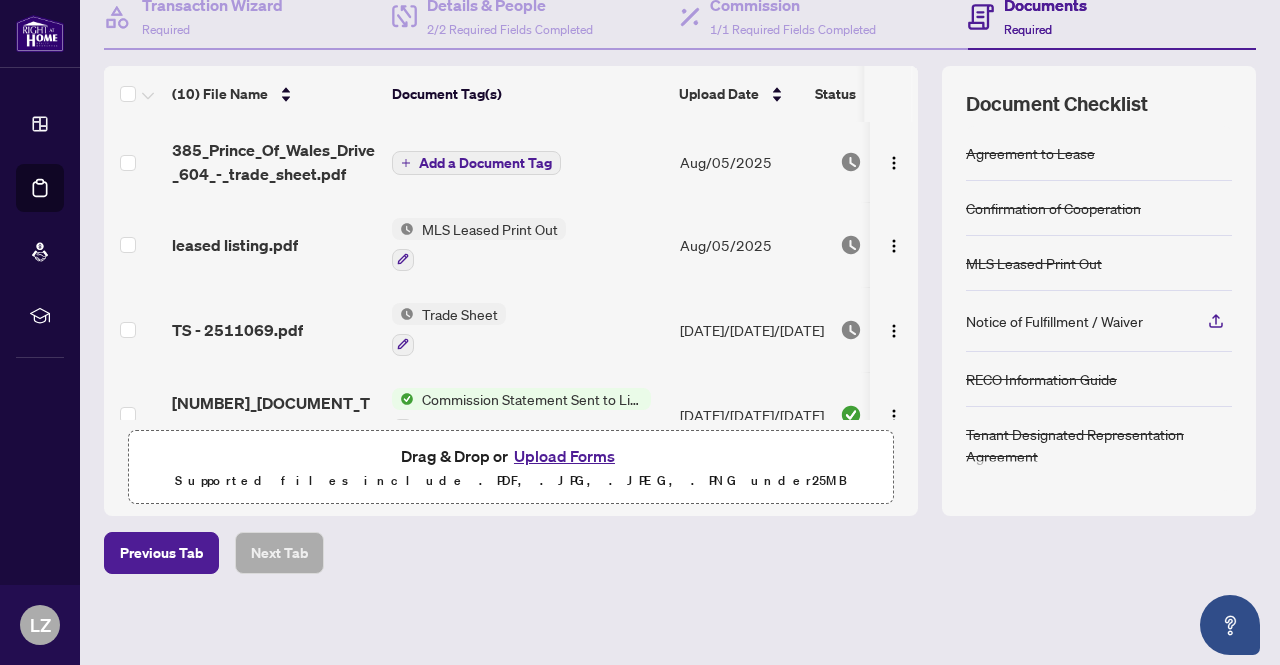 drag, startPoint x: 415, startPoint y: 160, endPoint x: 404, endPoint y: 158, distance: 11.18034 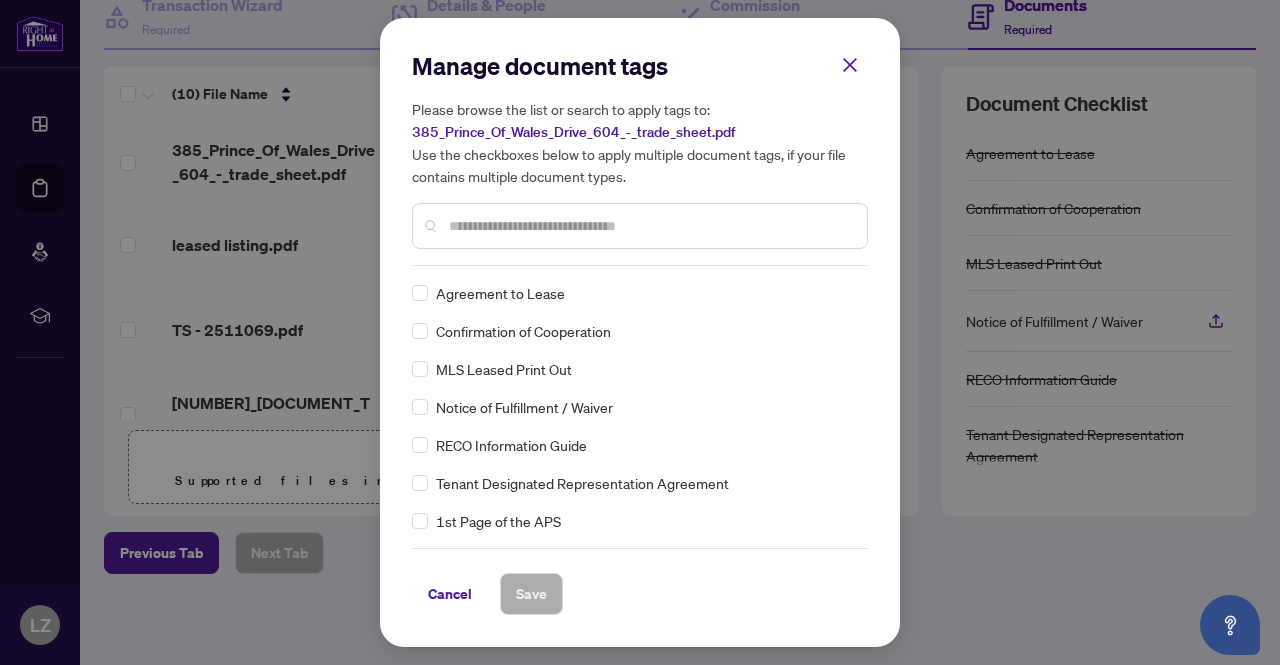 click on "Manage document tags Please browse the list or search to apply tags to:   385_Prince_Of_Wales_Drive_604_-_trade_sheet.pdf   Use the checkboxes below to apply multiple document tags, if your file contains multiple document types." at bounding box center [640, 158] 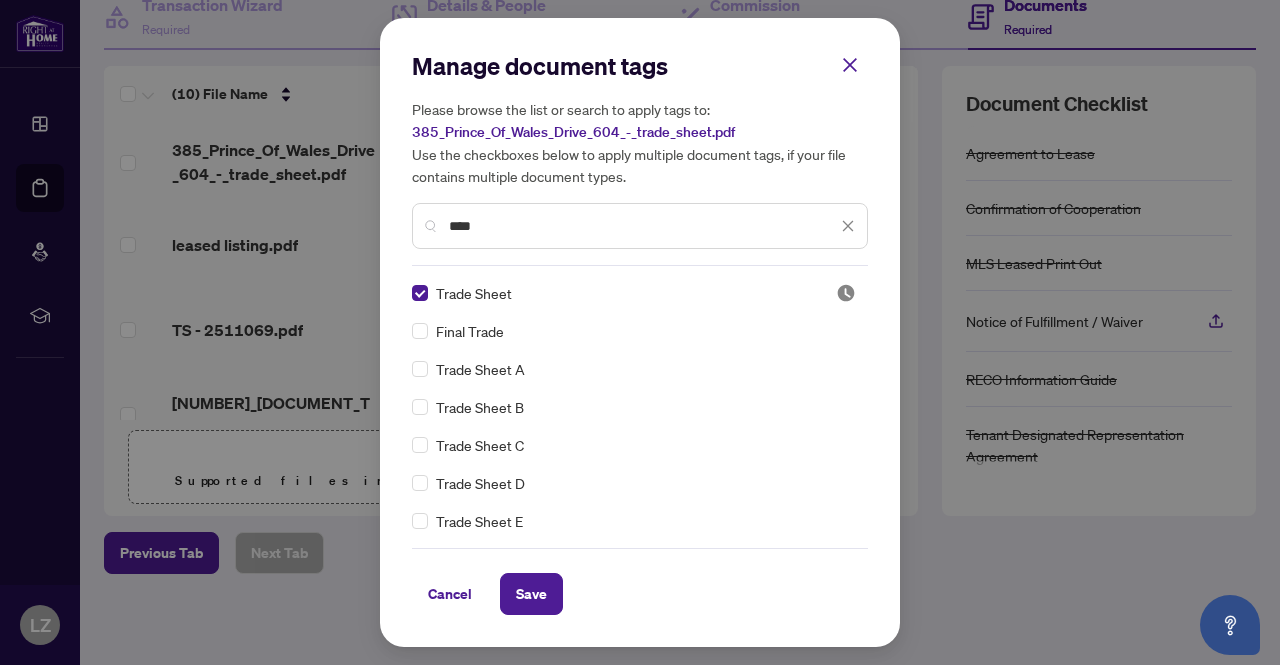 click on "Manage document tags Please browse the list or search to apply tags to:   385_Prince_Of_Wales_Drive_604_-_trade_sheet.pdf   Use the checkboxes below to apply multiple document tags, if your file contains multiple document types.   **** Trade Sheet Final Trade  Trade Sheet A Trade Sheet B Trade Sheet C Trade Sheet D Trade Sheet E 640 Trade Record Sheet Cancel Save Cancel OK" at bounding box center (640, 332) 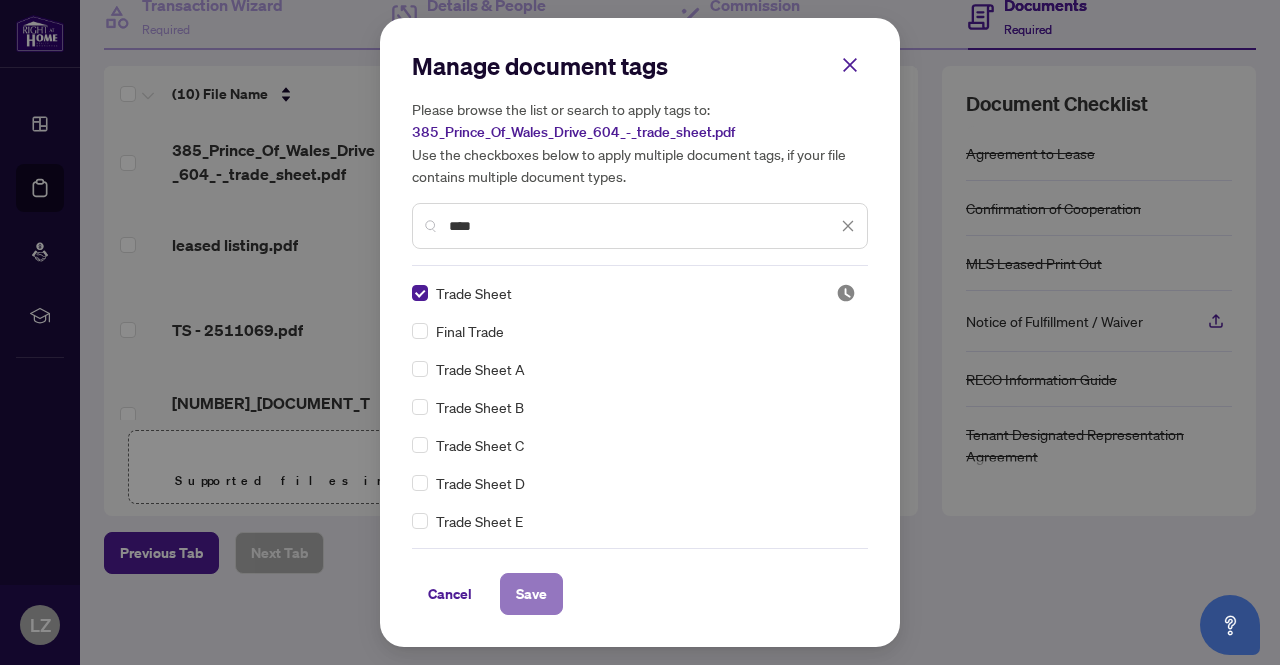 click on "Save" at bounding box center (531, 594) 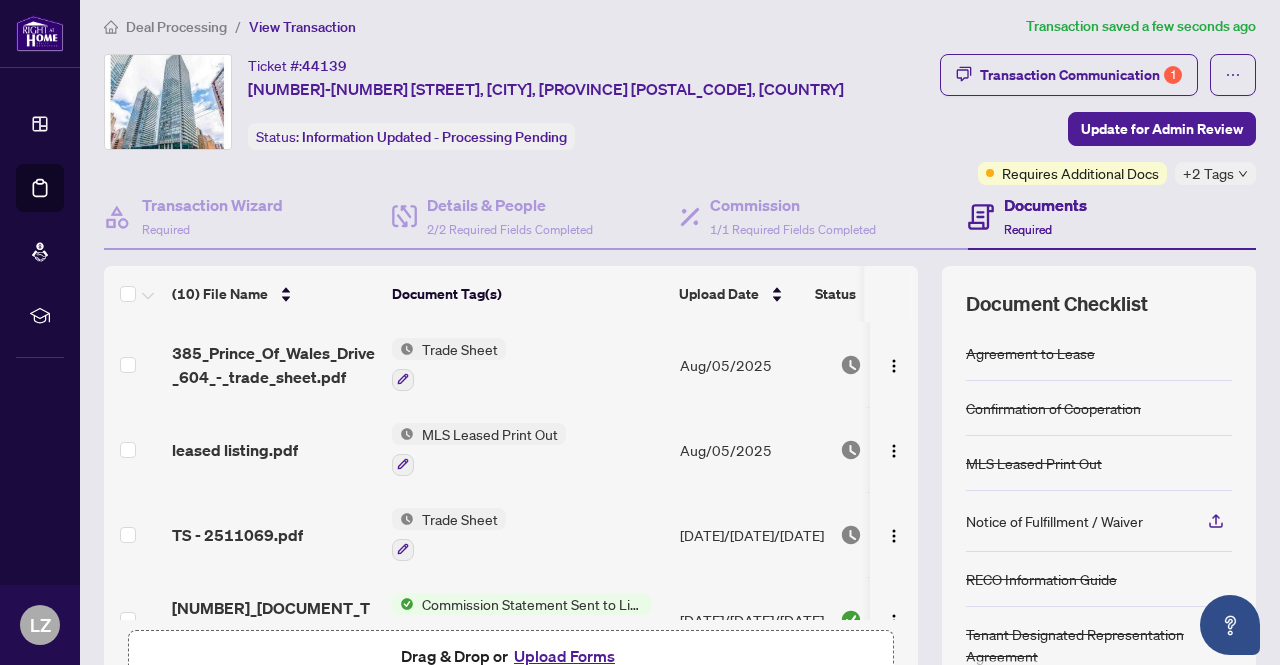 scroll, scrollTop: 0, scrollLeft: 0, axis: both 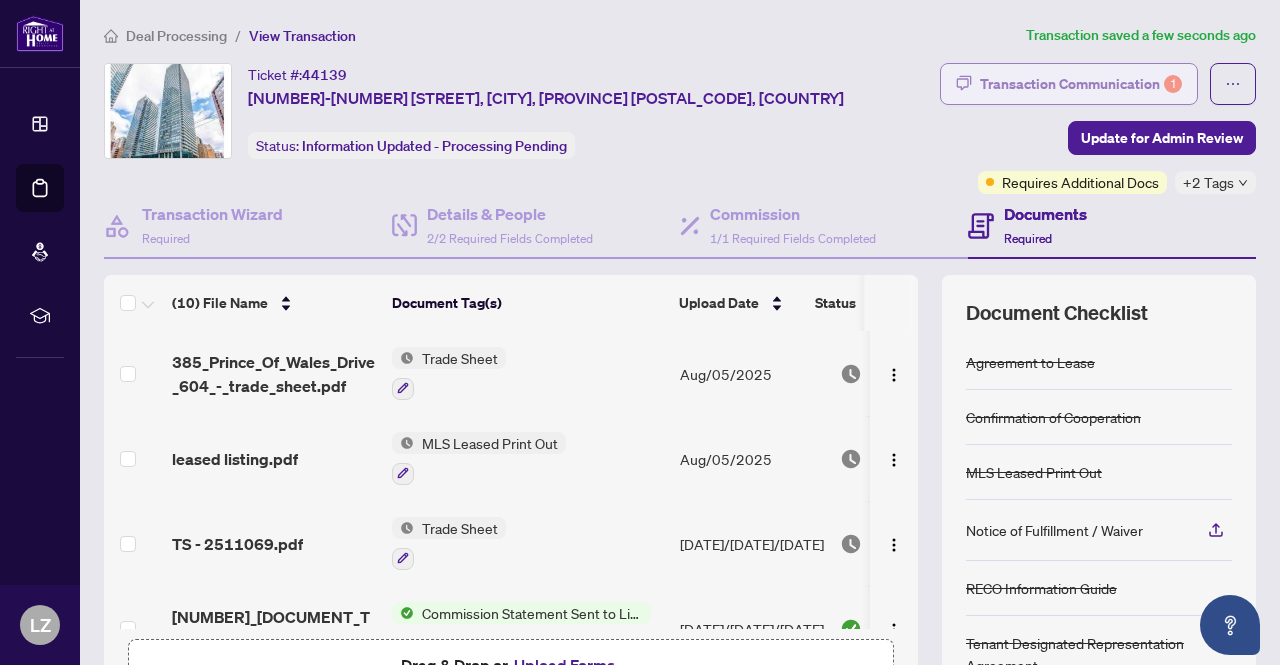 click on "Transaction Communication 1" at bounding box center [1081, 84] 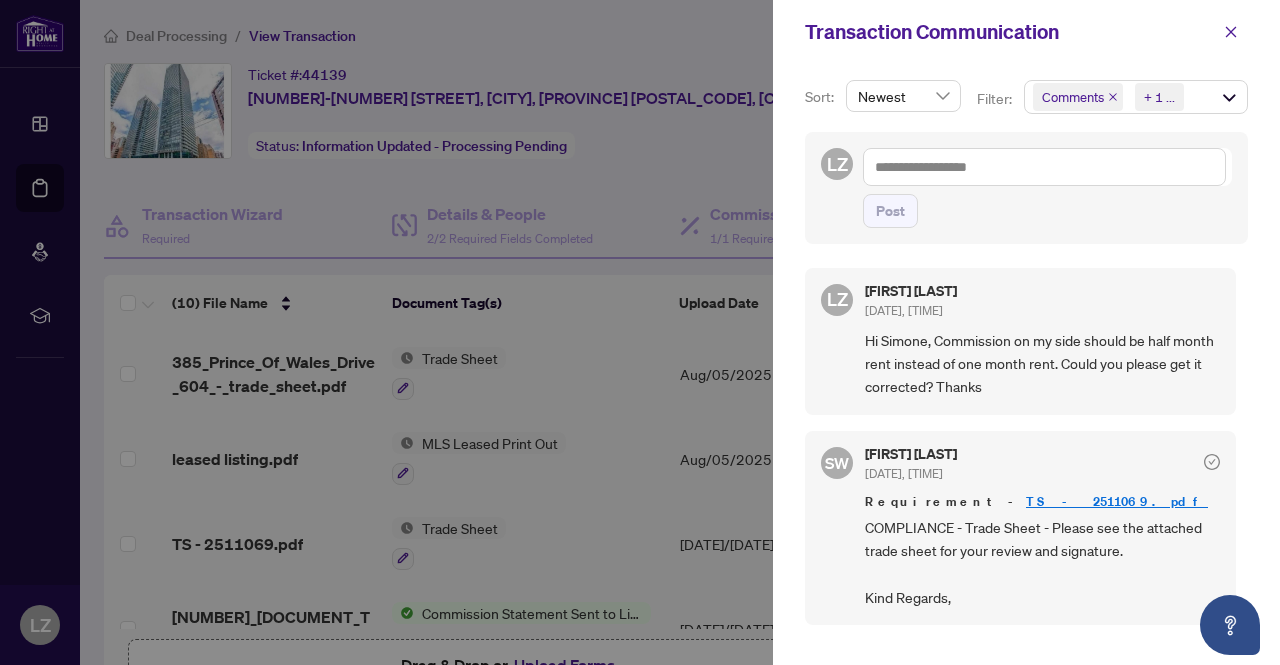 click at bounding box center (640, 332) 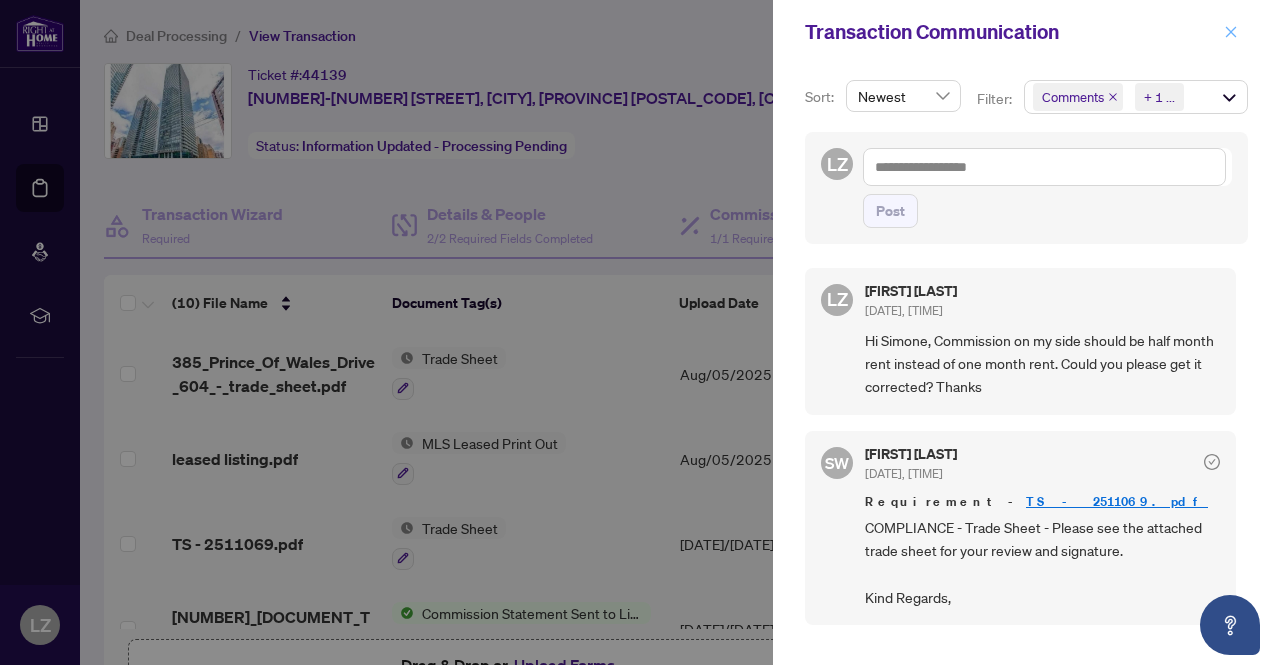 click 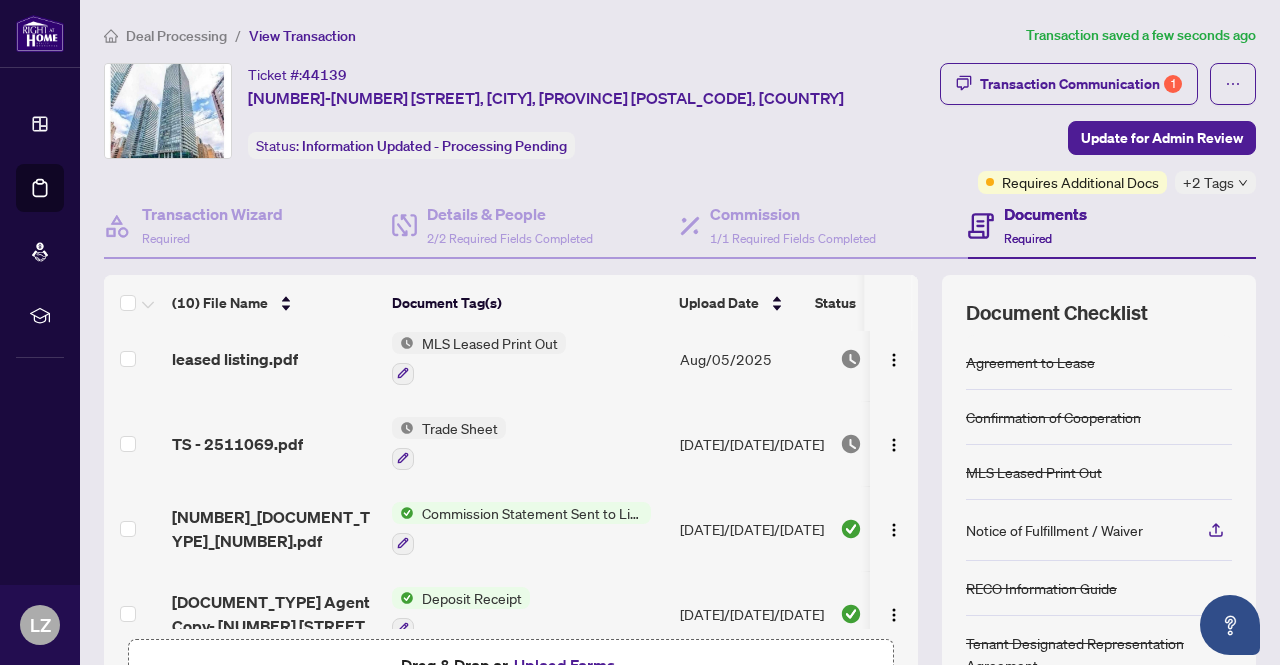 scroll, scrollTop: 0, scrollLeft: 0, axis: both 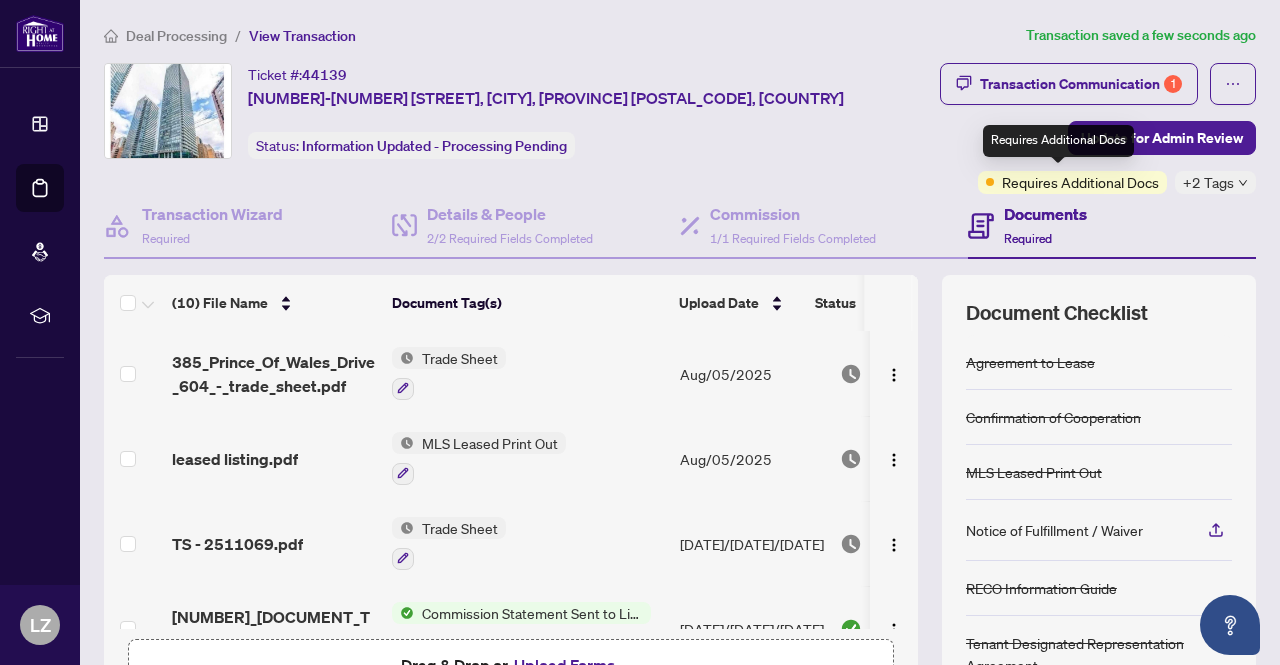 click on "Requires Additional Docs" at bounding box center [1080, 182] 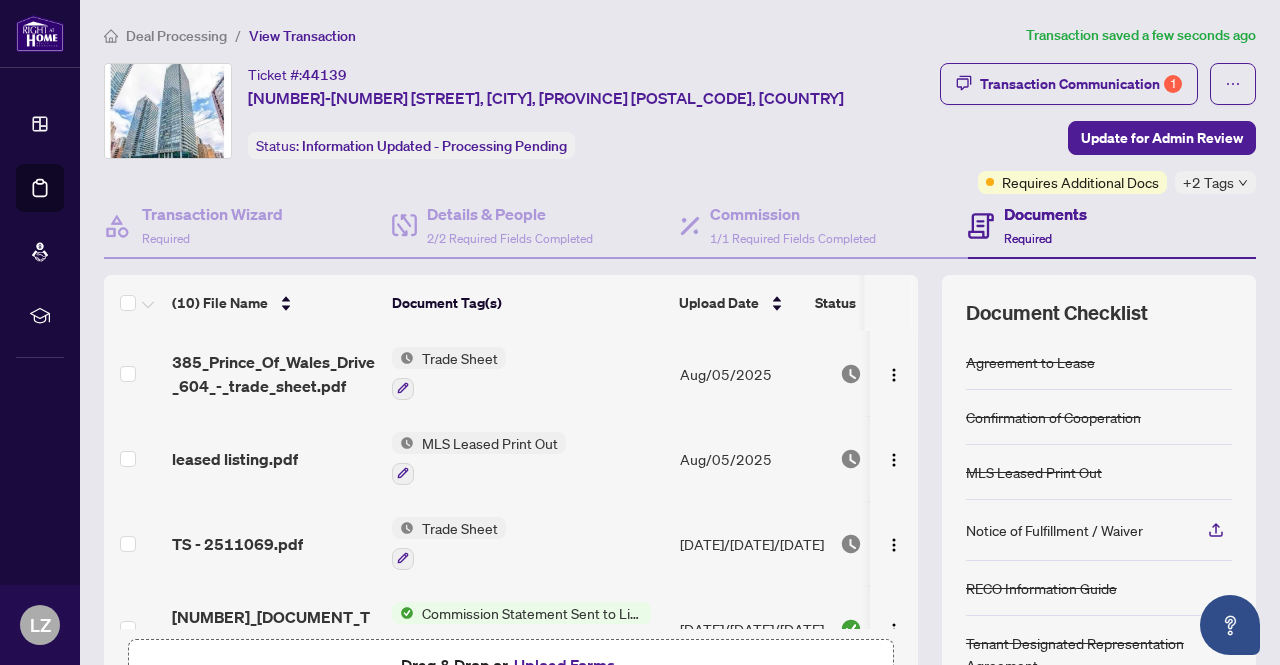click 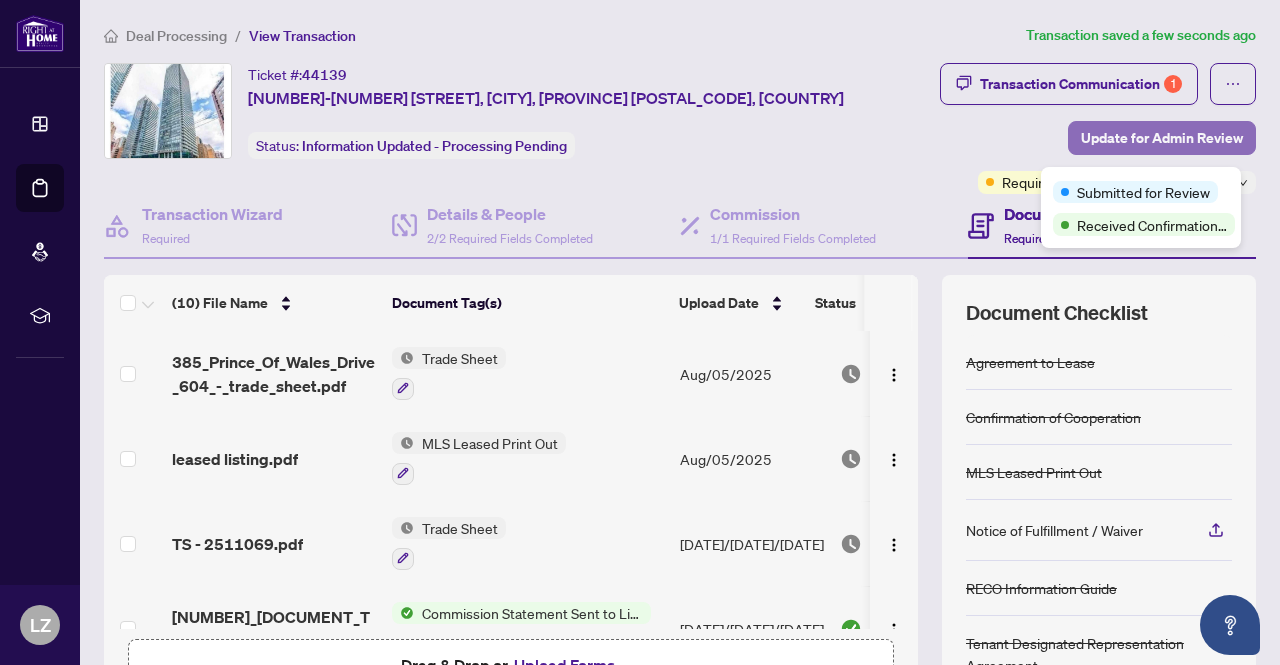 click on "Update for Admin Review" at bounding box center [1162, 138] 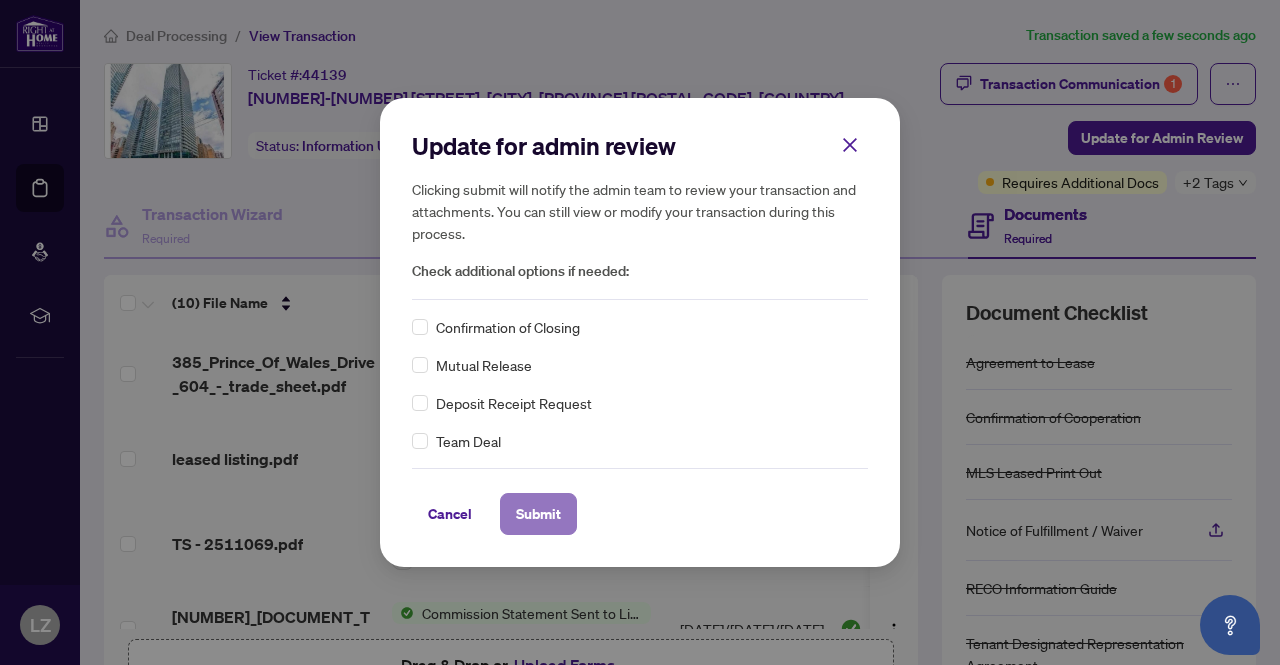 click on "Submit" at bounding box center (538, 514) 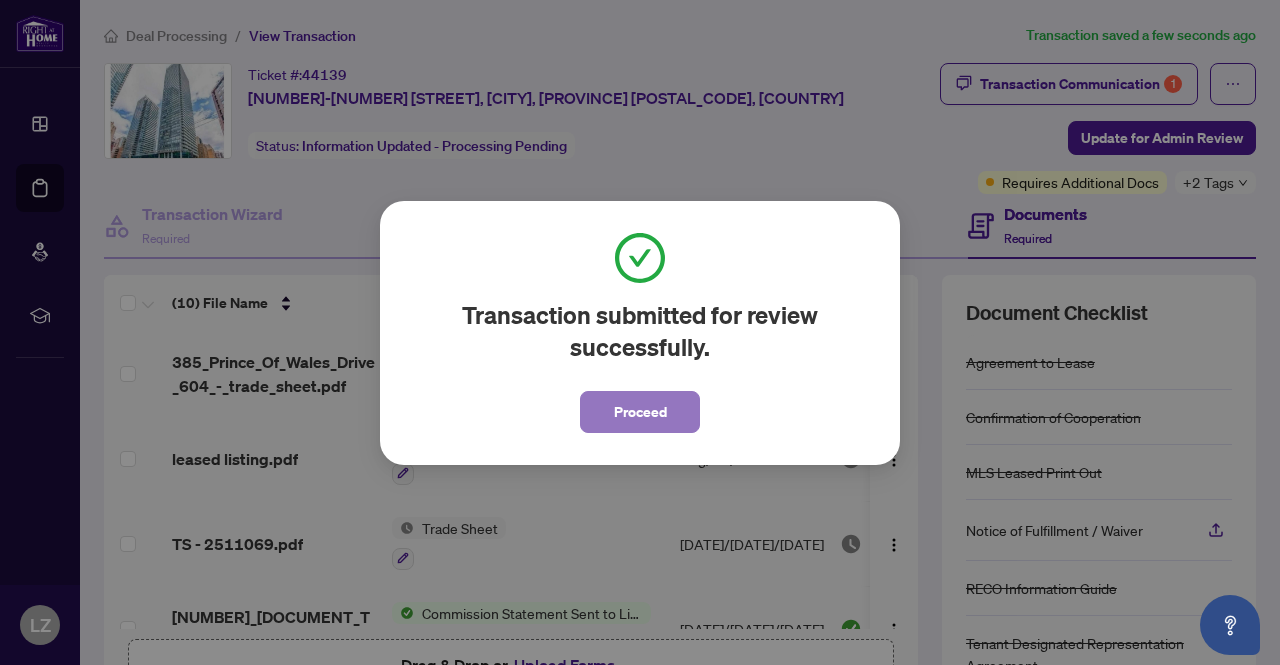 click on "Proceed" at bounding box center [640, 412] 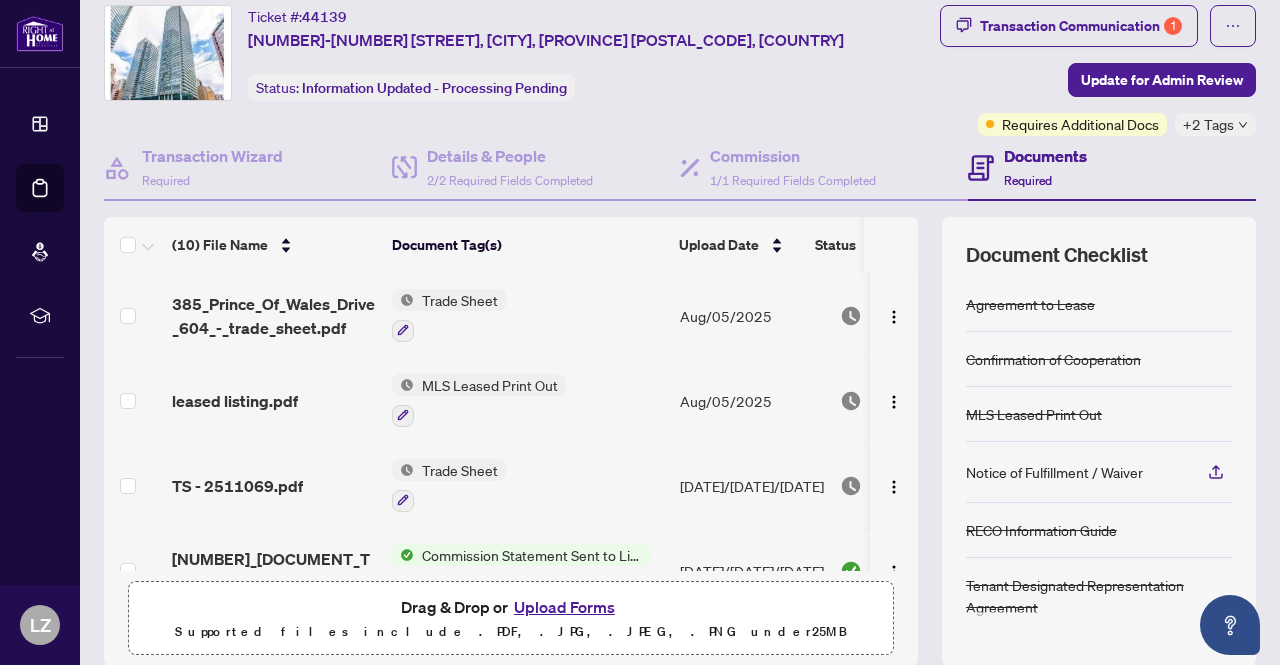 scroll, scrollTop: 0, scrollLeft: 0, axis: both 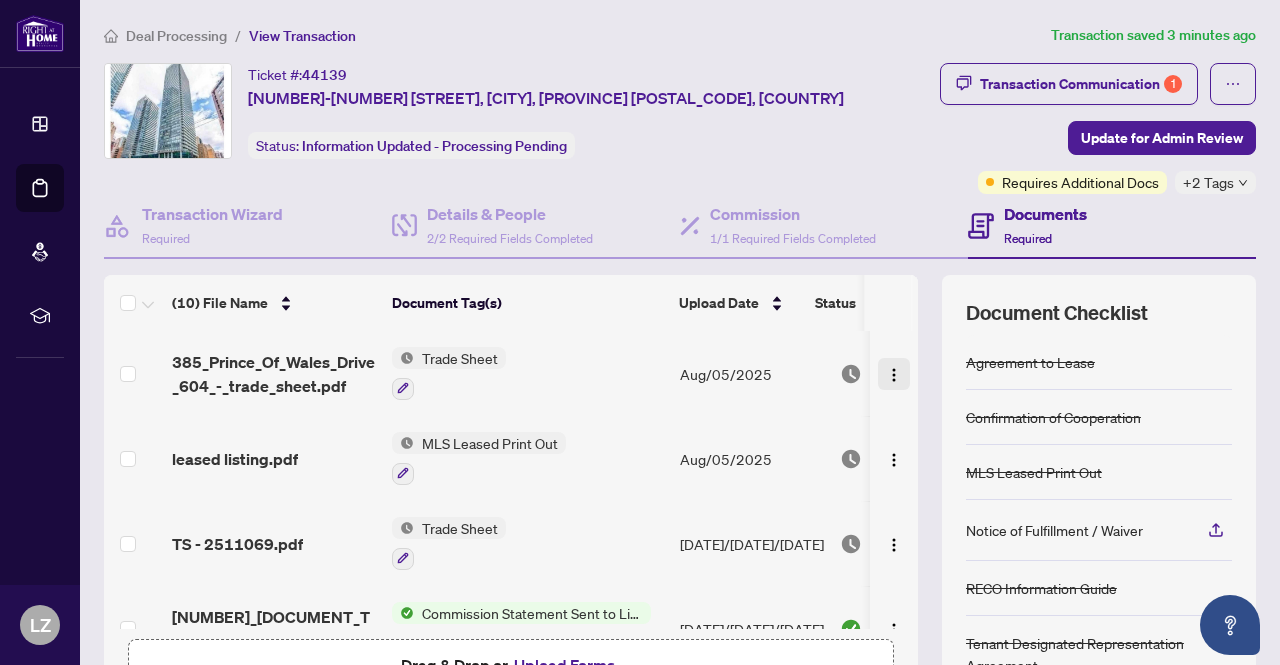 click at bounding box center [894, 375] 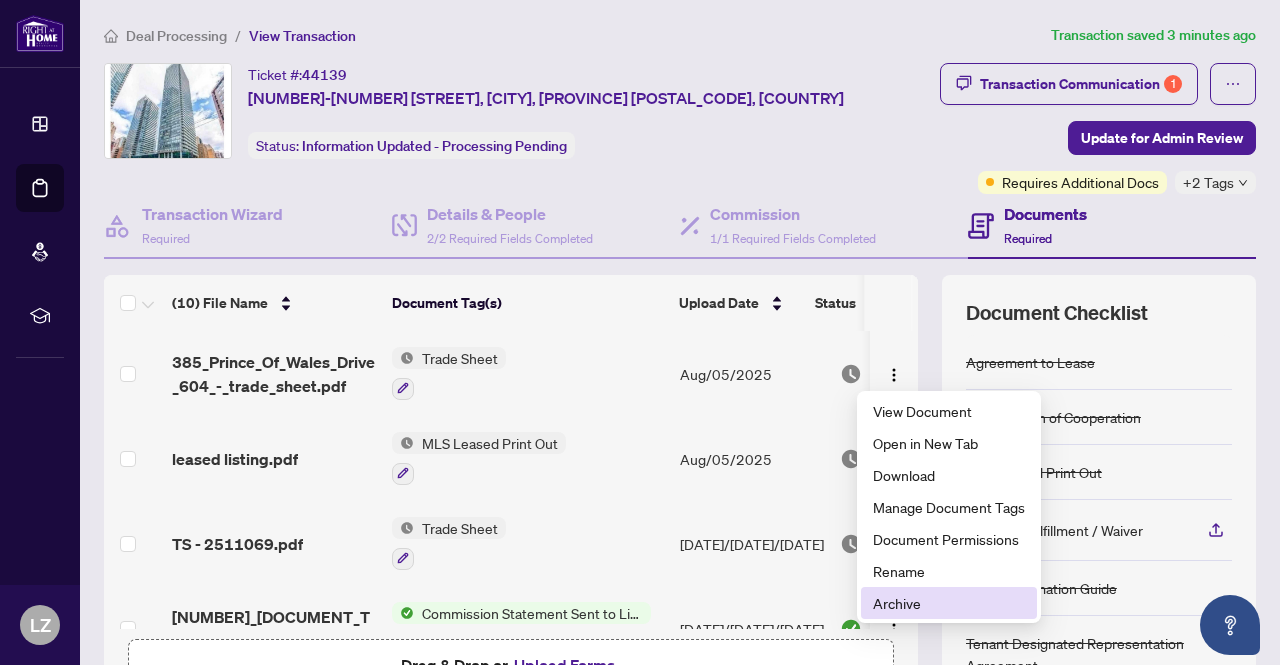 click on "Archive" at bounding box center (949, 603) 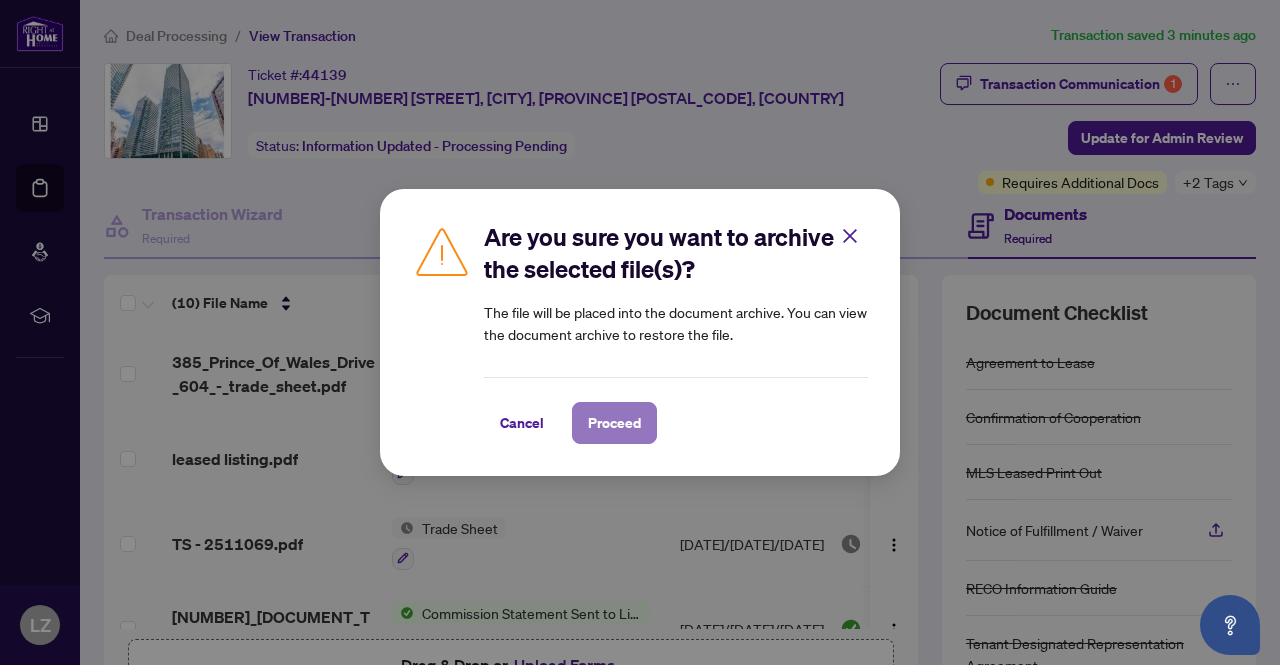 click on "Proceed" at bounding box center [614, 423] 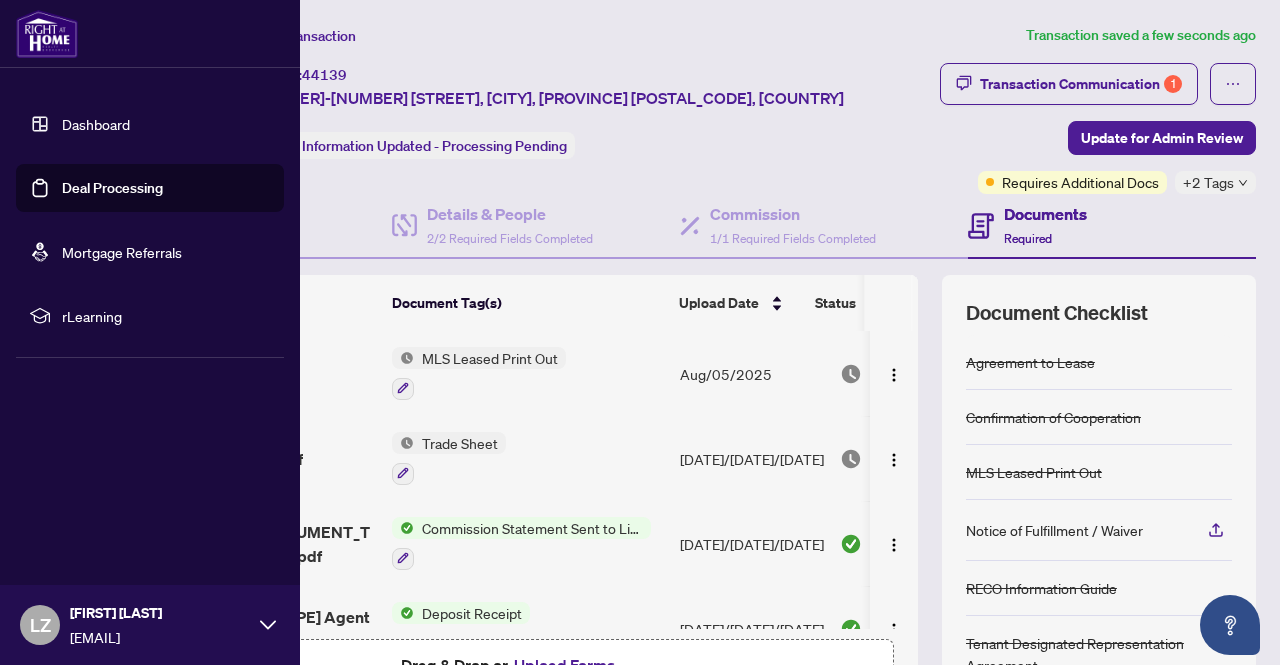 click on "Deal Processing" at bounding box center (112, 188) 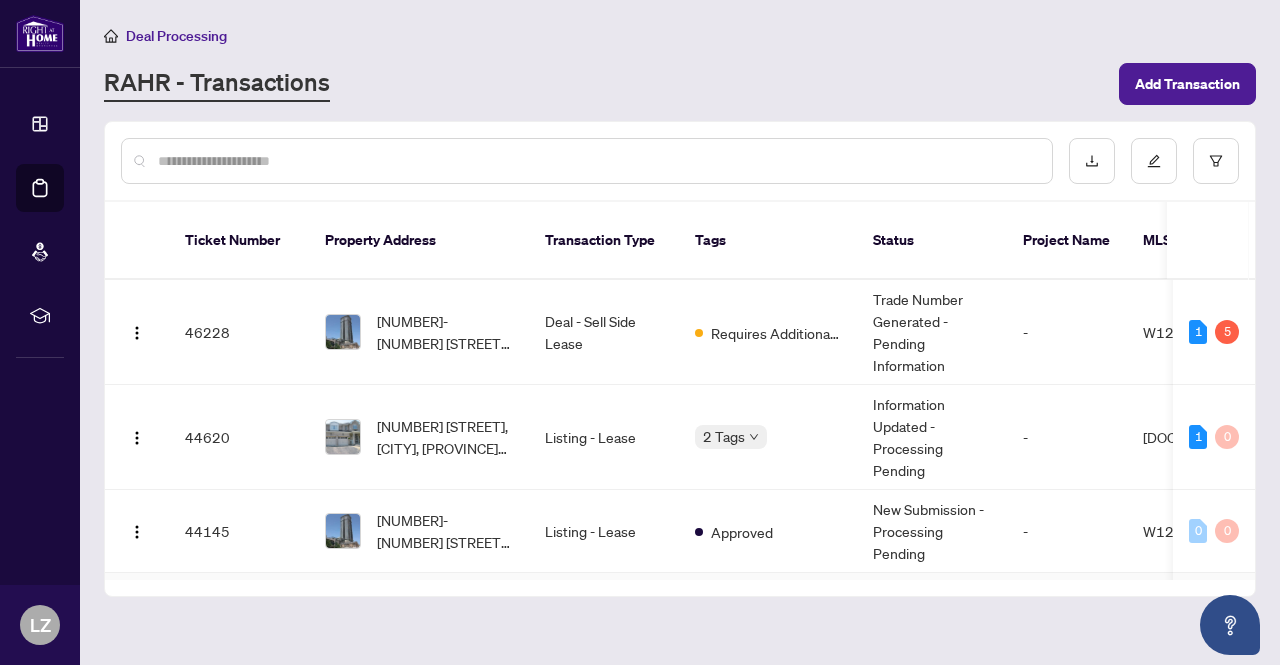 scroll, scrollTop: 0, scrollLeft: 0, axis: both 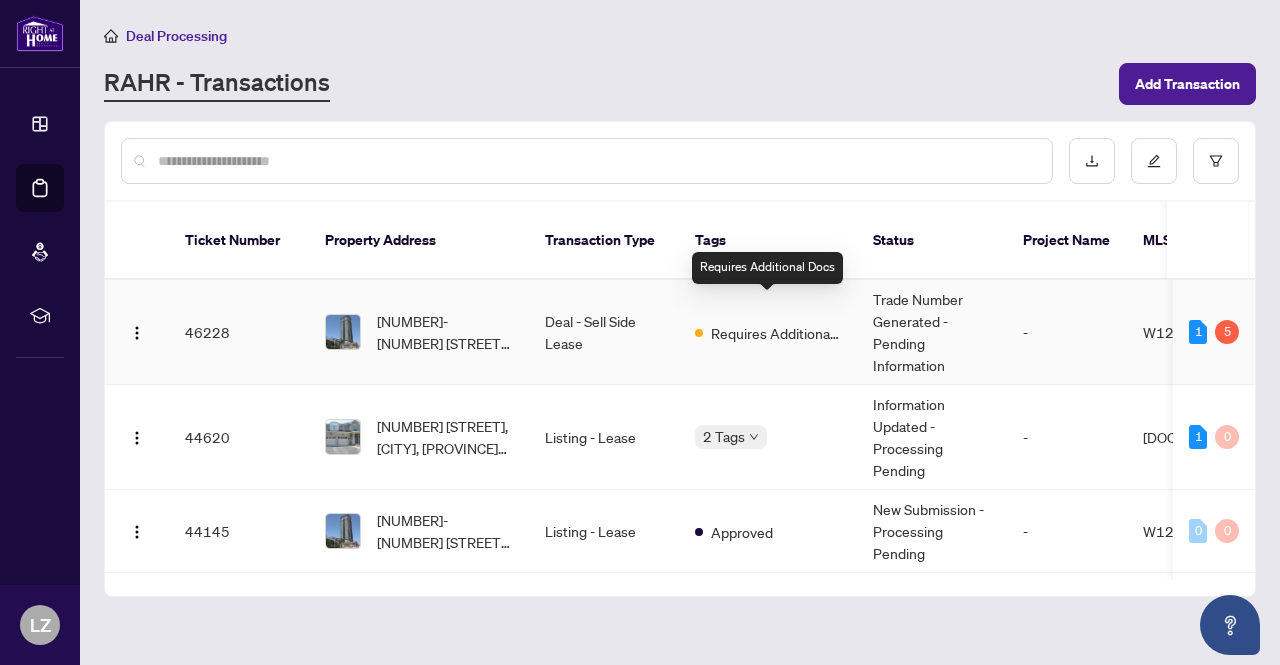 click on "Requires Additional Docs" at bounding box center [776, 333] 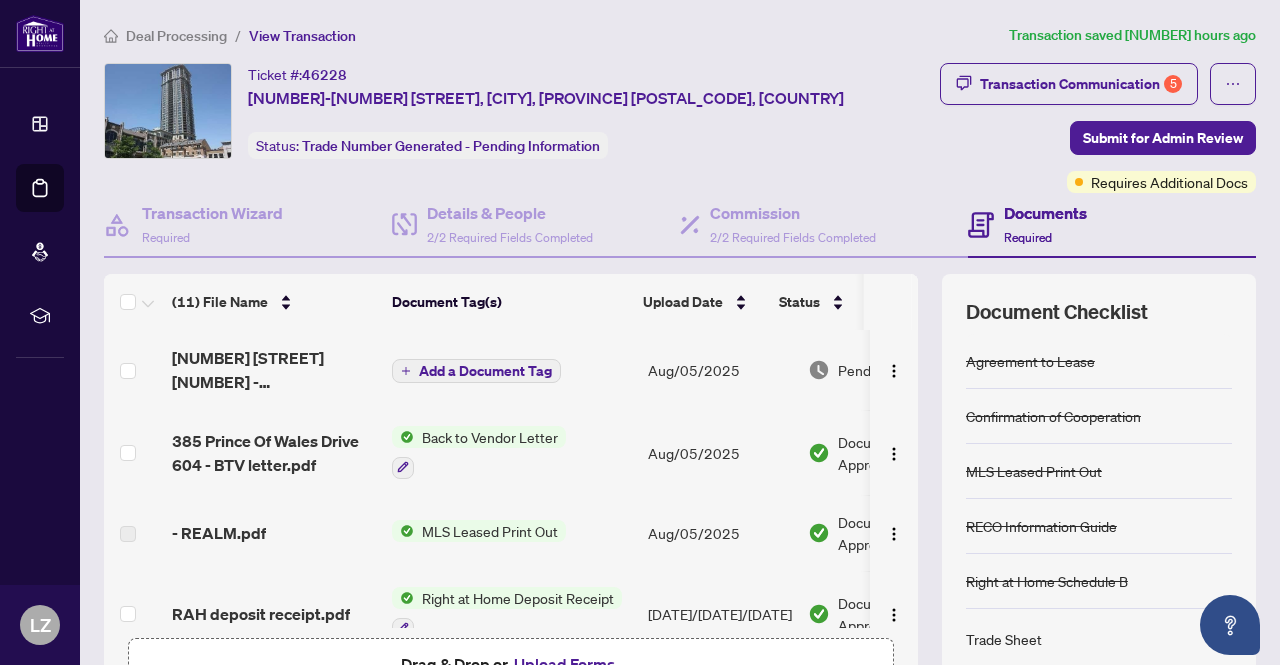 scroll, scrollTop: 100, scrollLeft: 0, axis: vertical 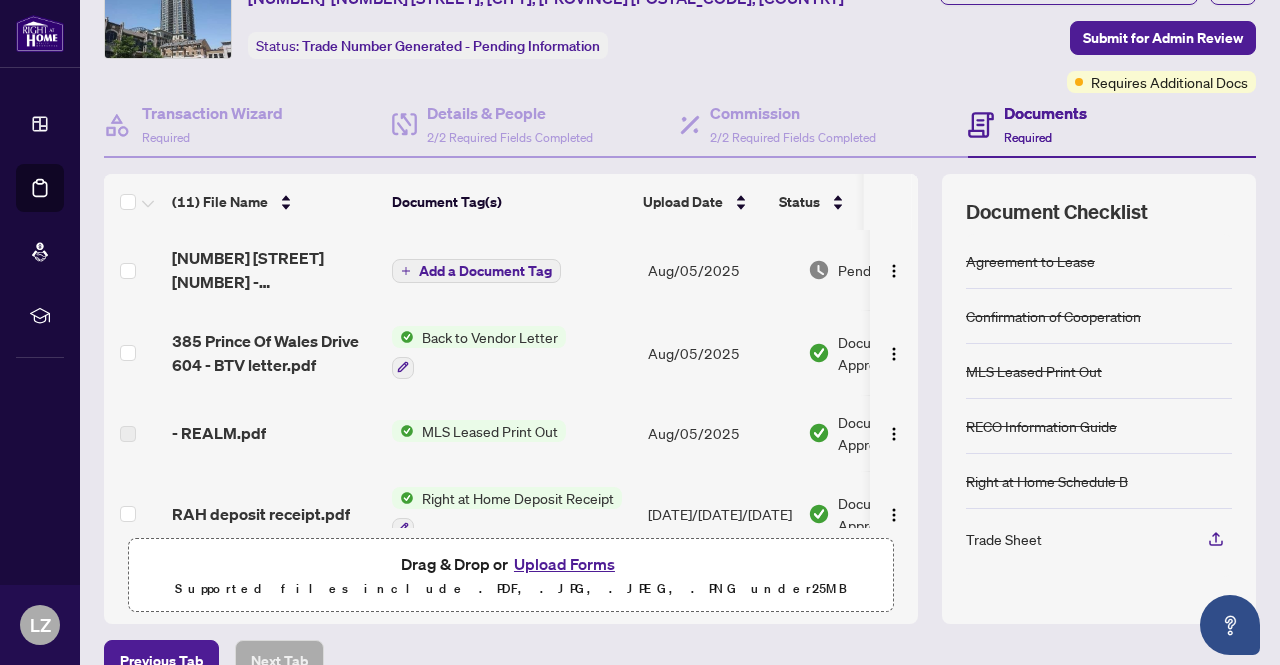 click on "Upload Forms" at bounding box center (564, 564) 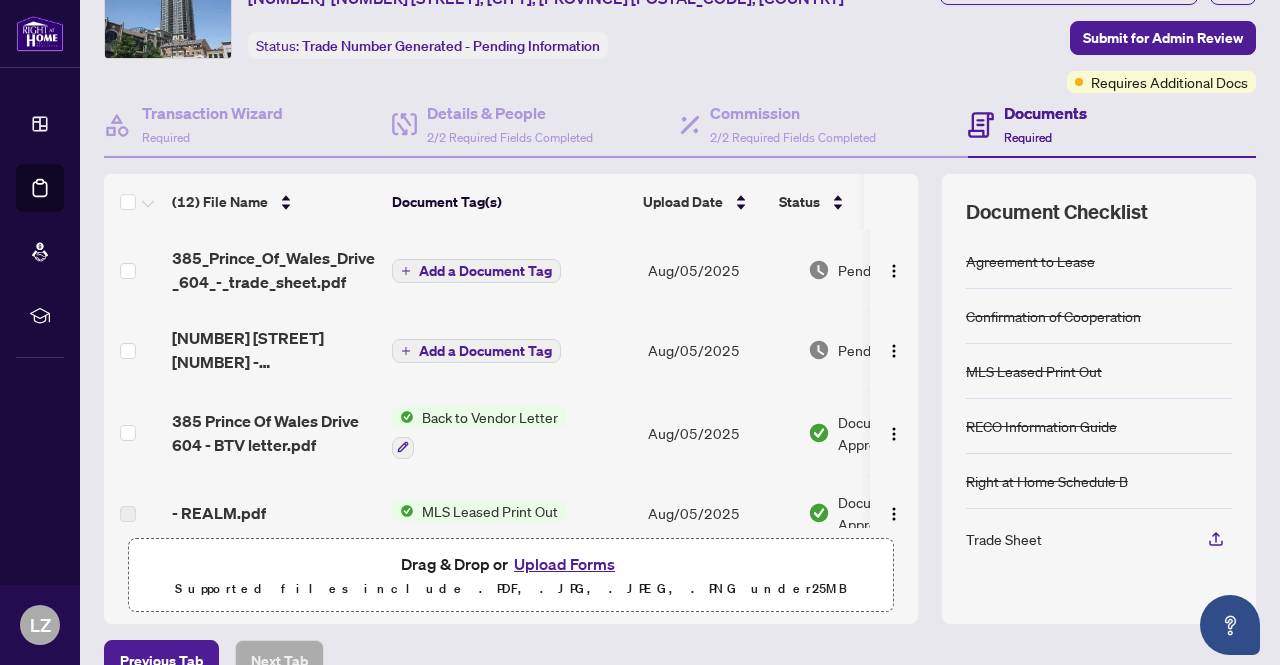 click on "Add a Document Tag" at bounding box center (485, 271) 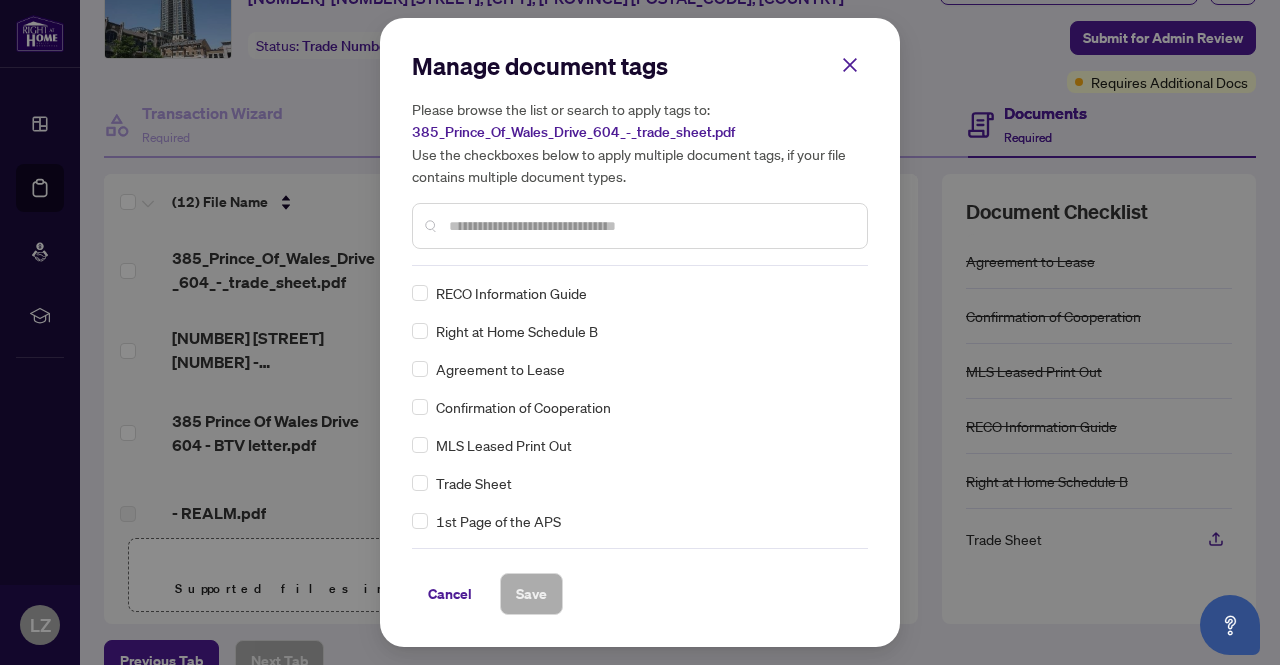 click at bounding box center (650, 226) 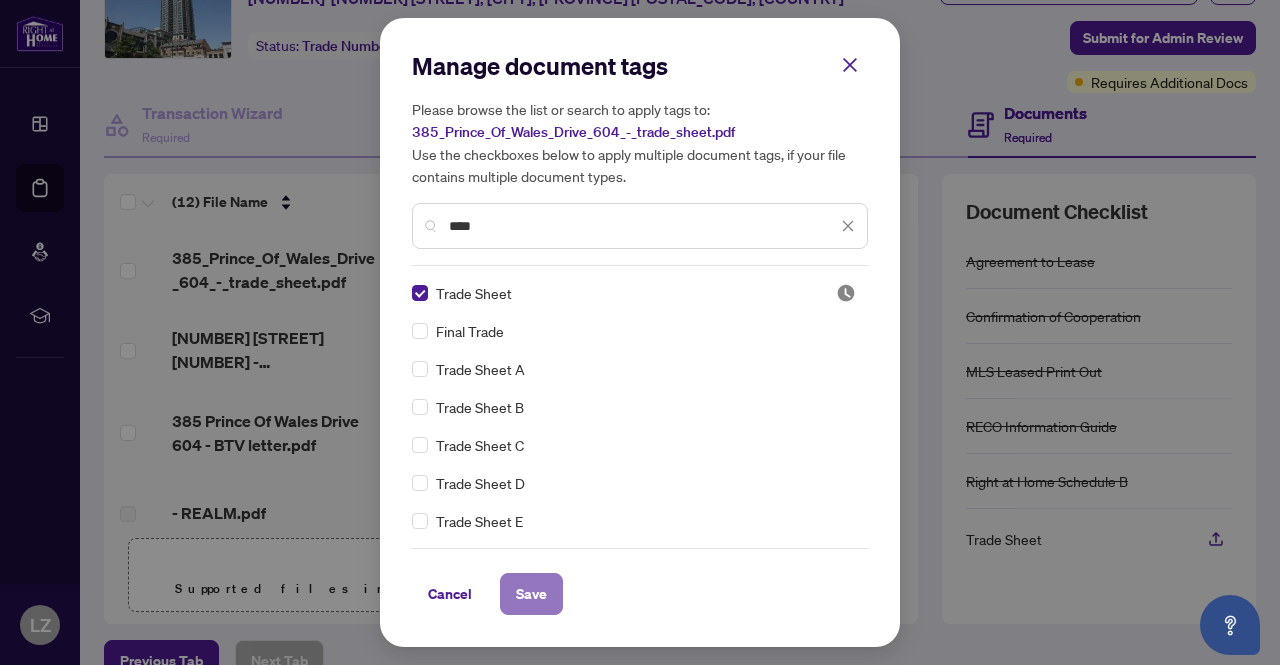 click on "Save" at bounding box center [531, 594] 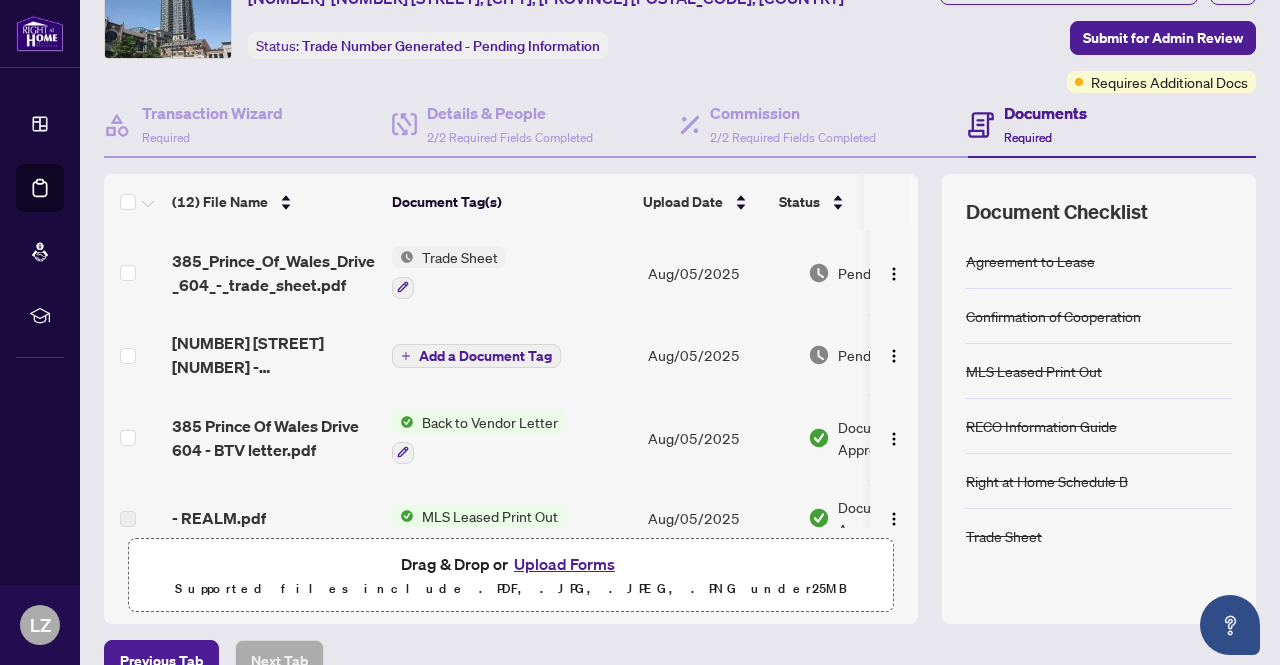 scroll, scrollTop: 0, scrollLeft: 0, axis: both 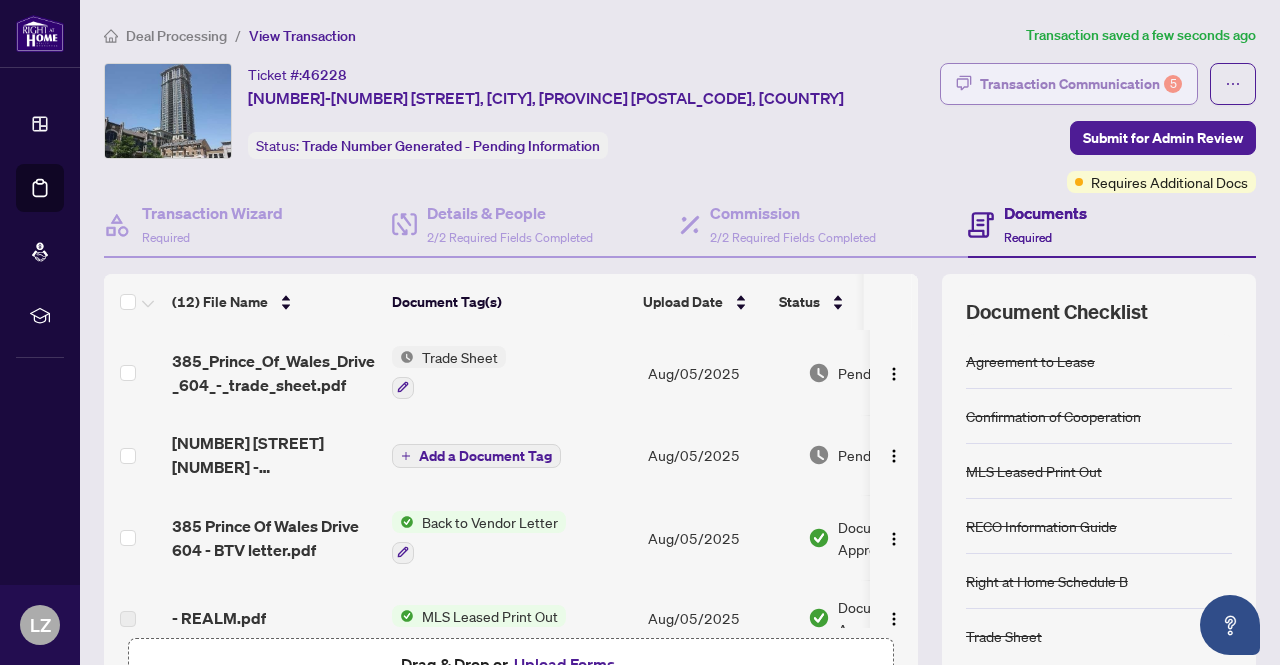 click on "Transaction Communication 5" at bounding box center (1081, 84) 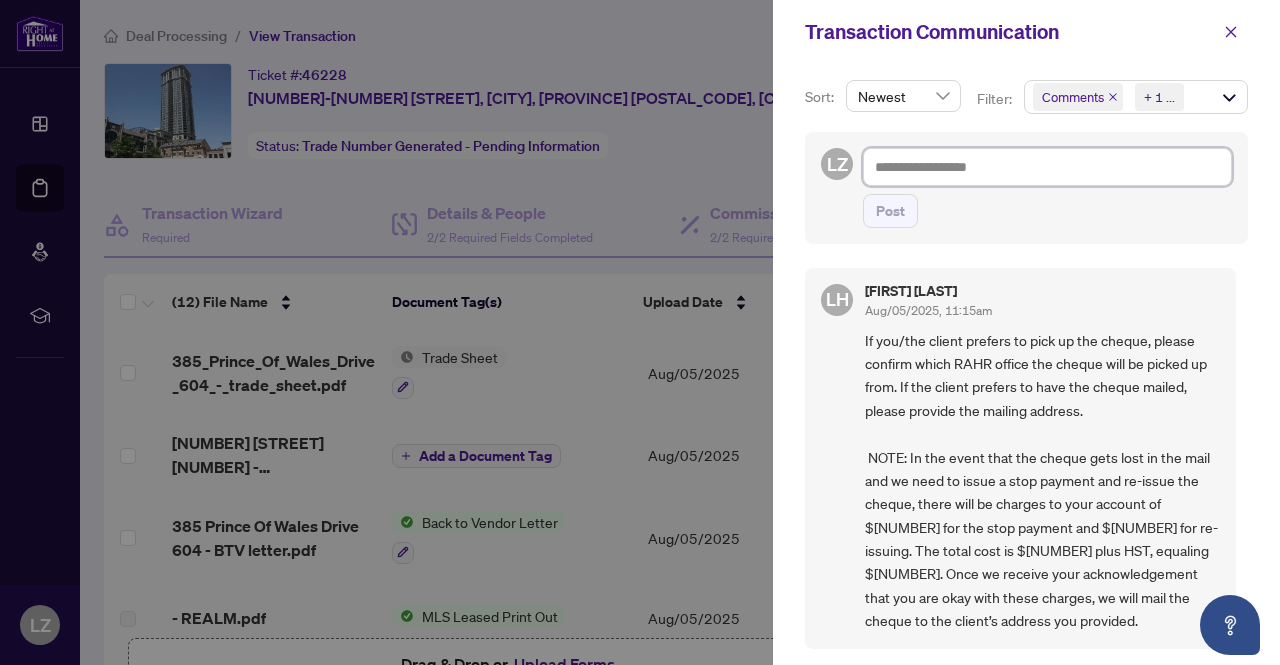 click at bounding box center (1047, 167) 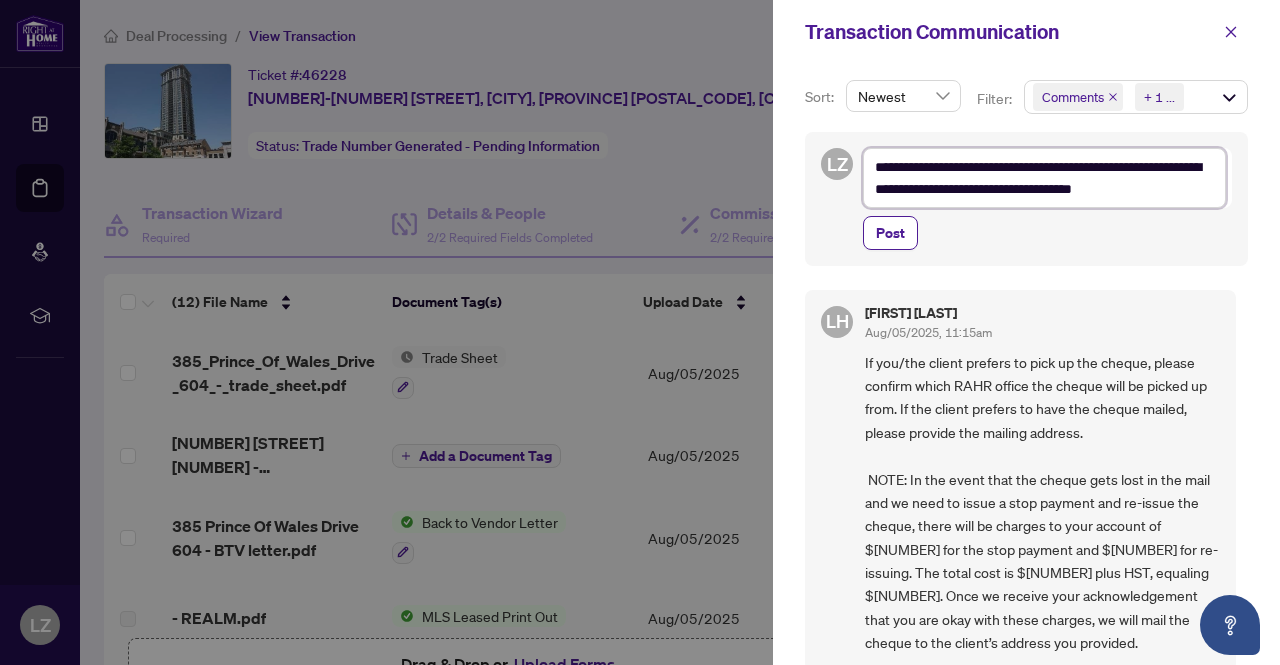 click on "**********" at bounding box center [1044, 178] 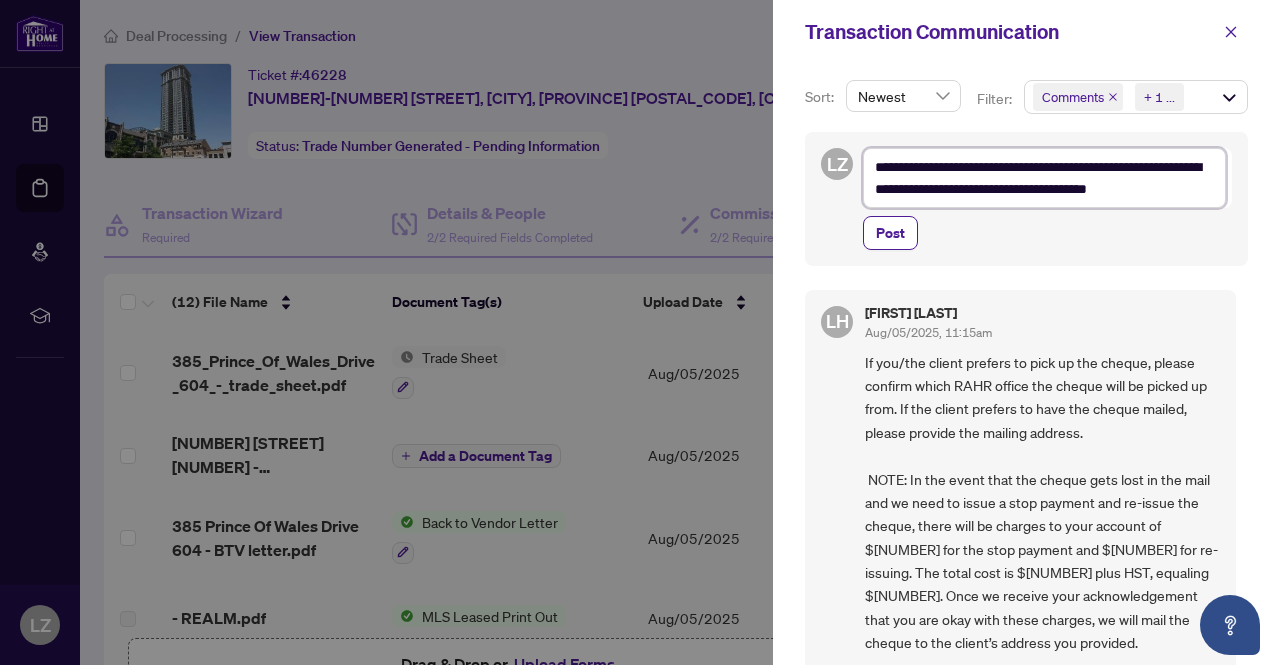 drag, startPoint x: 1064, startPoint y: 165, endPoint x: 1045, endPoint y: 168, distance: 19.235384 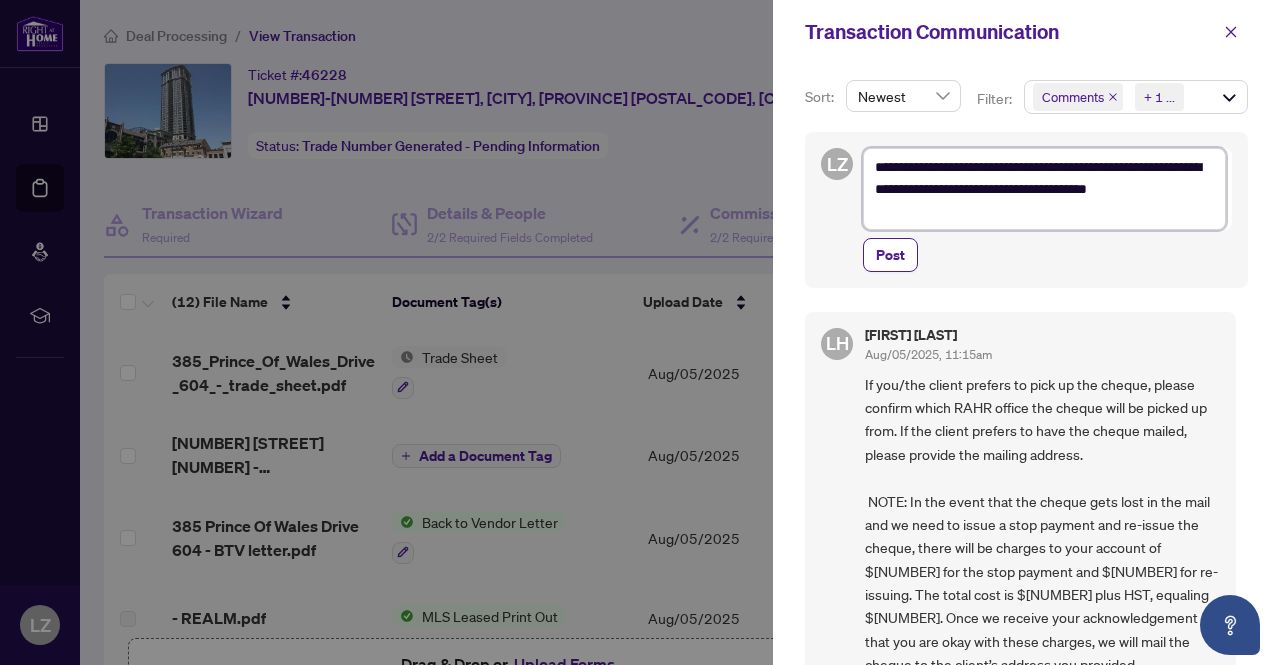 drag, startPoint x: 959, startPoint y: 186, endPoint x: 1122, endPoint y: 161, distance: 164.90604 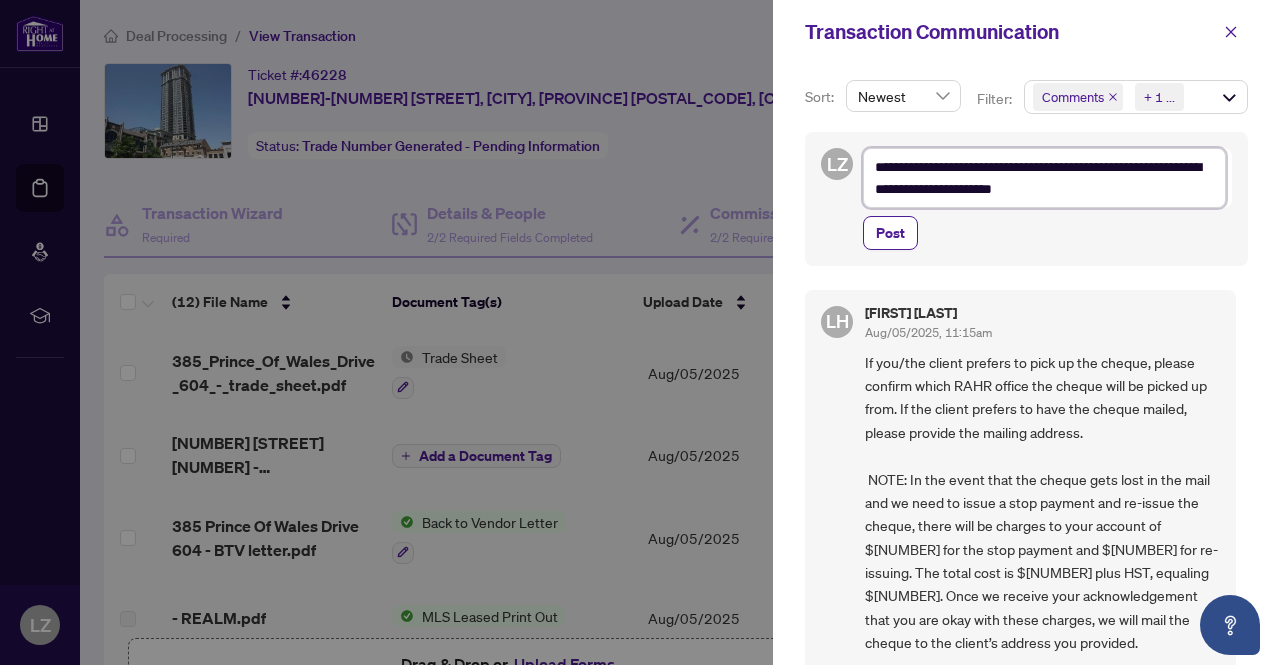 click on "**********" at bounding box center (1044, 178) 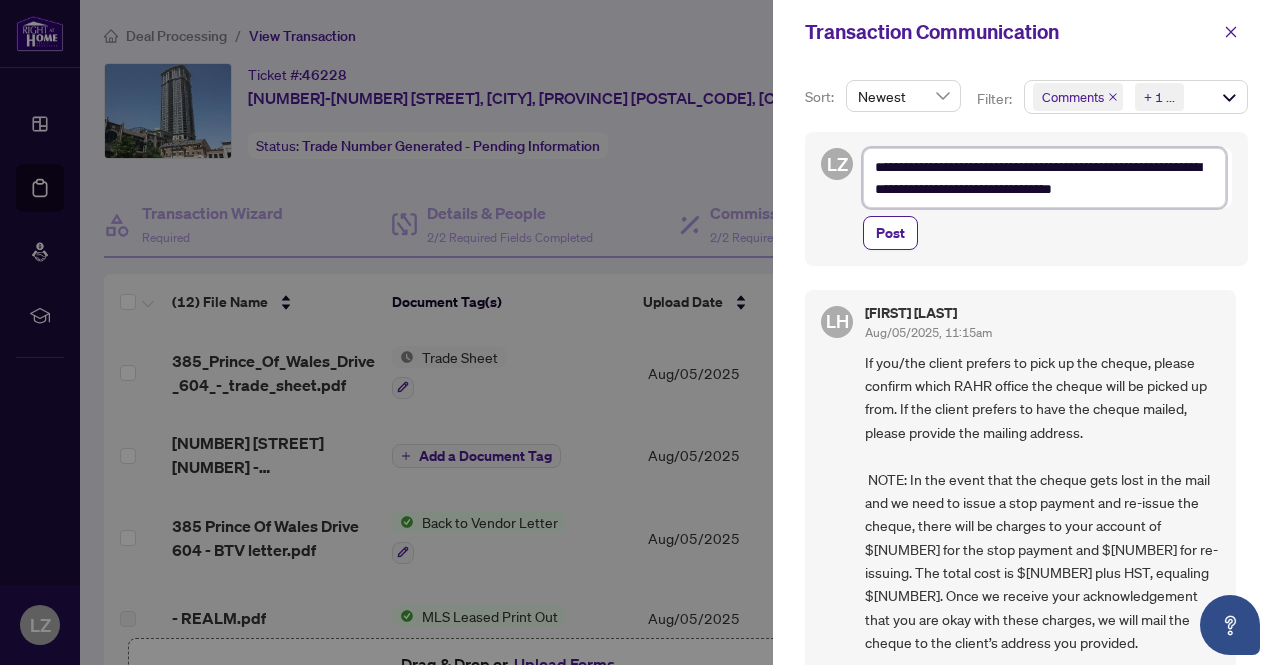 drag, startPoint x: 1204, startPoint y: 196, endPoint x: 988, endPoint y: 179, distance: 216.66795 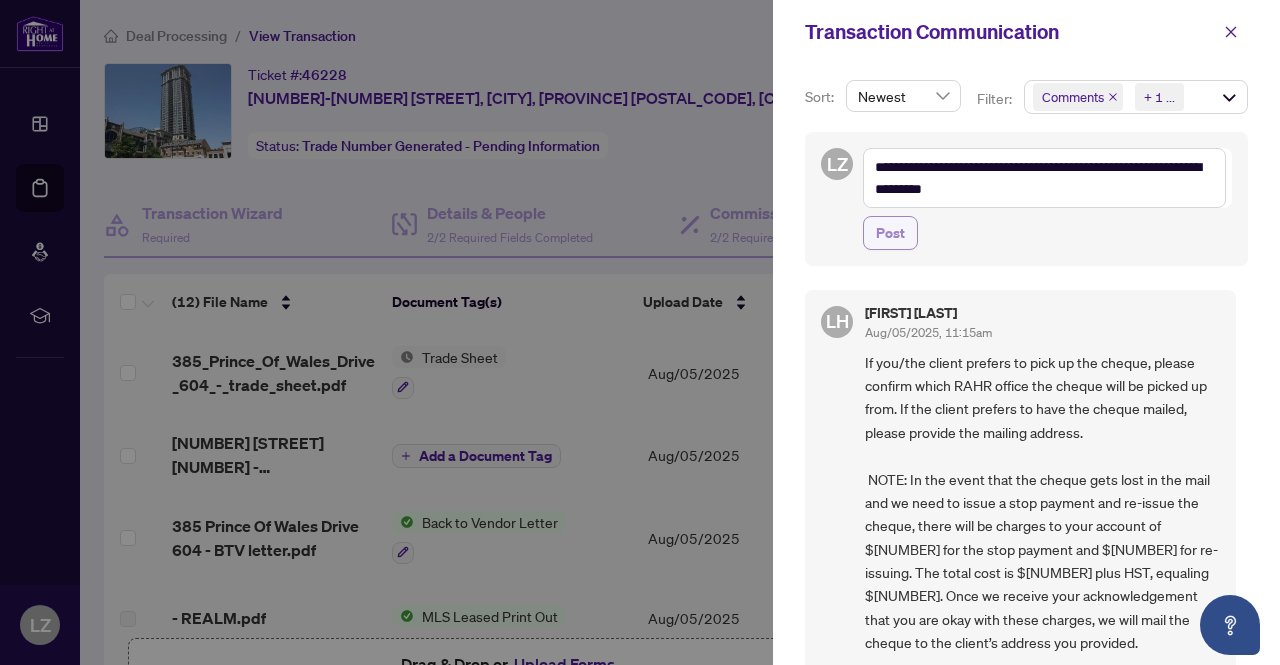 click on "Post" at bounding box center (890, 233) 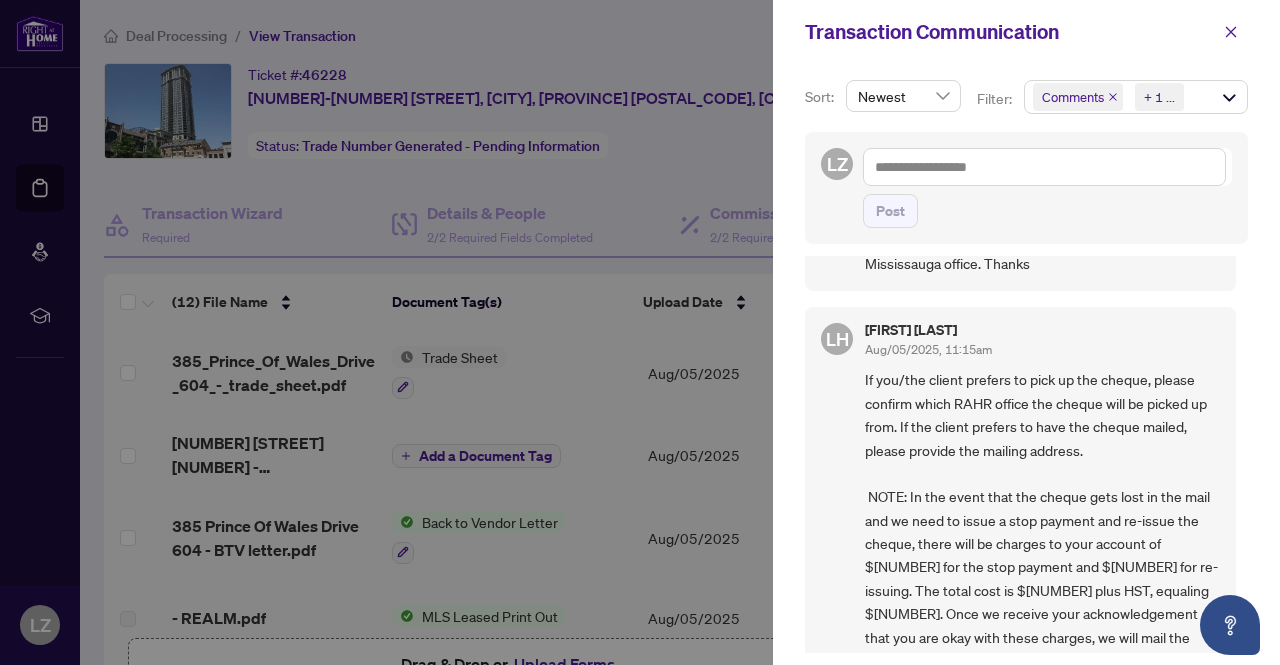 scroll, scrollTop: 0, scrollLeft: 0, axis: both 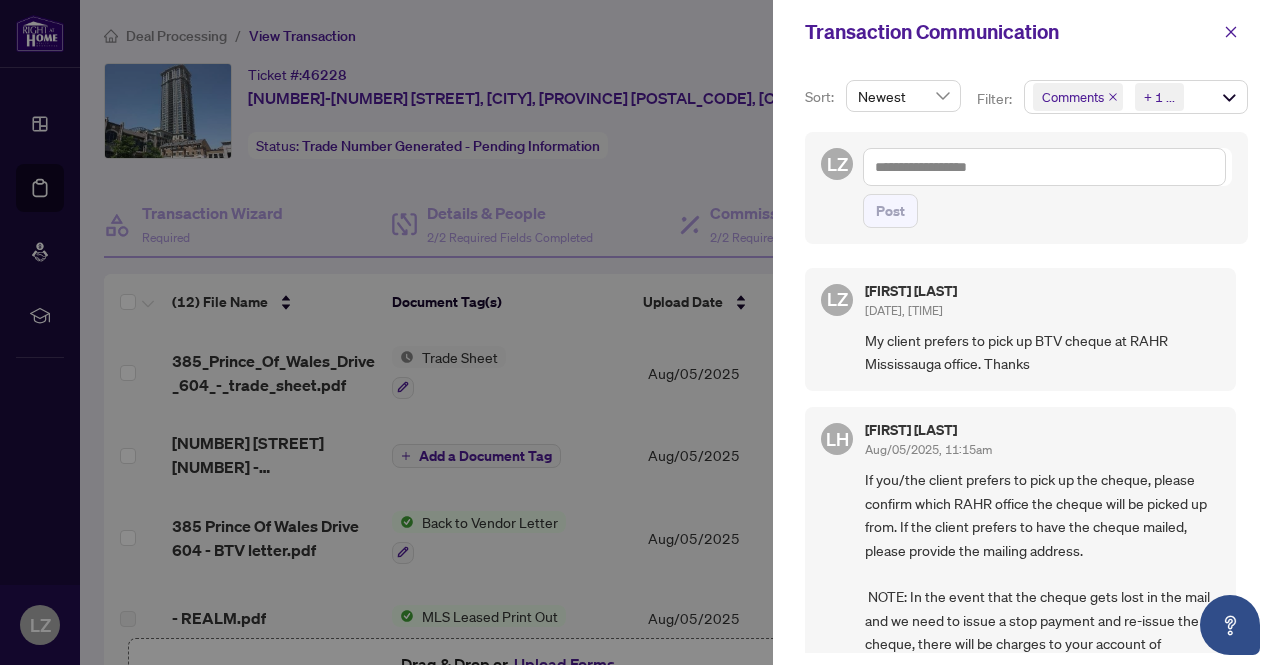 click at bounding box center [640, 332] 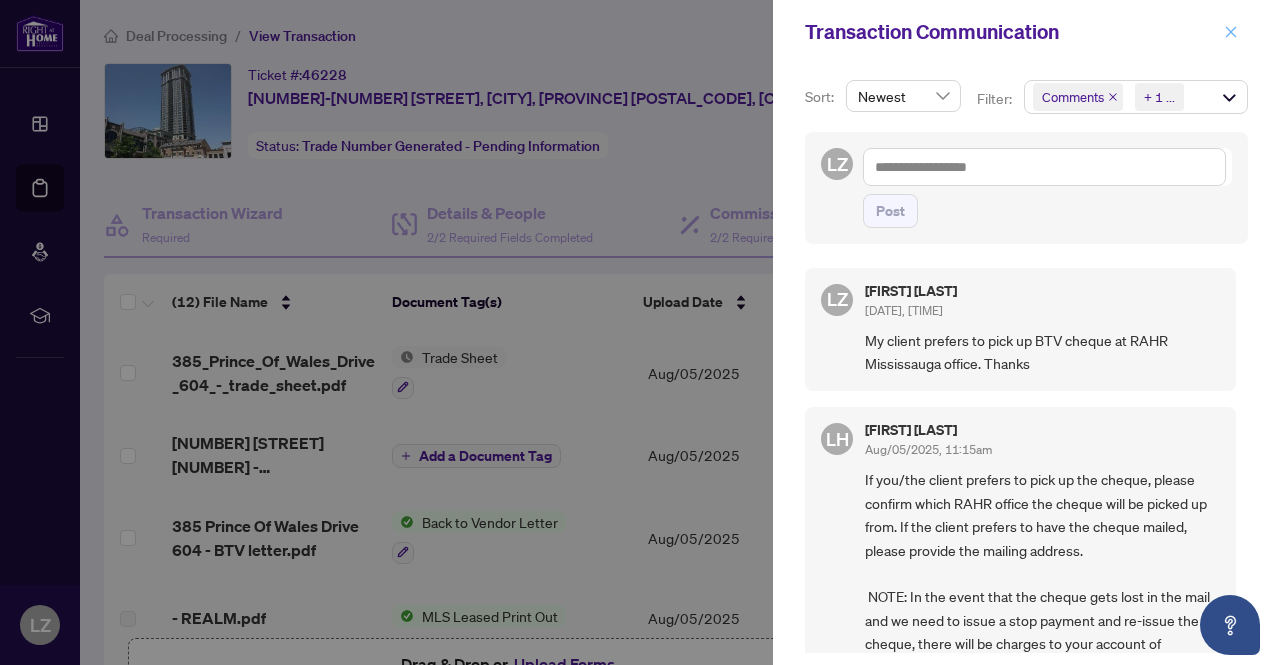 click 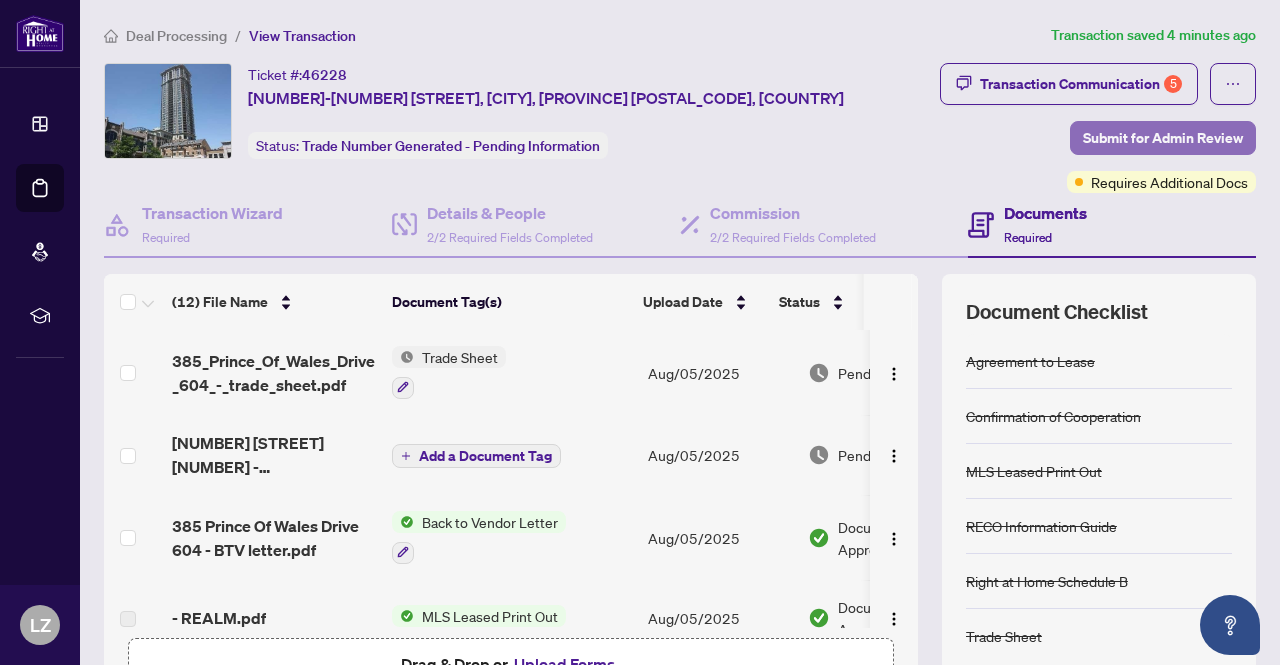 click on "Submit for Admin Review" at bounding box center [1163, 138] 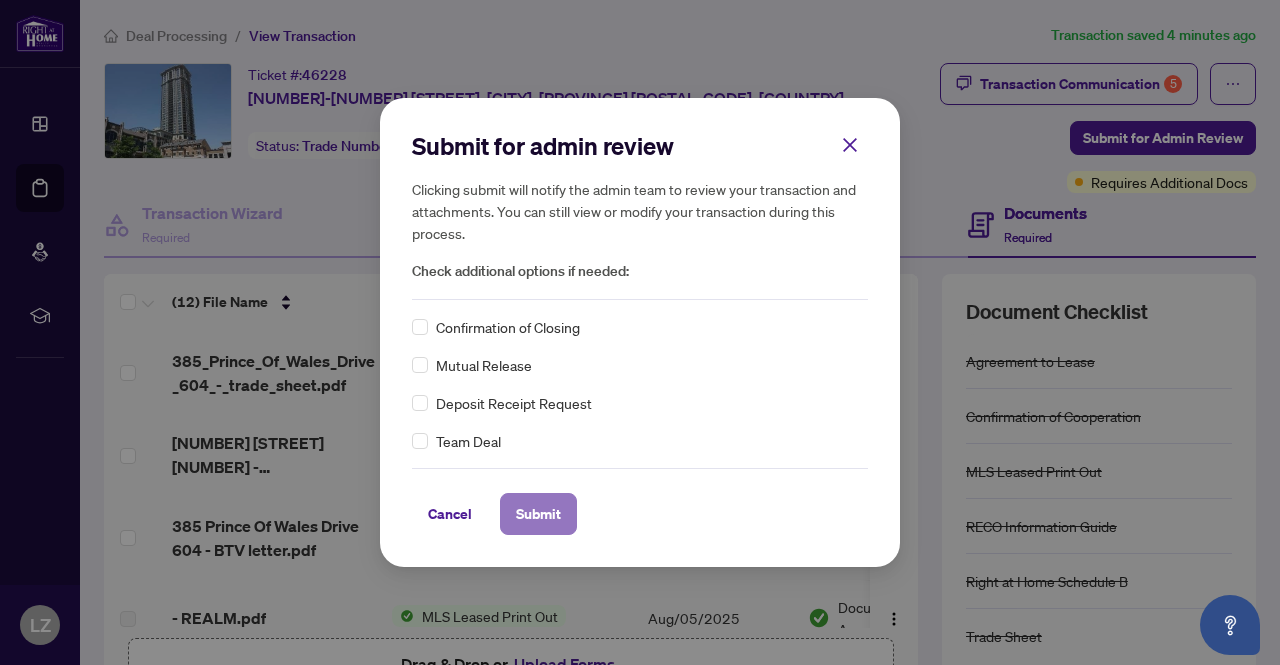 click on "Submit" at bounding box center [538, 514] 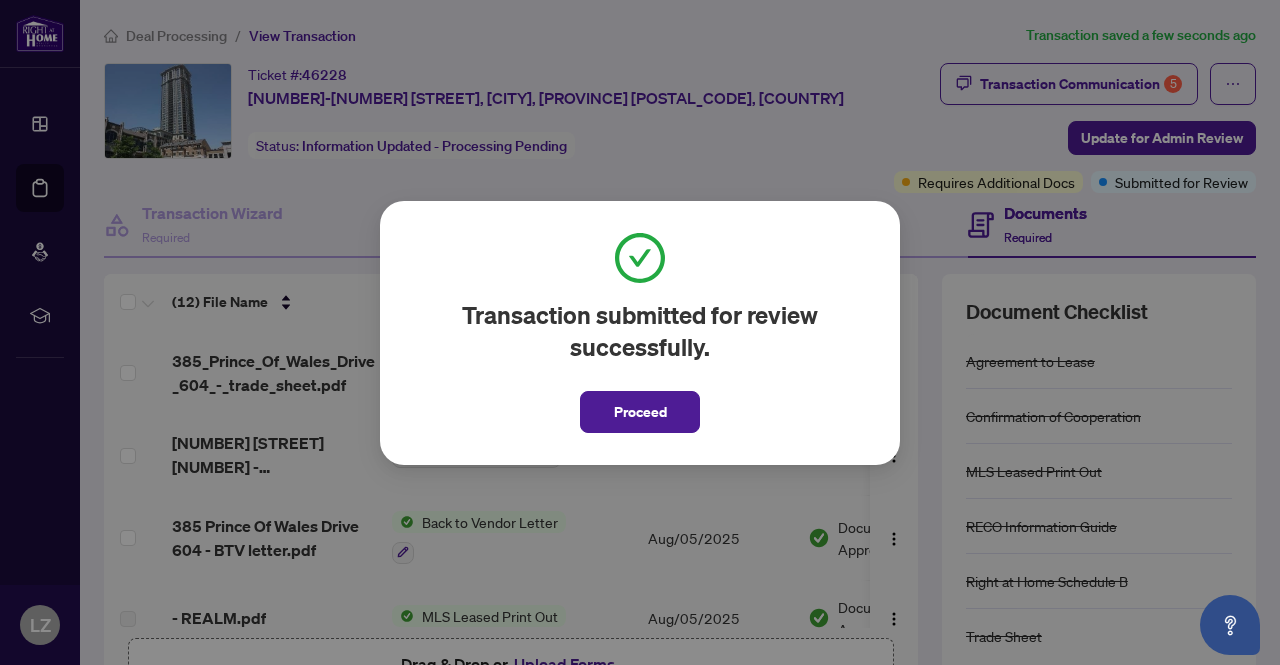 click on "Transaction submitted for review successfully. Proceed Cancel OK" at bounding box center [640, 333] 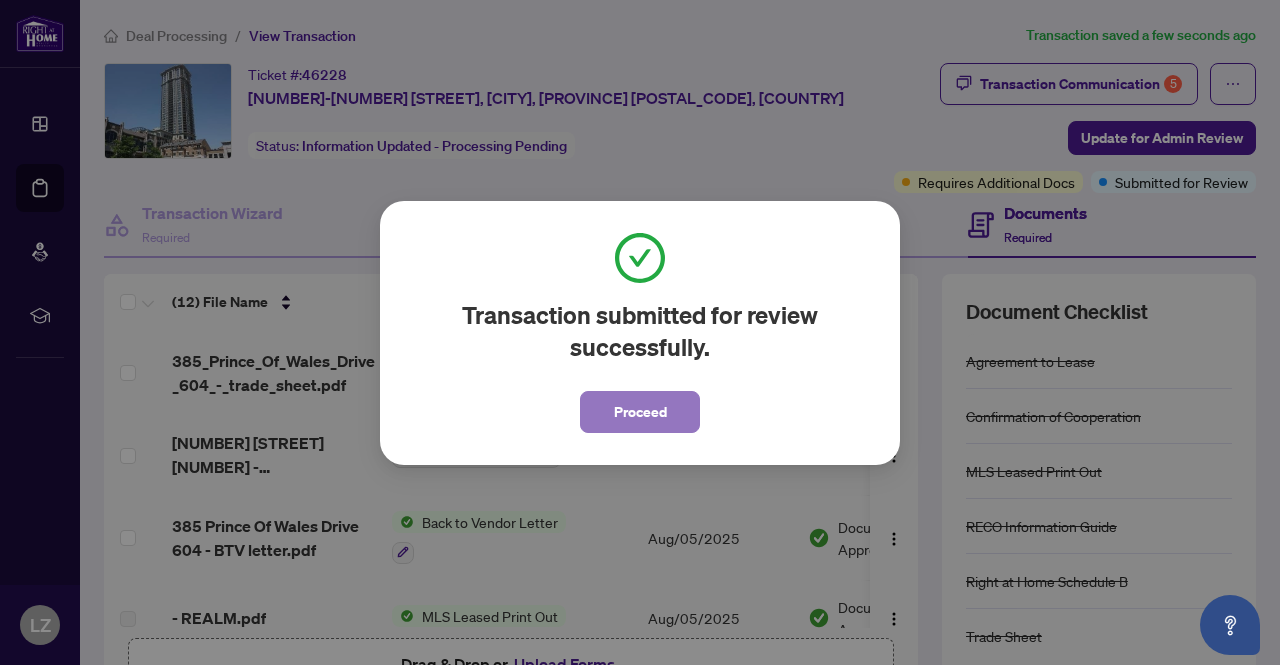 click on "Proceed" at bounding box center [640, 412] 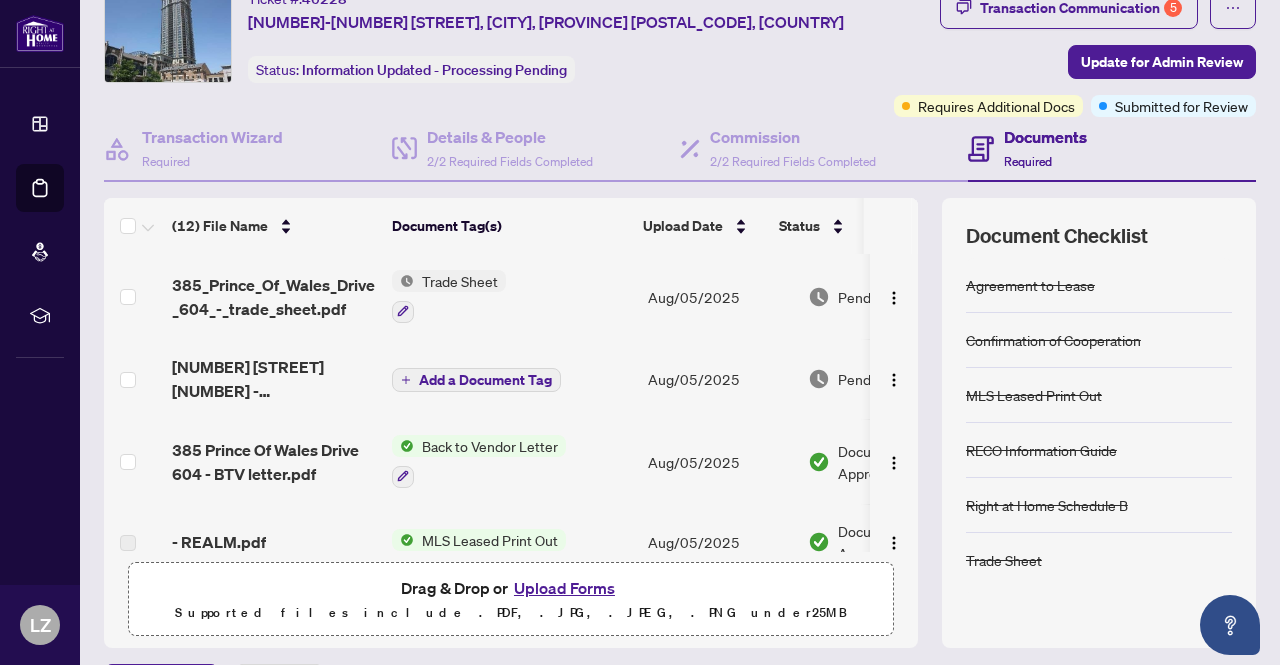 scroll, scrollTop: 0, scrollLeft: 0, axis: both 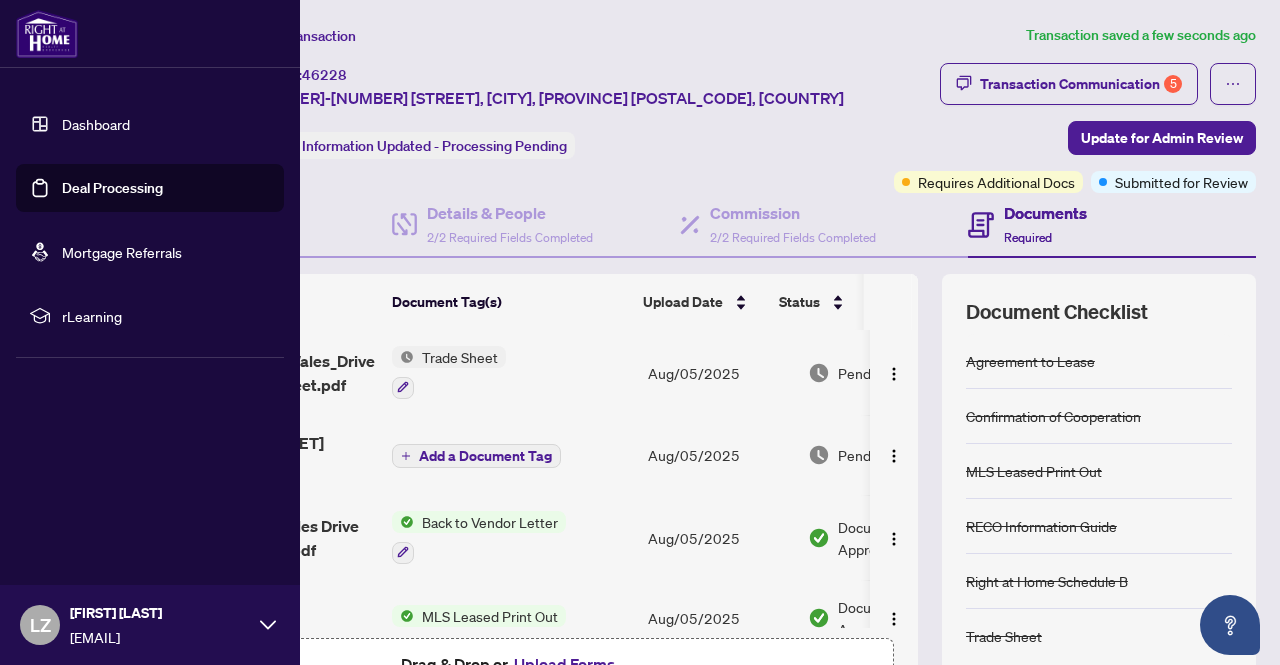 click on "Deal Processing" at bounding box center [112, 188] 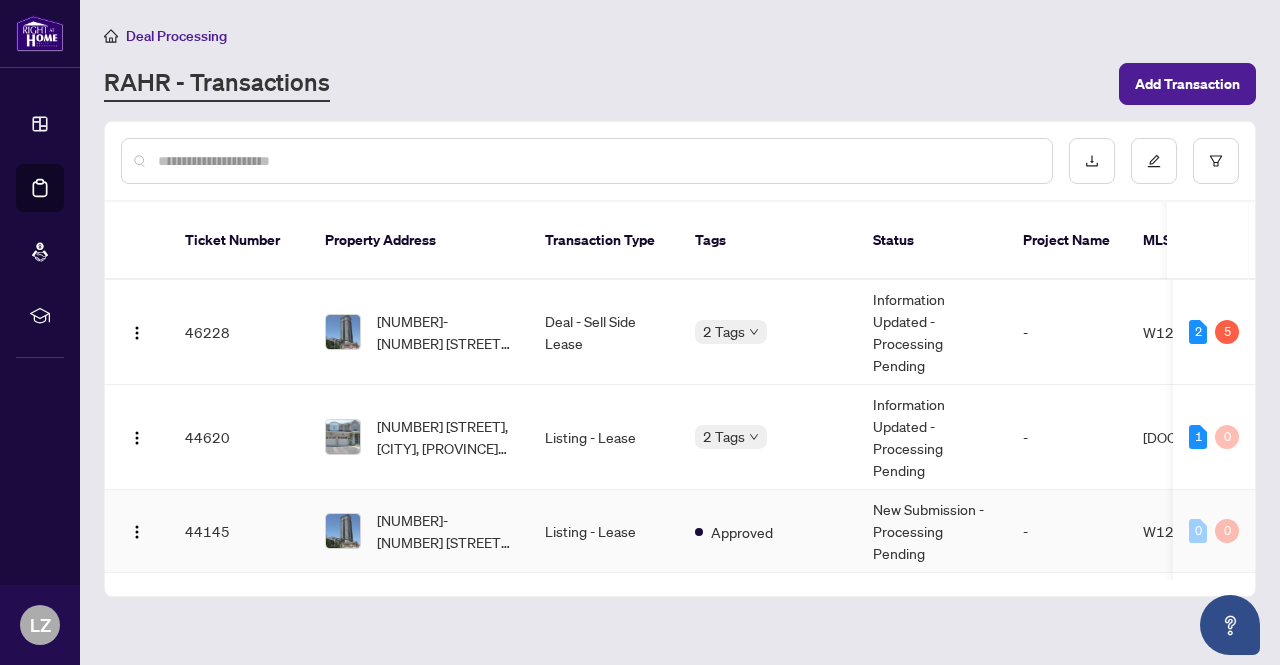 scroll, scrollTop: 100, scrollLeft: 0, axis: vertical 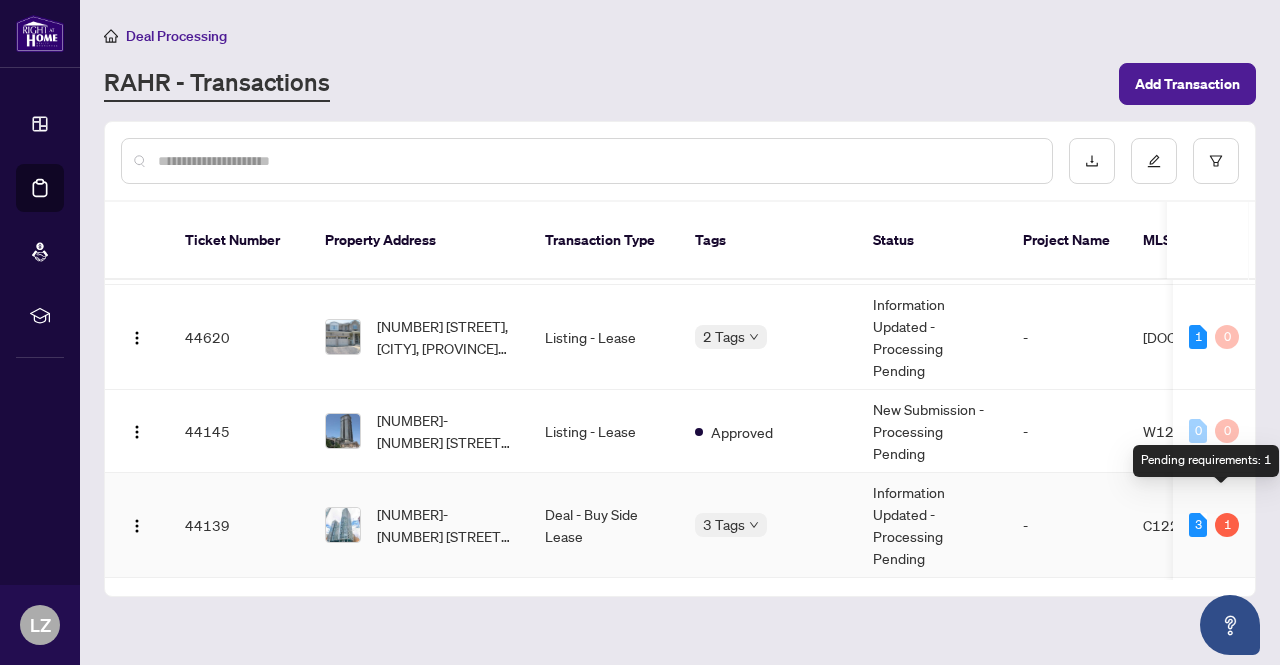 click on "1" at bounding box center (1227, 525) 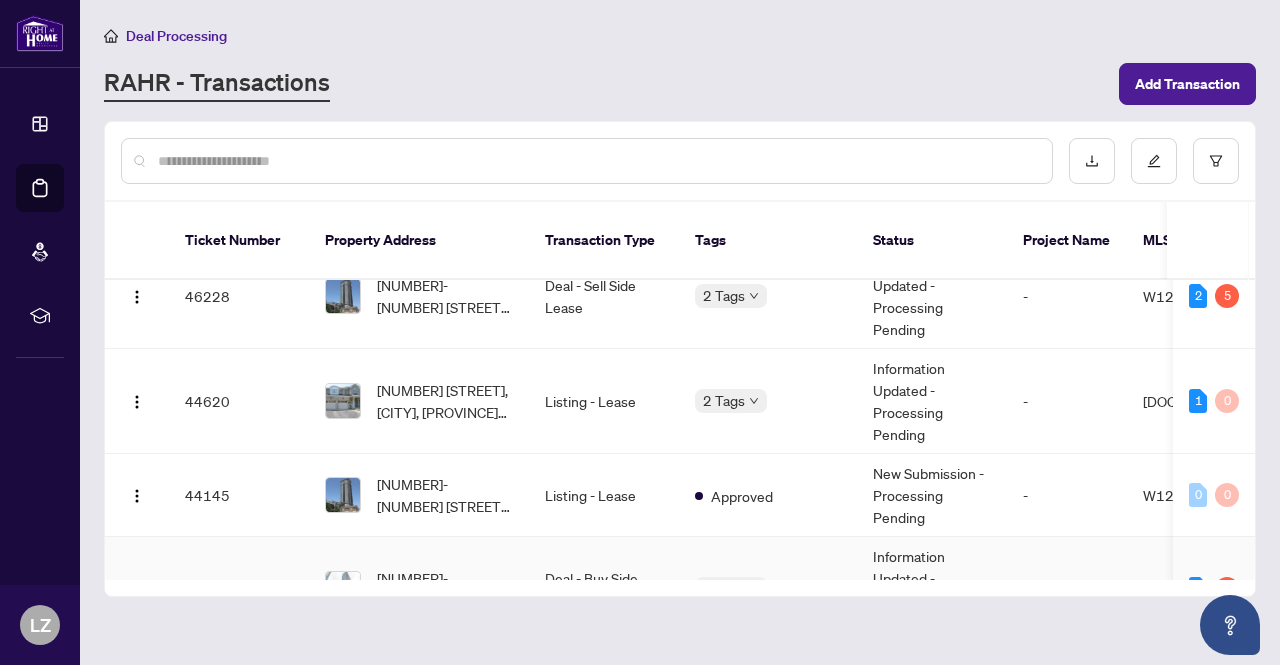 scroll, scrollTop: 0, scrollLeft: 0, axis: both 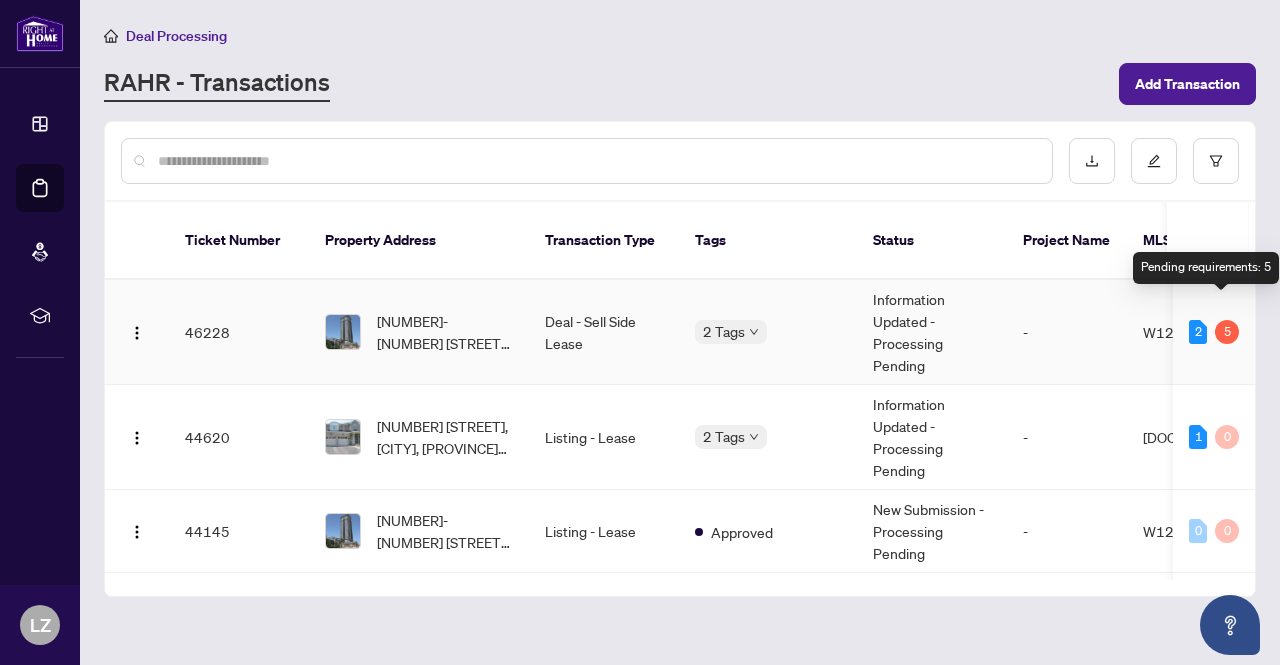 click on "5" at bounding box center (1227, 332) 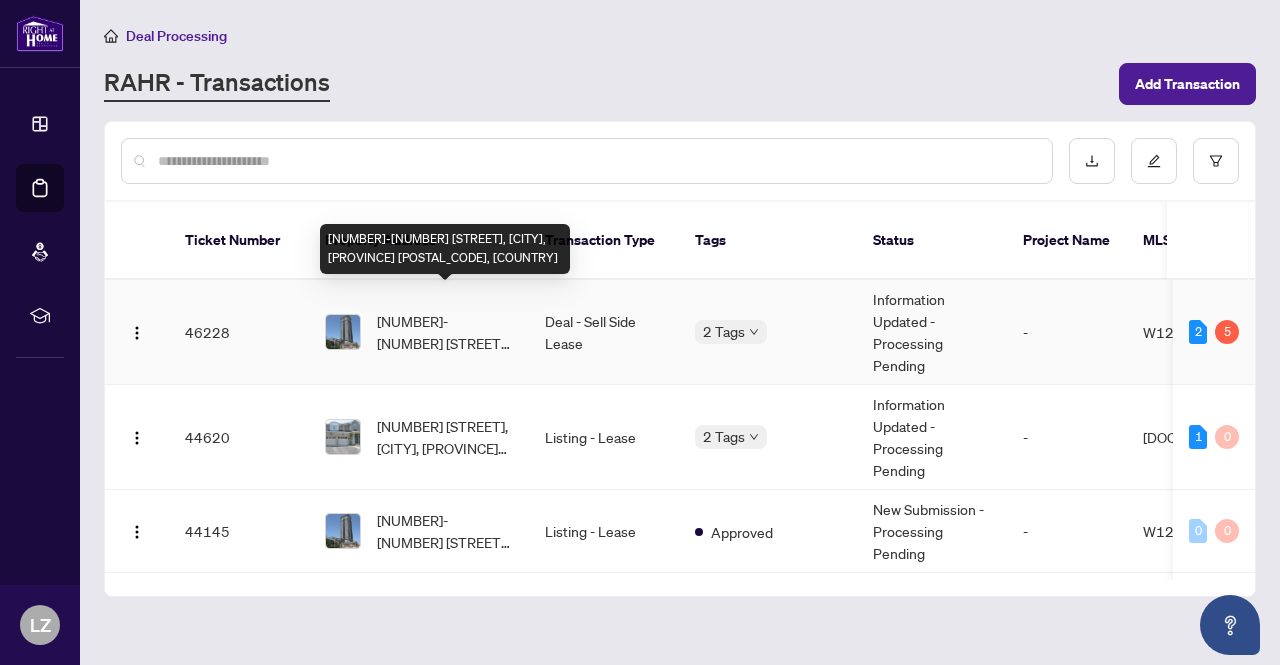 click on "385 [STREET] [NUMBER] 604, [CITY], [STATE] [POSTAL_CODE], Canada" at bounding box center [445, 332] 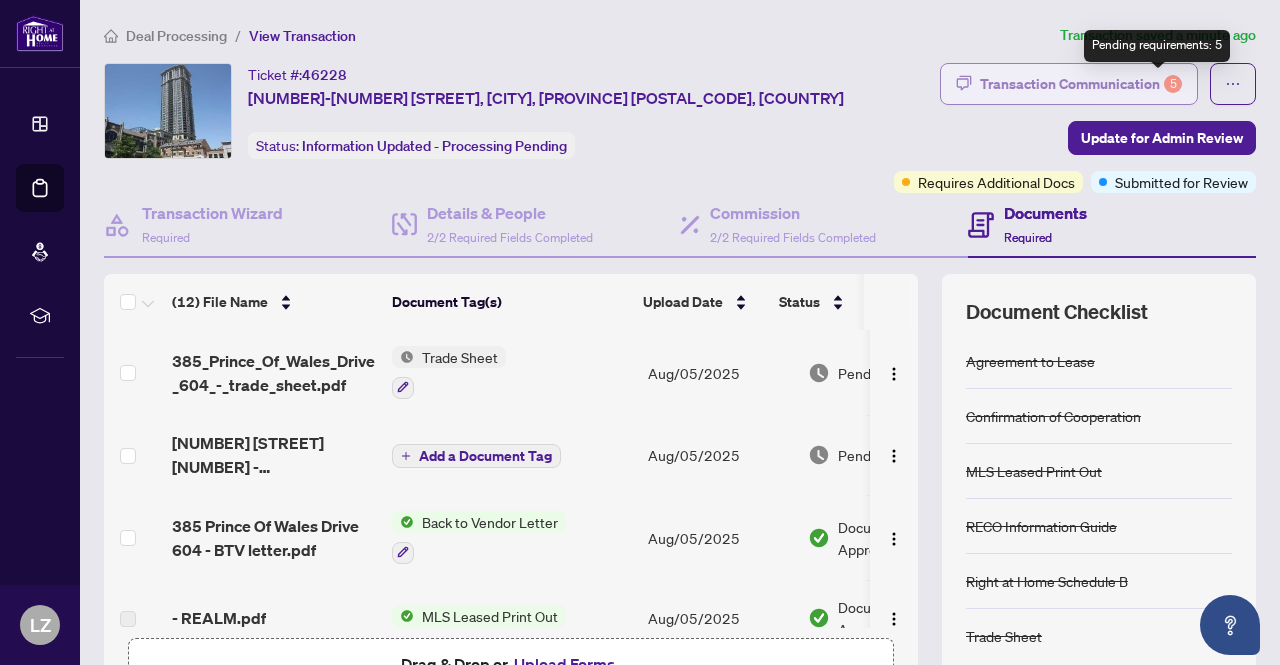click on "5" at bounding box center (1173, 84) 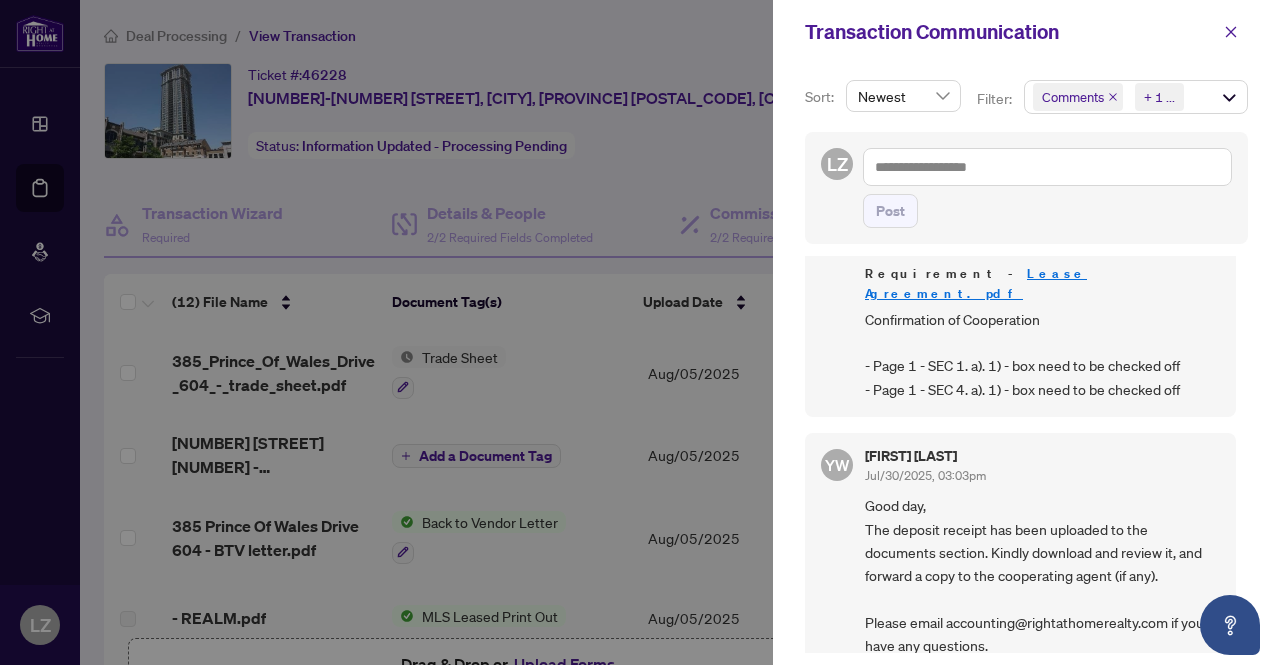 scroll, scrollTop: 1700, scrollLeft: 0, axis: vertical 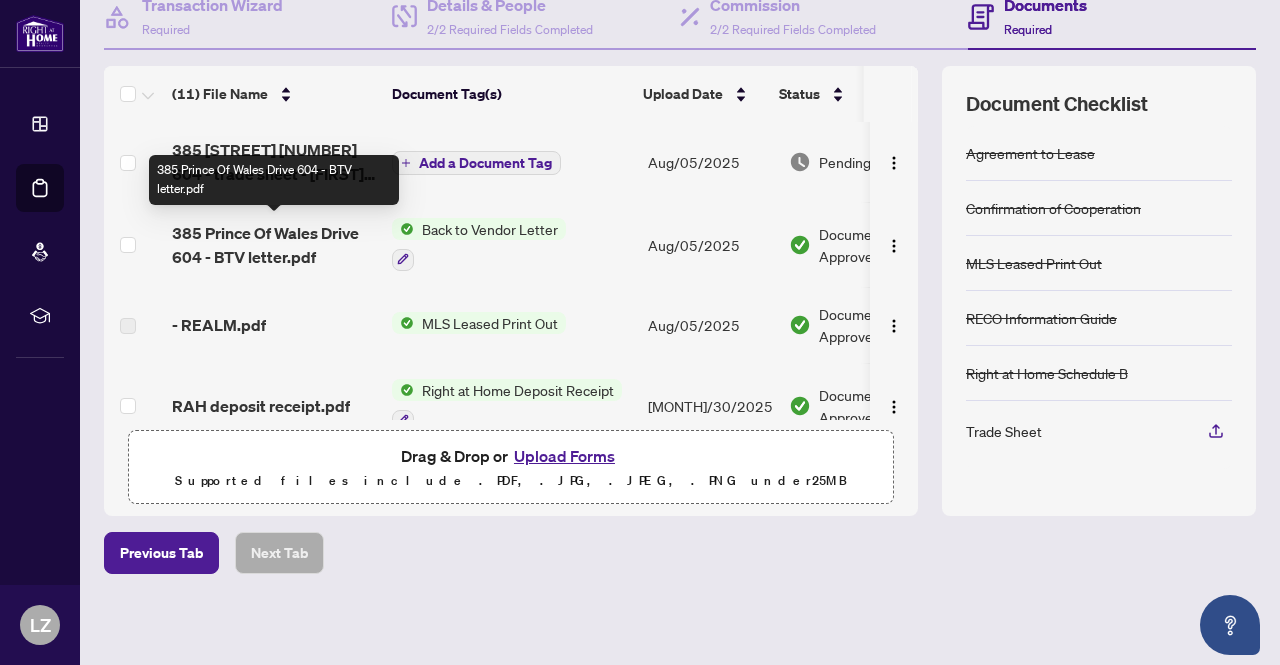 click on "385 Prince Of Wales Drive 604 - BTV letter.pdf" at bounding box center (274, 180) 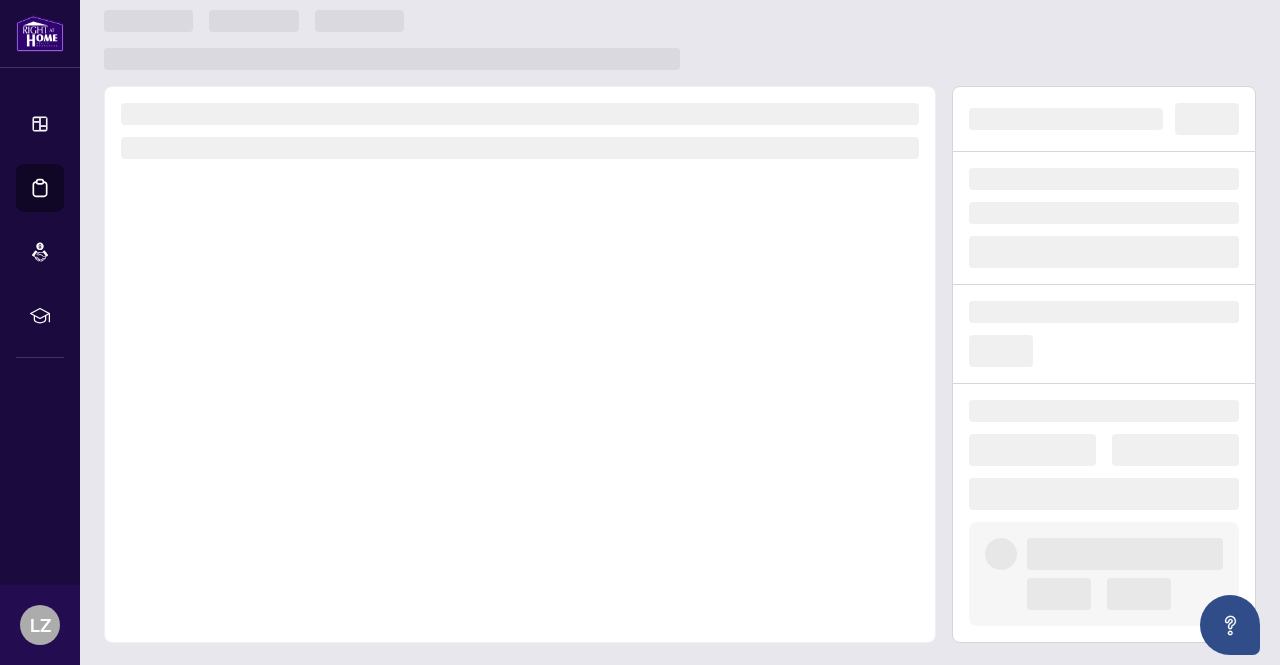 scroll, scrollTop: 0, scrollLeft: 0, axis: both 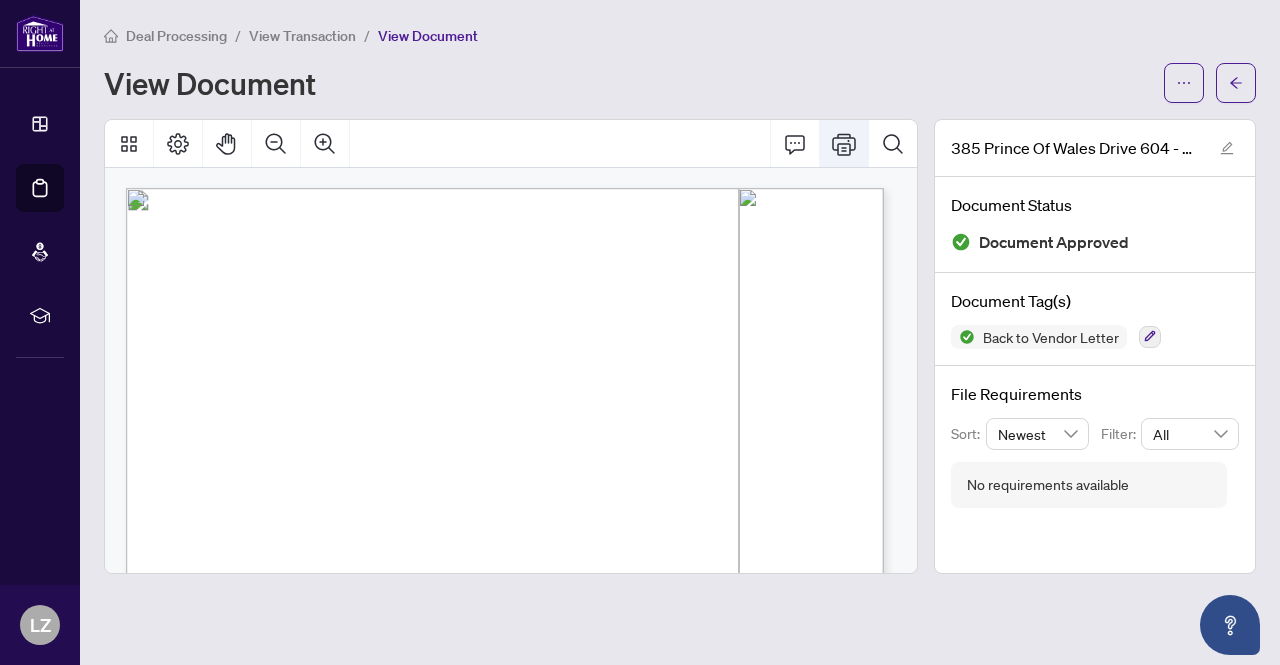click 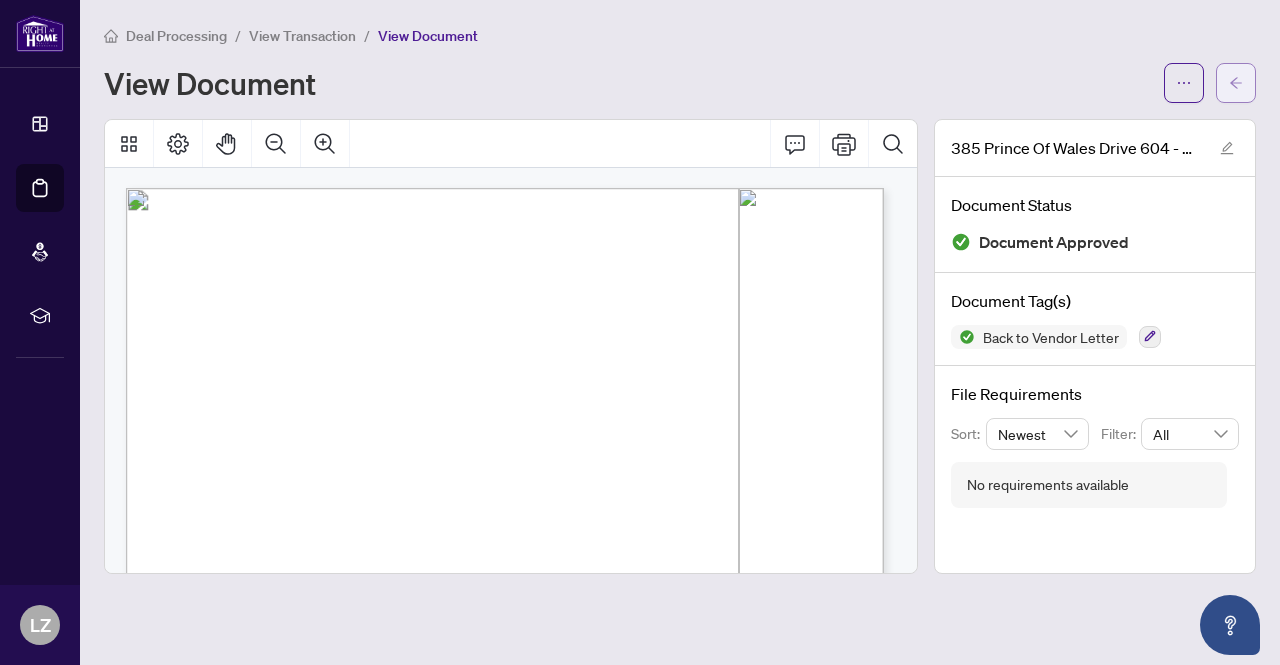 click at bounding box center (1236, 83) 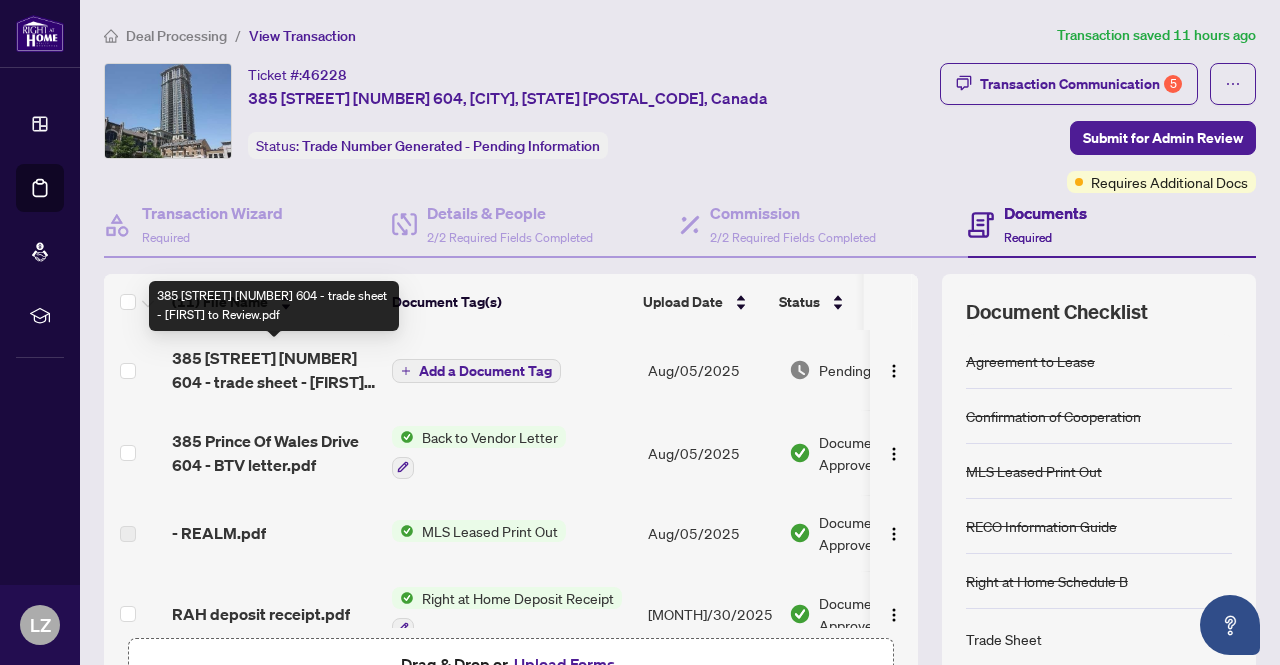 click on "385 [STREET] [NUMBER] 604 - trade sheet - [FIRST] to Review.pdf" at bounding box center [274, 370] 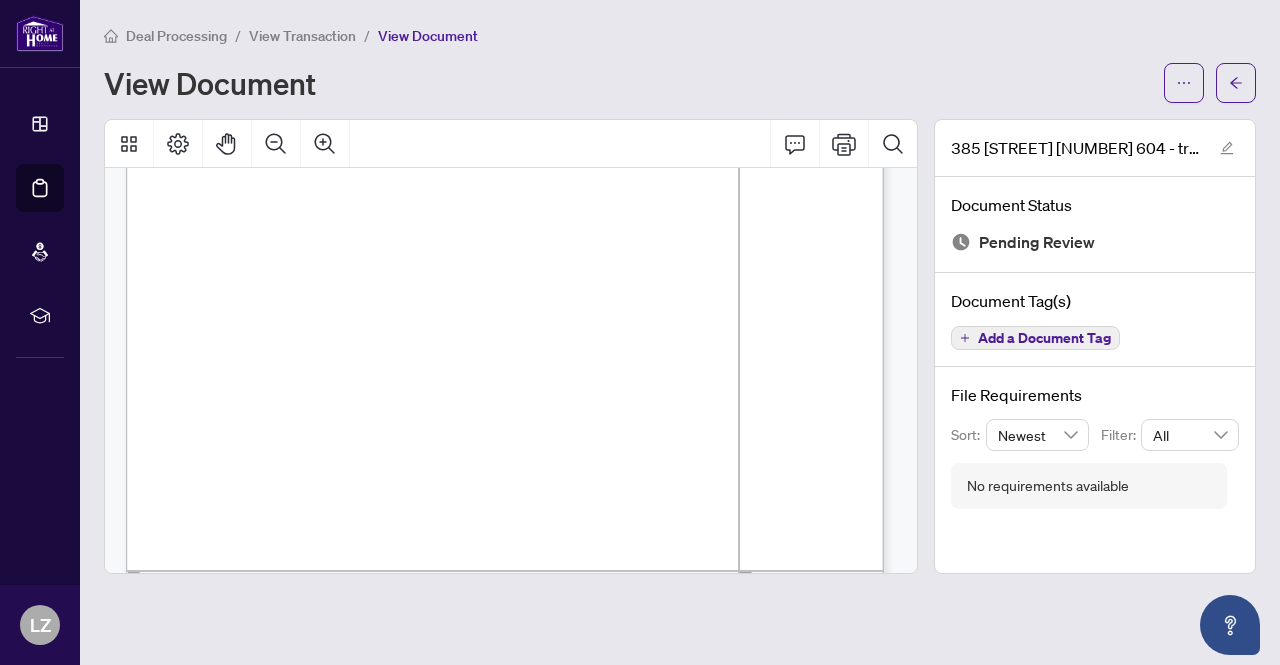 scroll, scrollTop: 130, scrollLeft: 0, axis: vertical 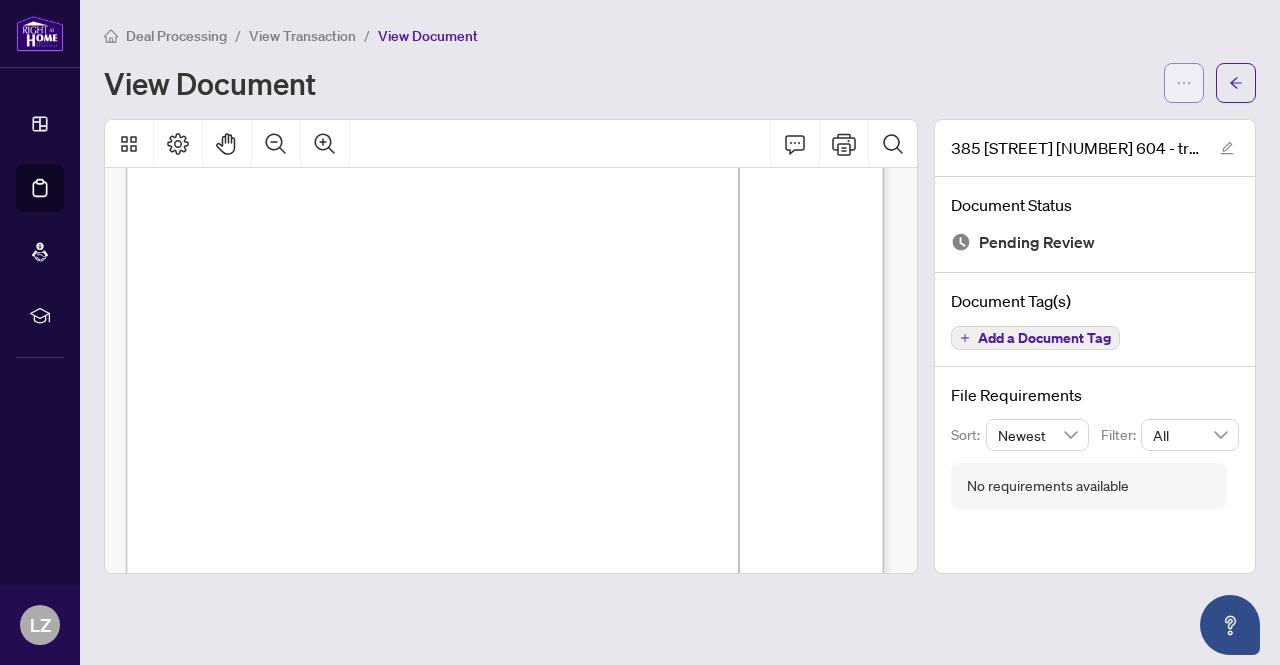 click 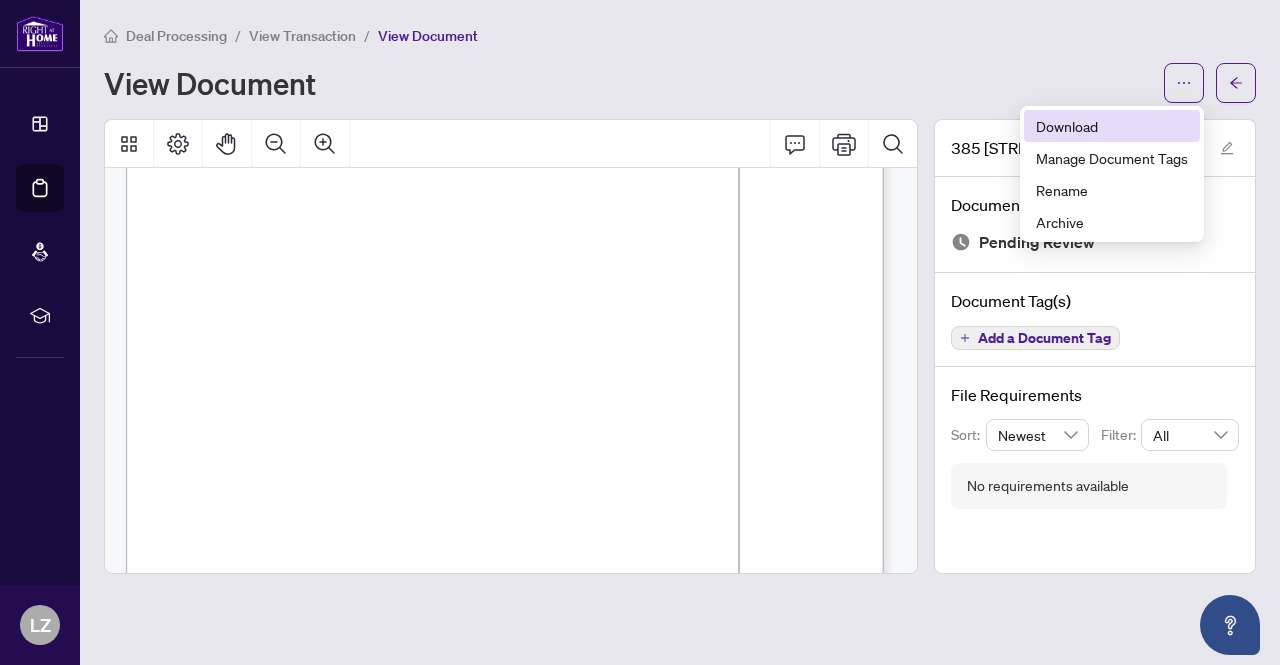 click on "Download" at bounding box center [1112, 126] 